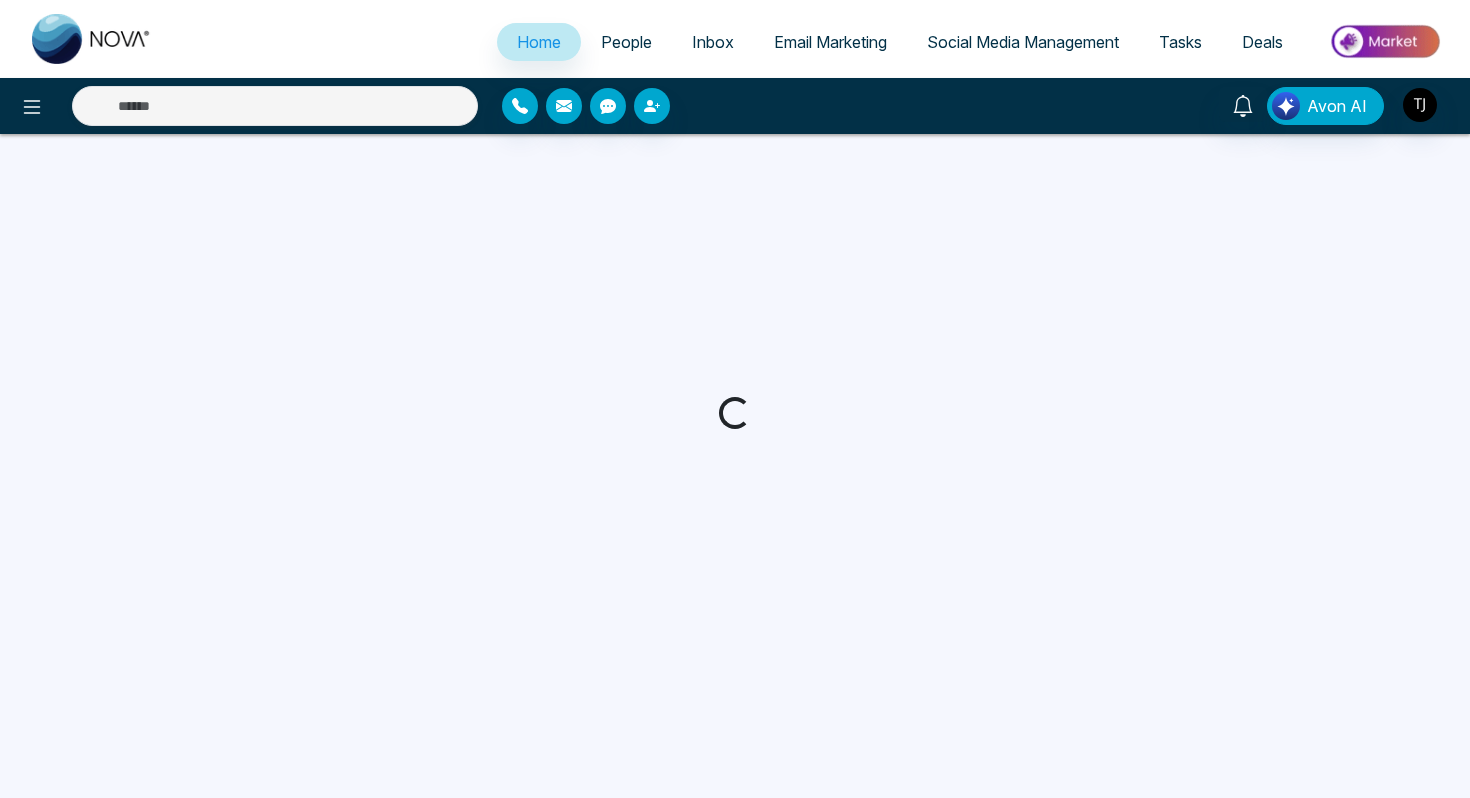 scroll, scrollTop: 0, scrollLeft: 0, axis: both 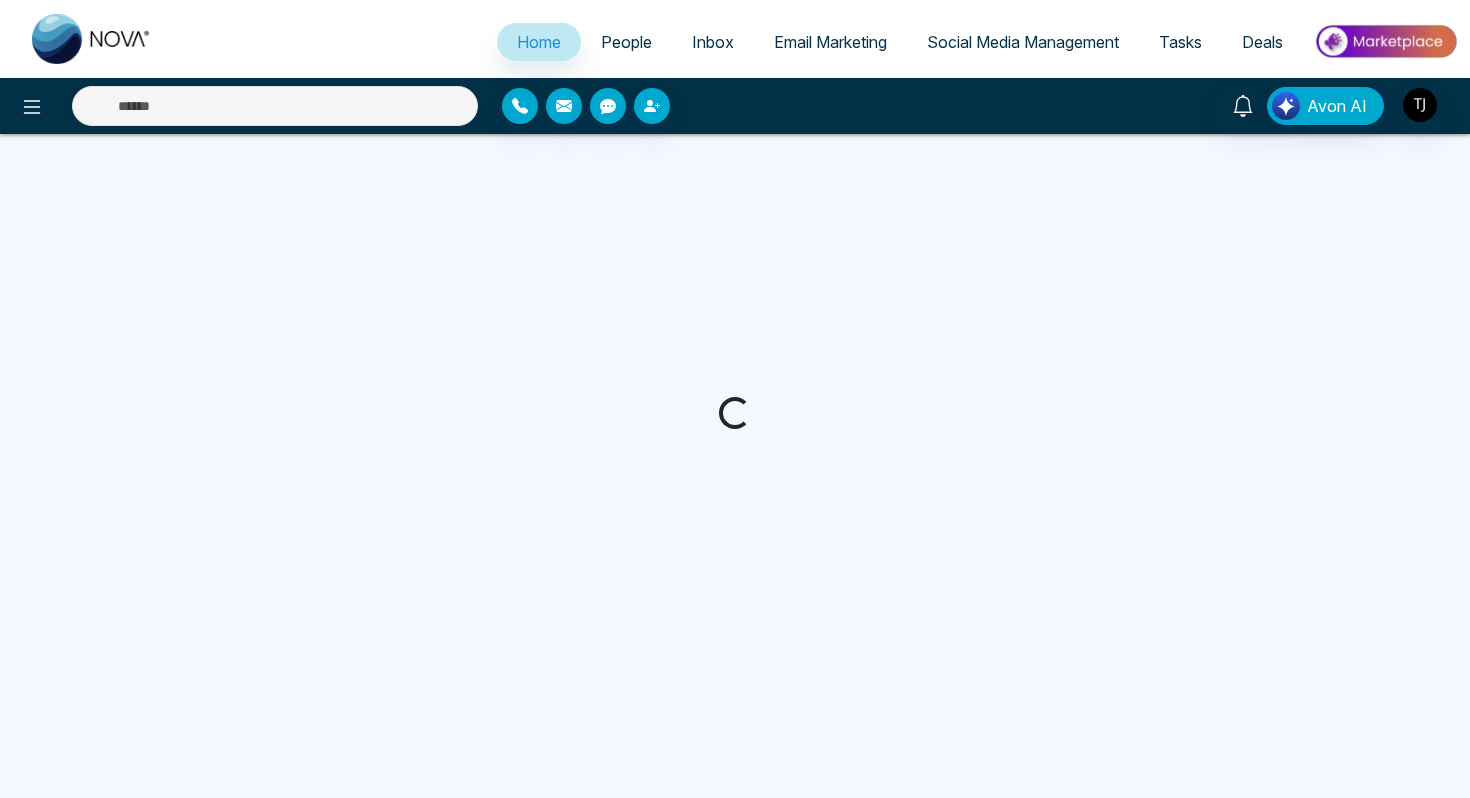 select on "*" 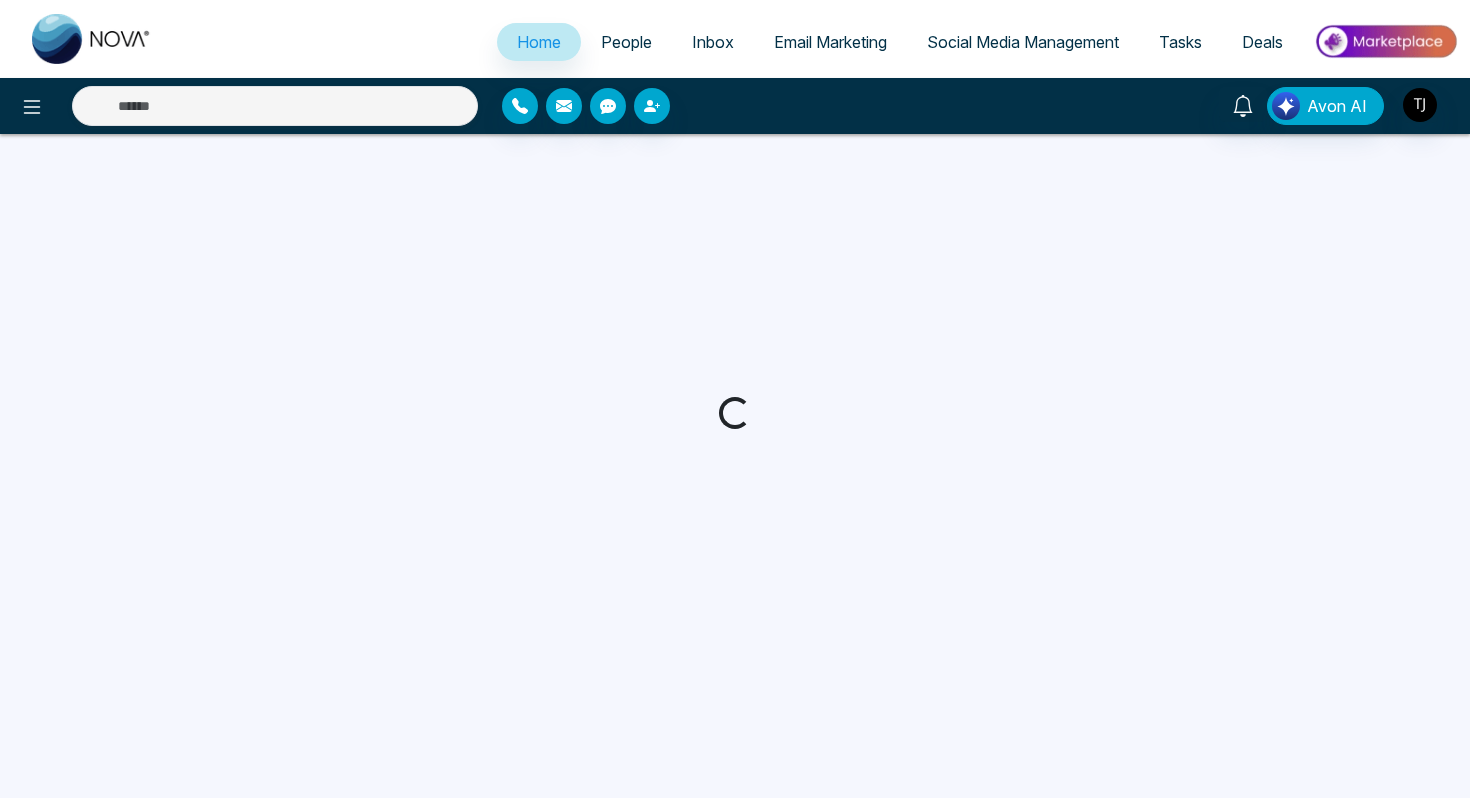 select on "*" 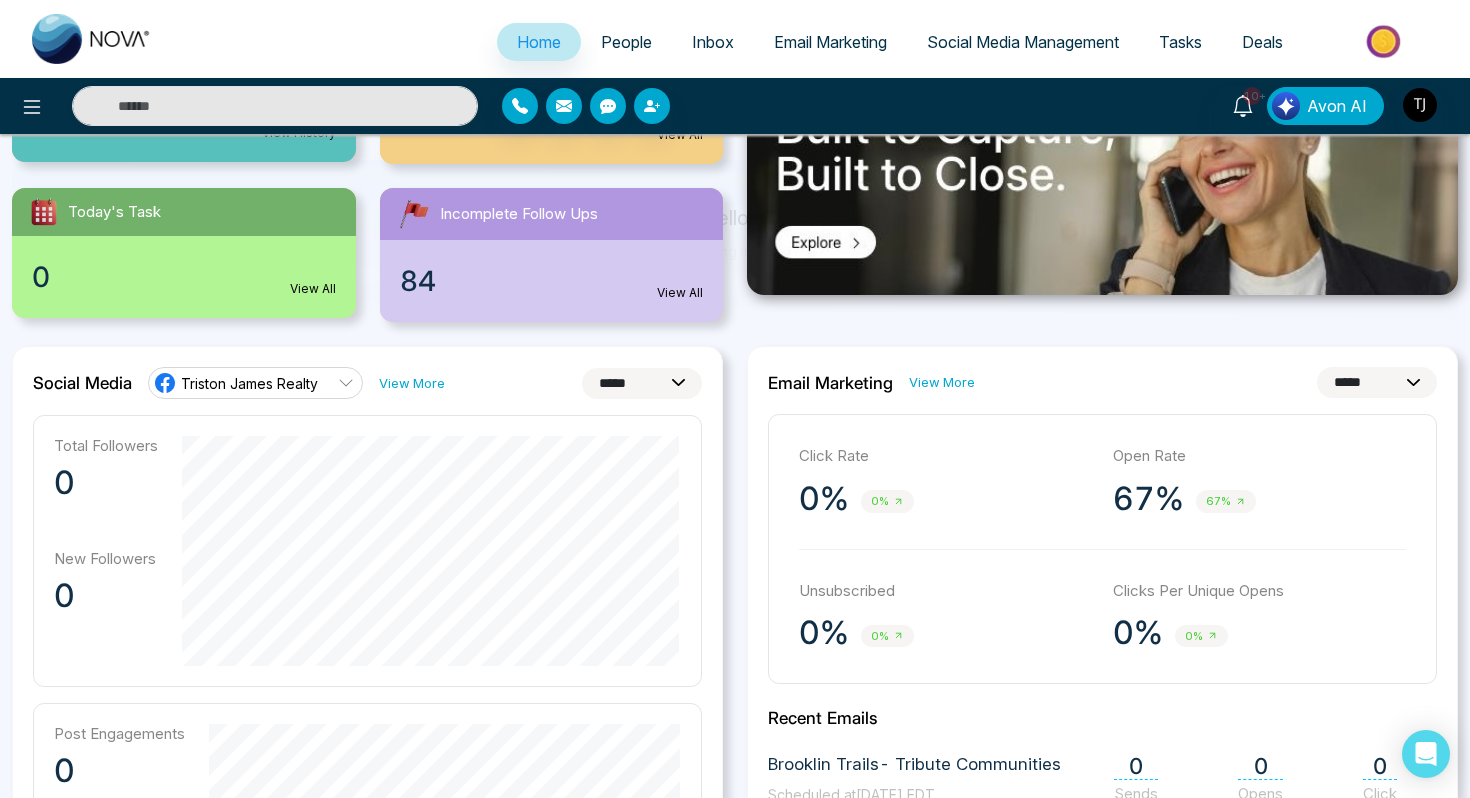 scroll, scrollTop: 335, scrollLeft: 0, axis: vertical 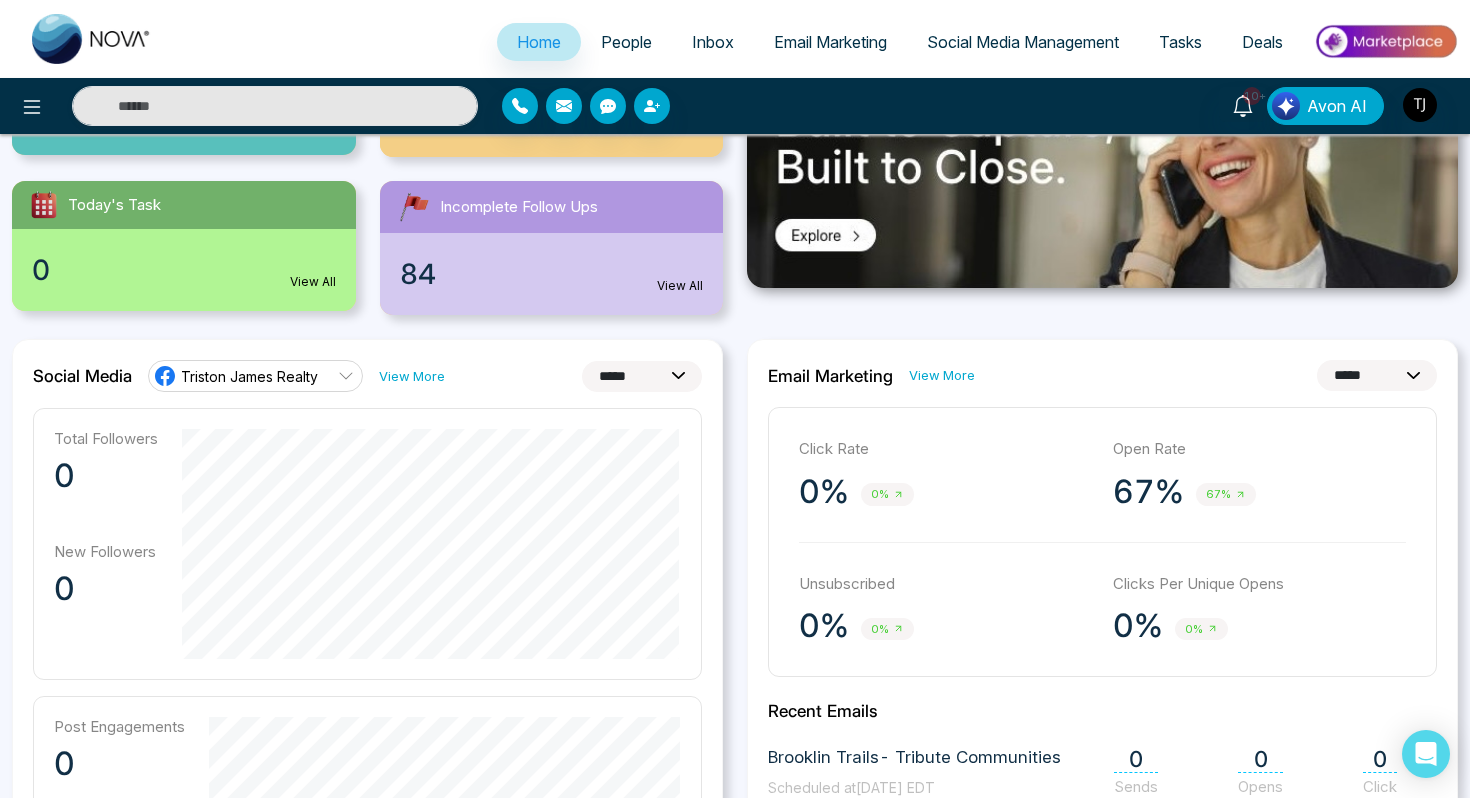 click on "**********" at bounding box center (642, 376) 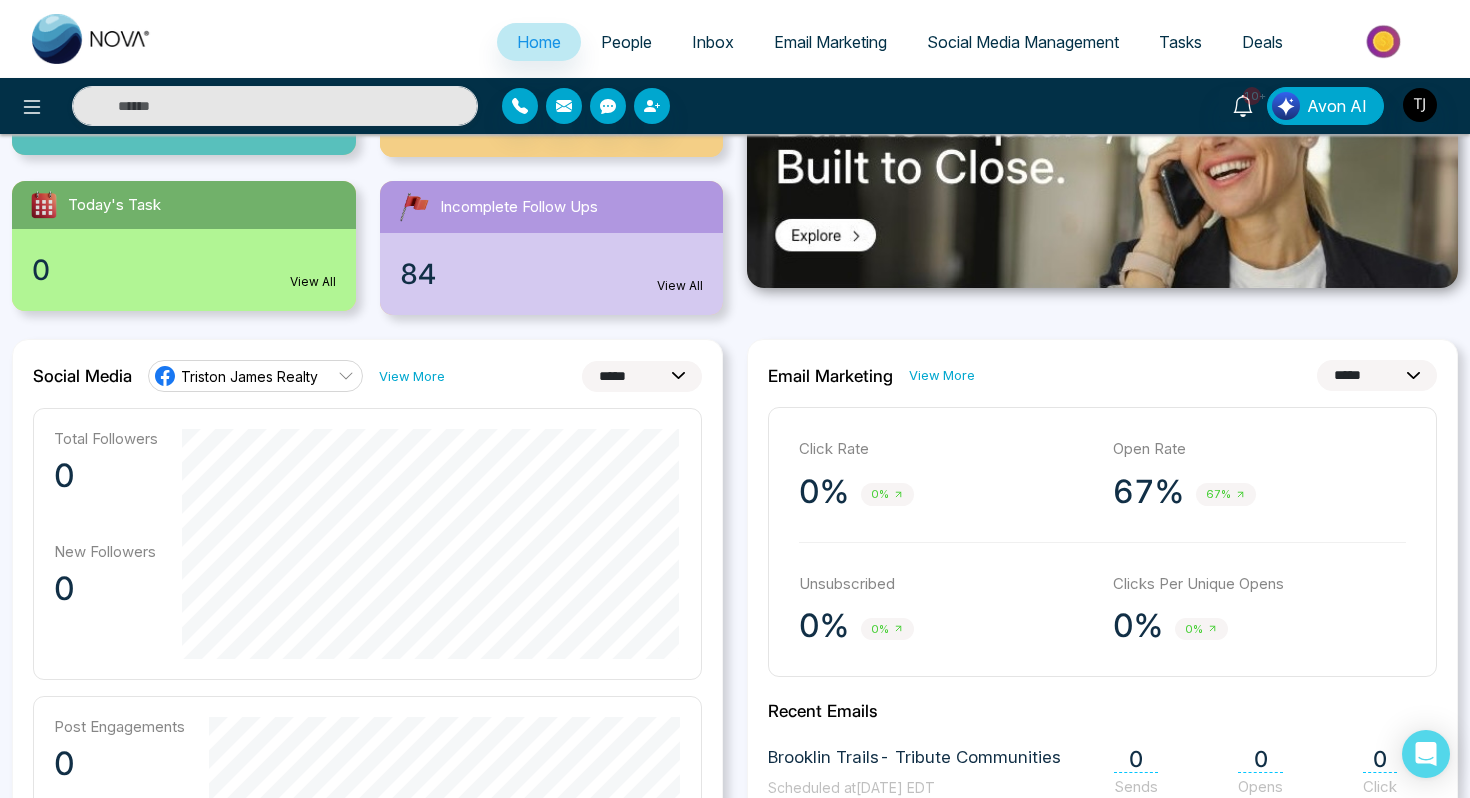 click on "**********" at bounding box center [642, 376] 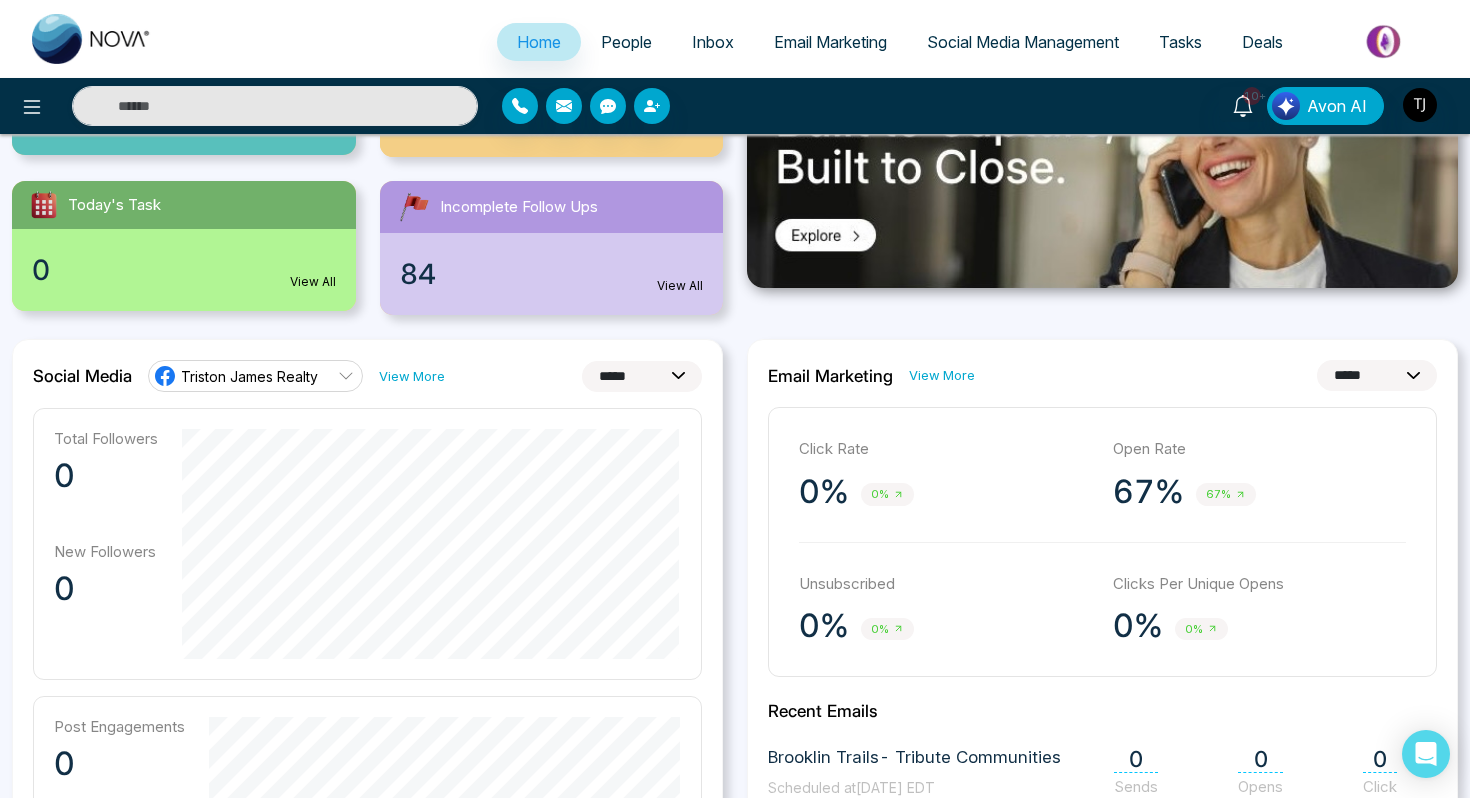 select on "**" 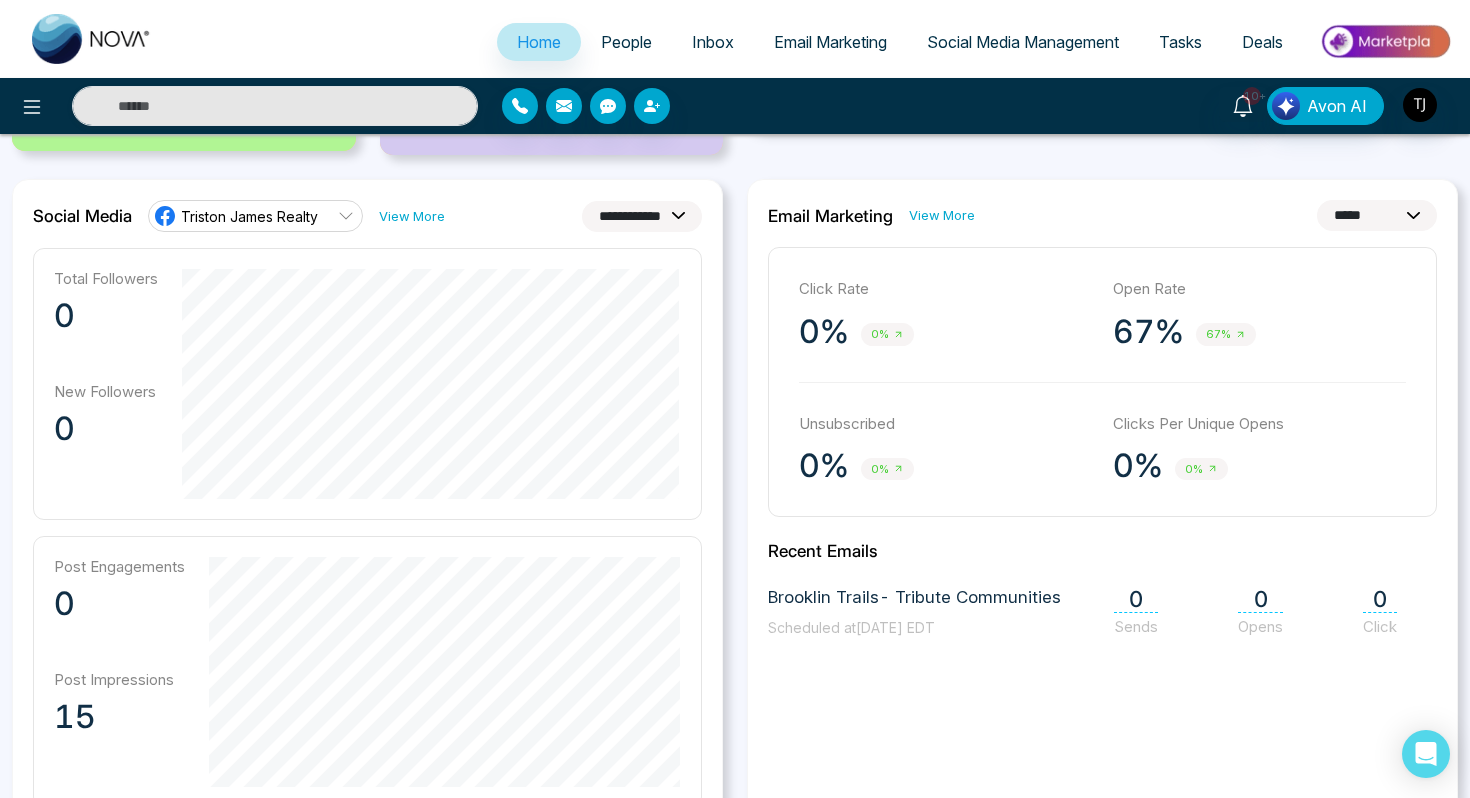 scroll, scrollTop: 452, scrollLeft: 0, axis: vertical 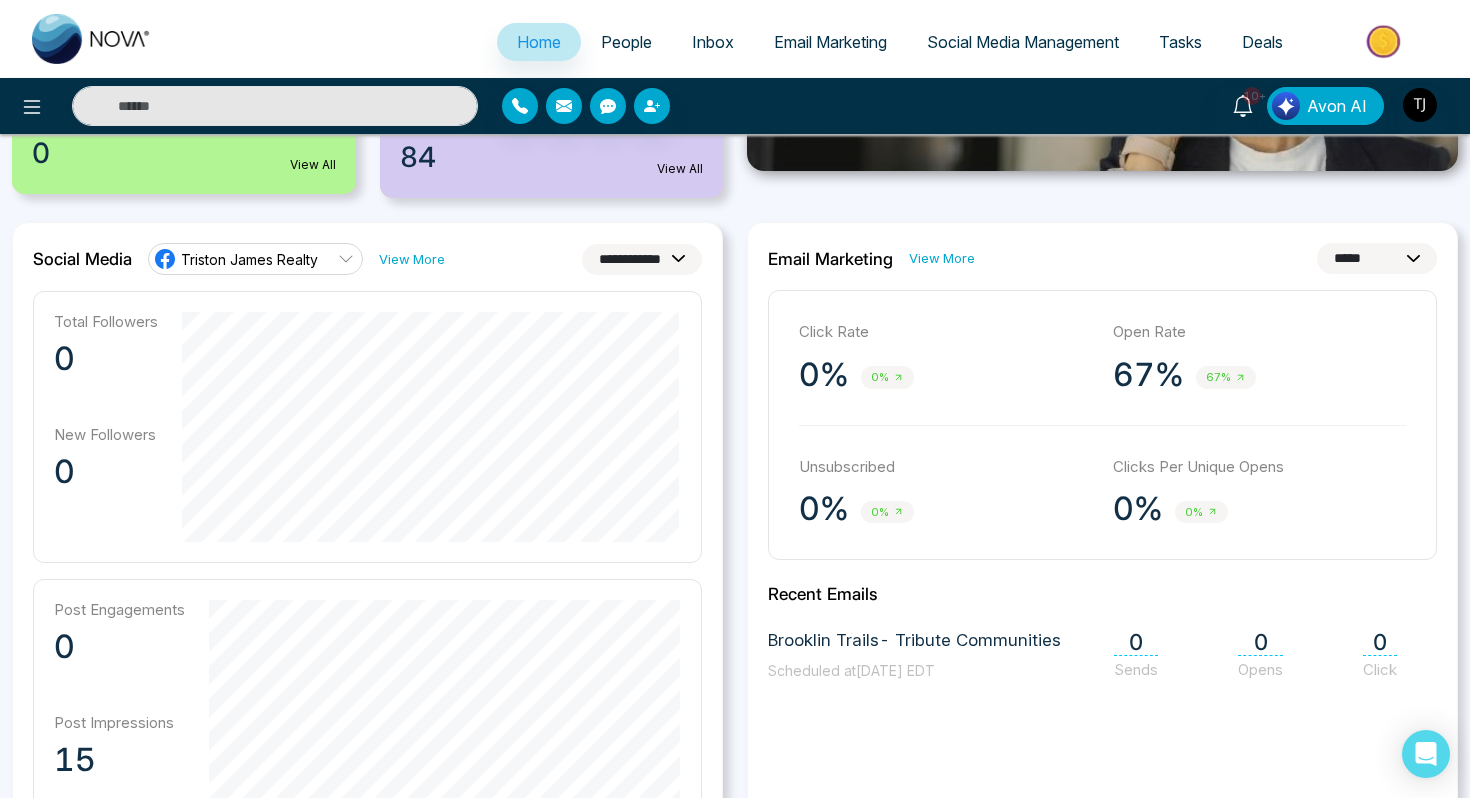 click on "Triston James Realty" at bounding box center [249, 259] 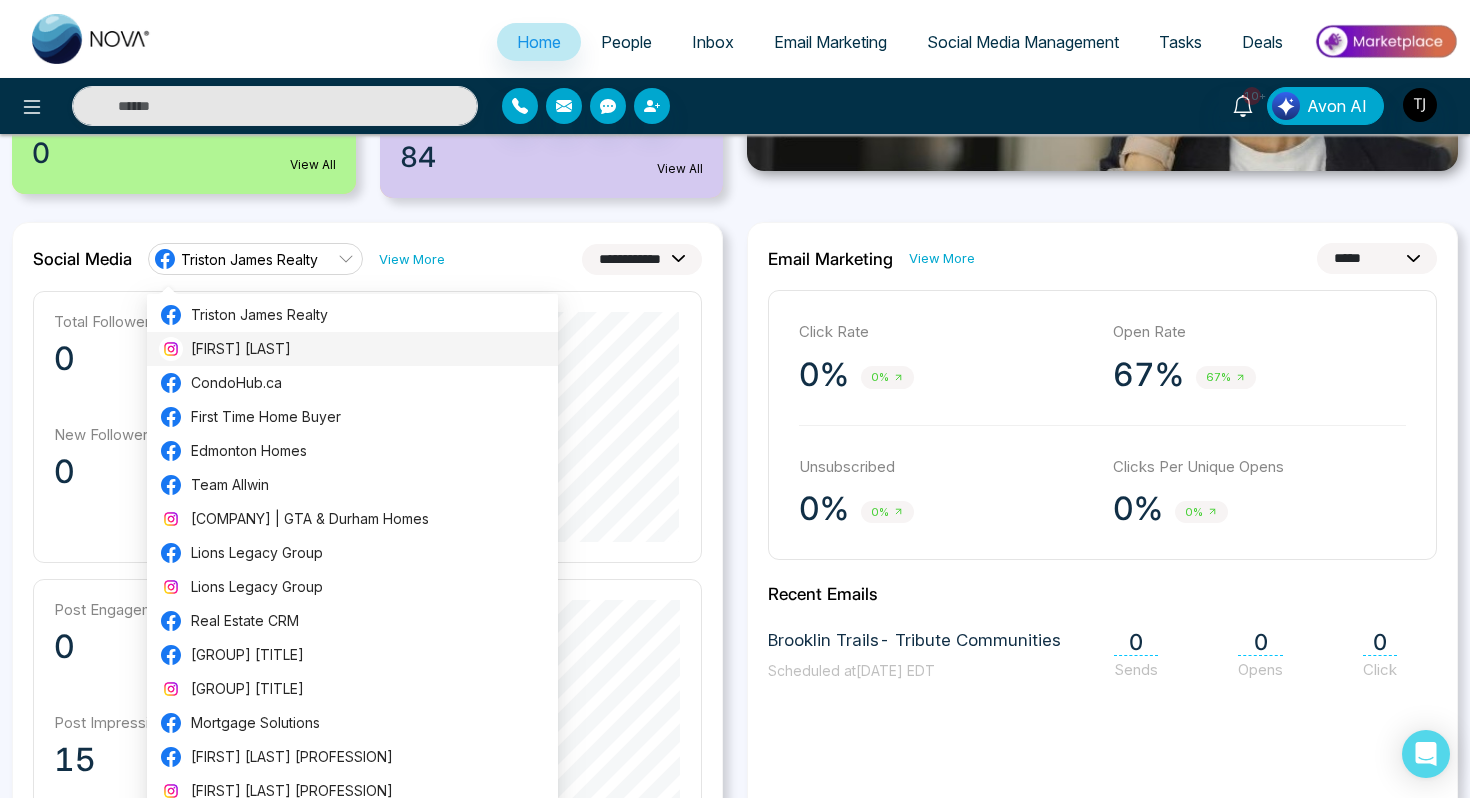 click on "[FIRST] [LAST]" at bounding box center (368, 349) 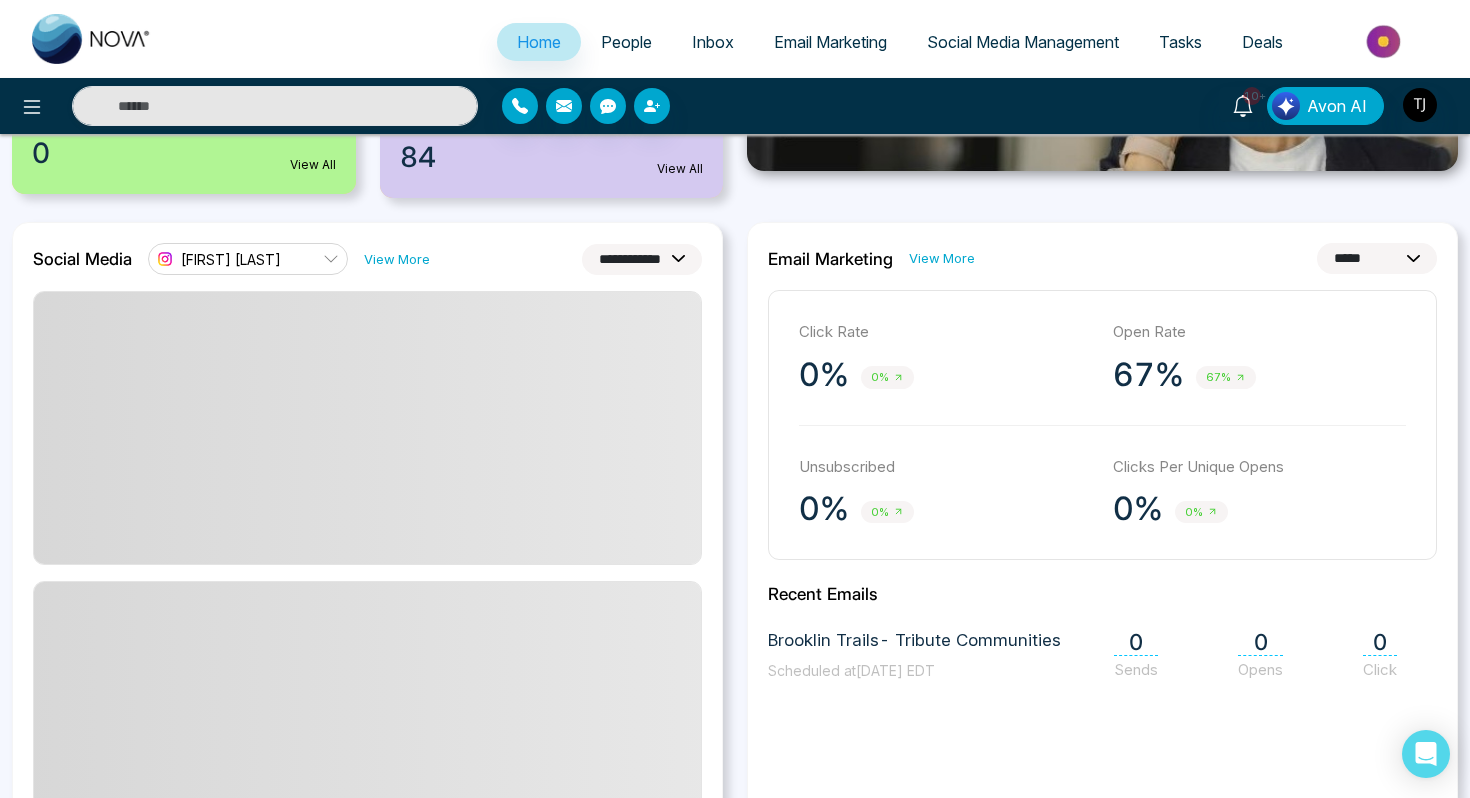 click on "[FIRST] [LAST]" at bounding box center [231, 259] 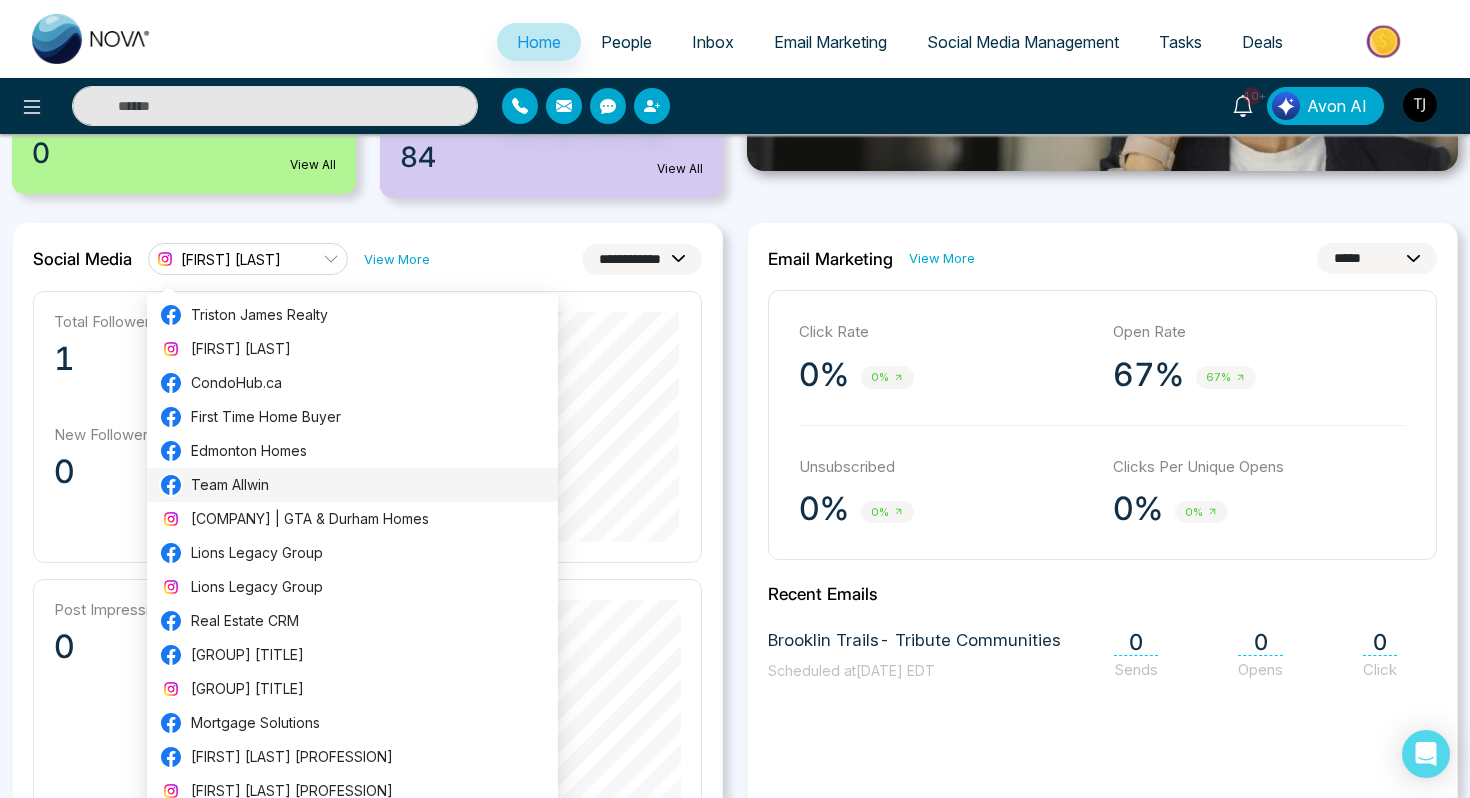 scroll, scrollTop: 612, scrollLeft: 0, axis: vertical 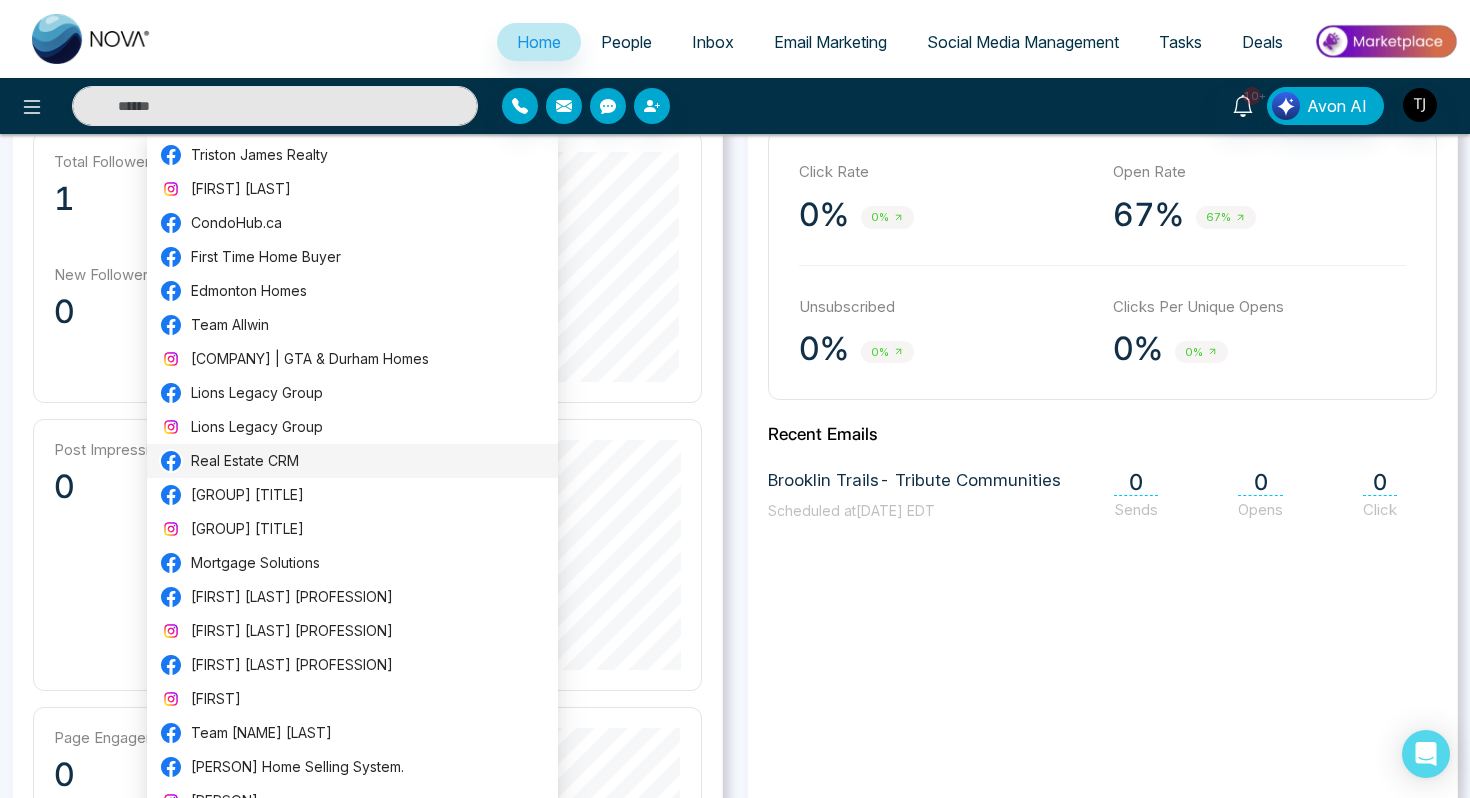 click on "Real Estate CRM" at bounding box center [352, 461] 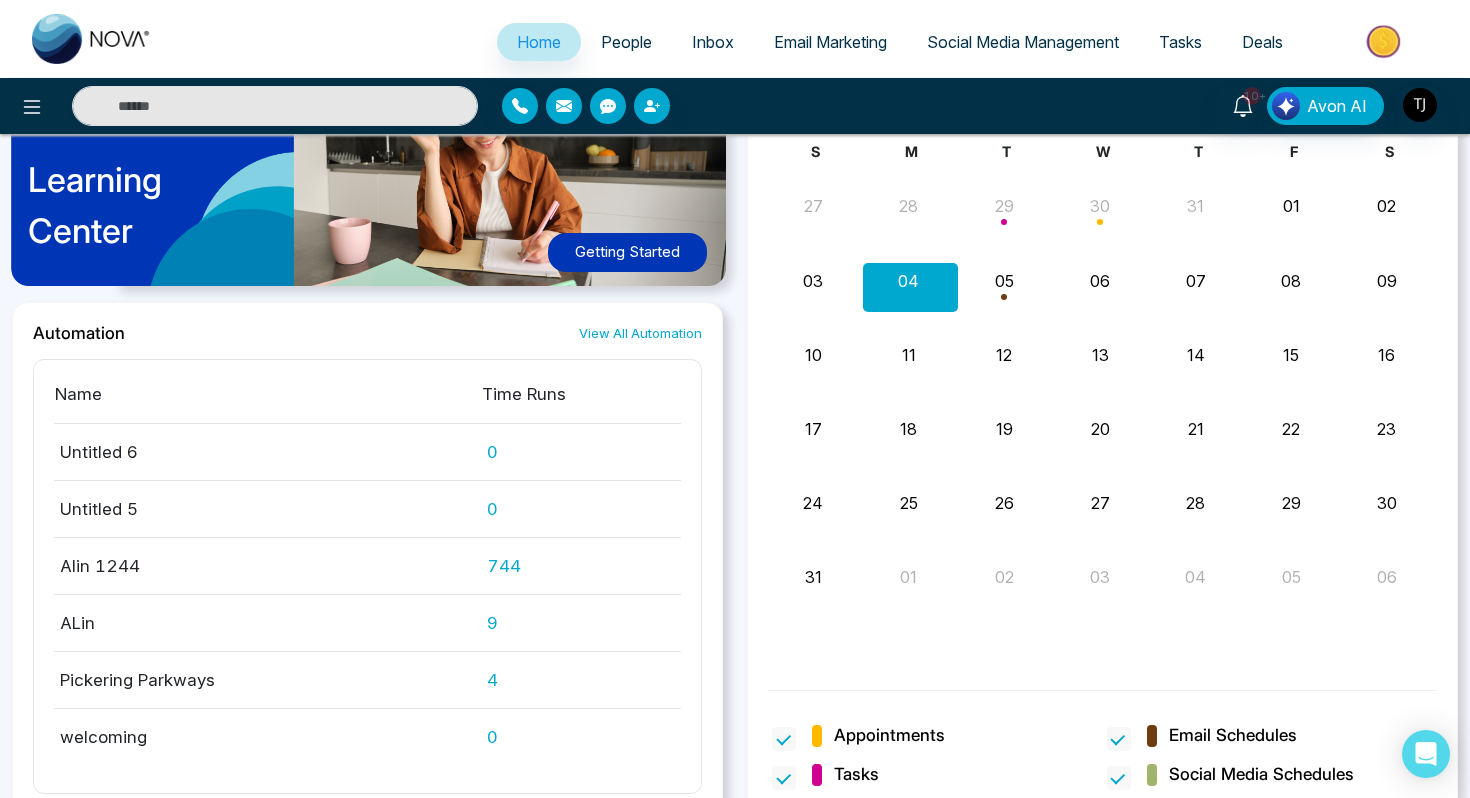 scroll, scrollTop: 2596, scrollLeft: 0, axis: vertical 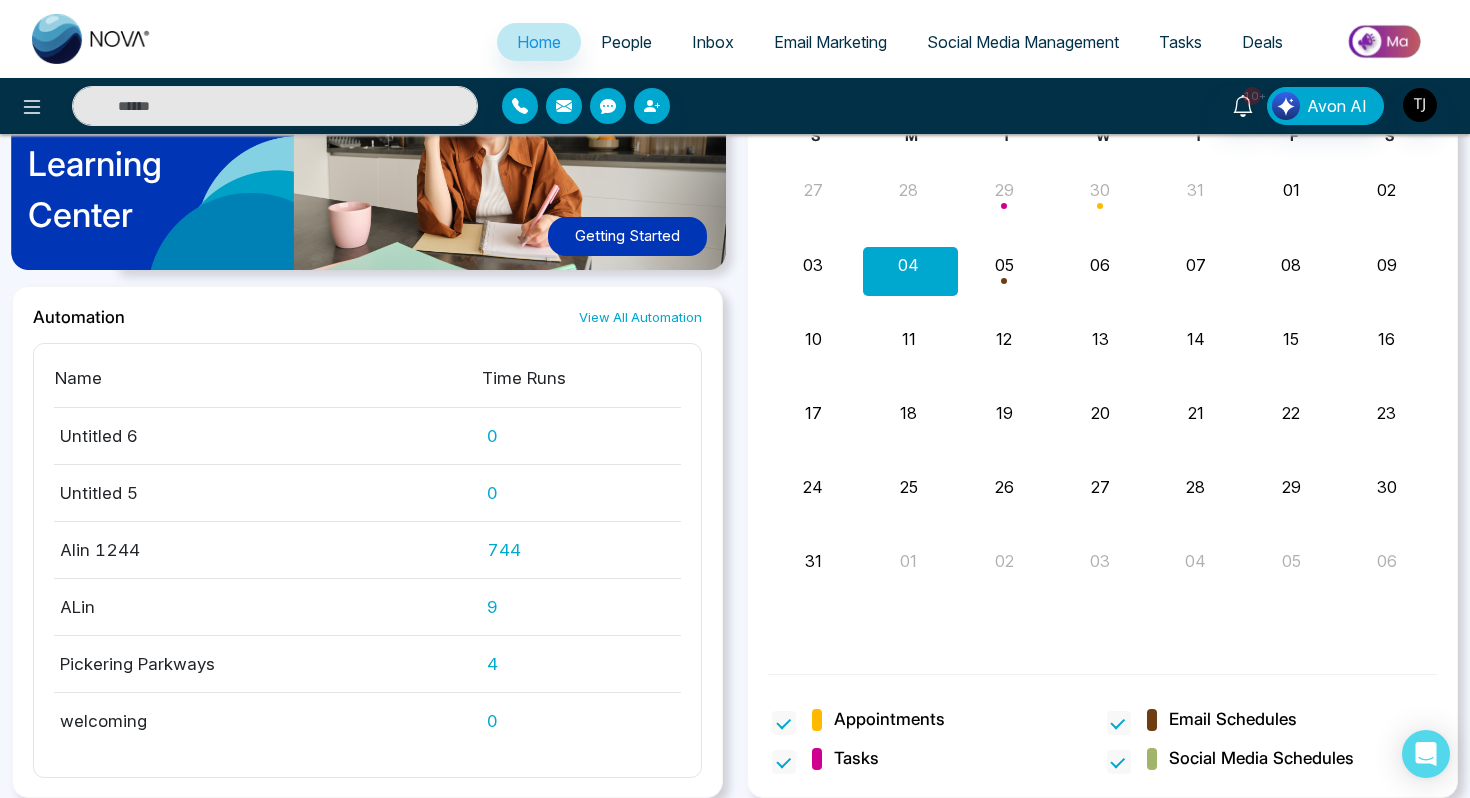 click on "Time Runs" at bounding box center [581, 386] 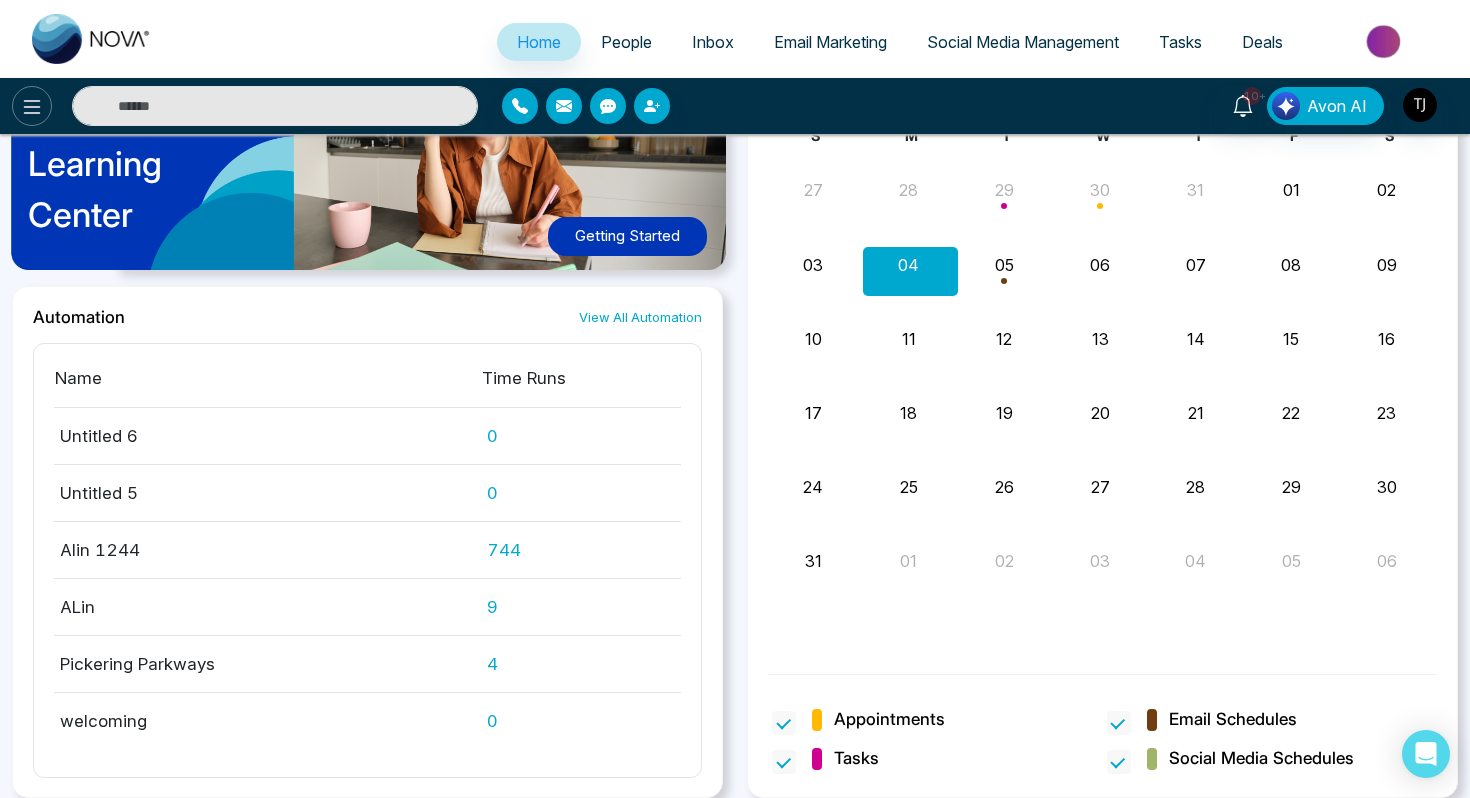 click 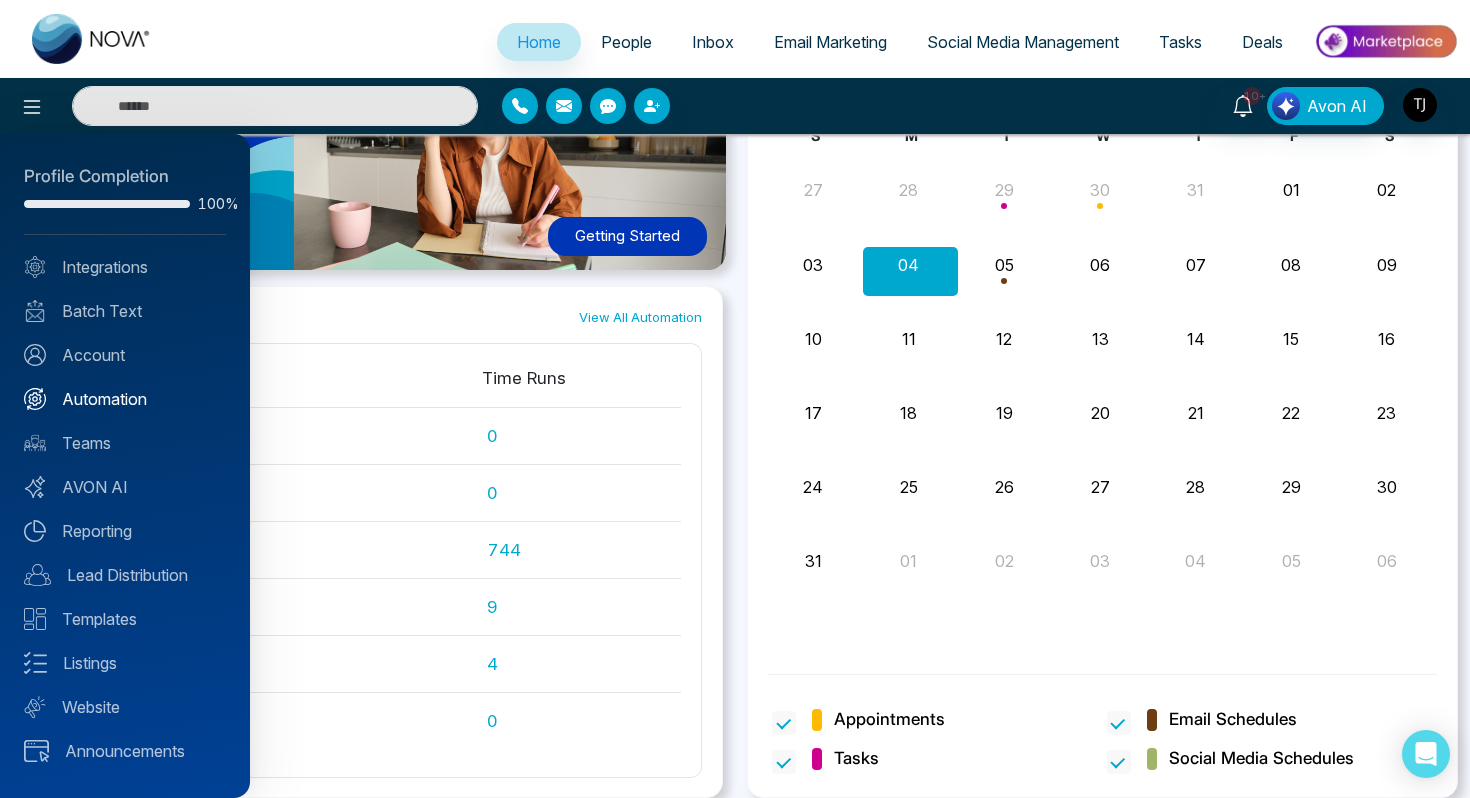 click on "Automation" at bounding box center [125, 399] 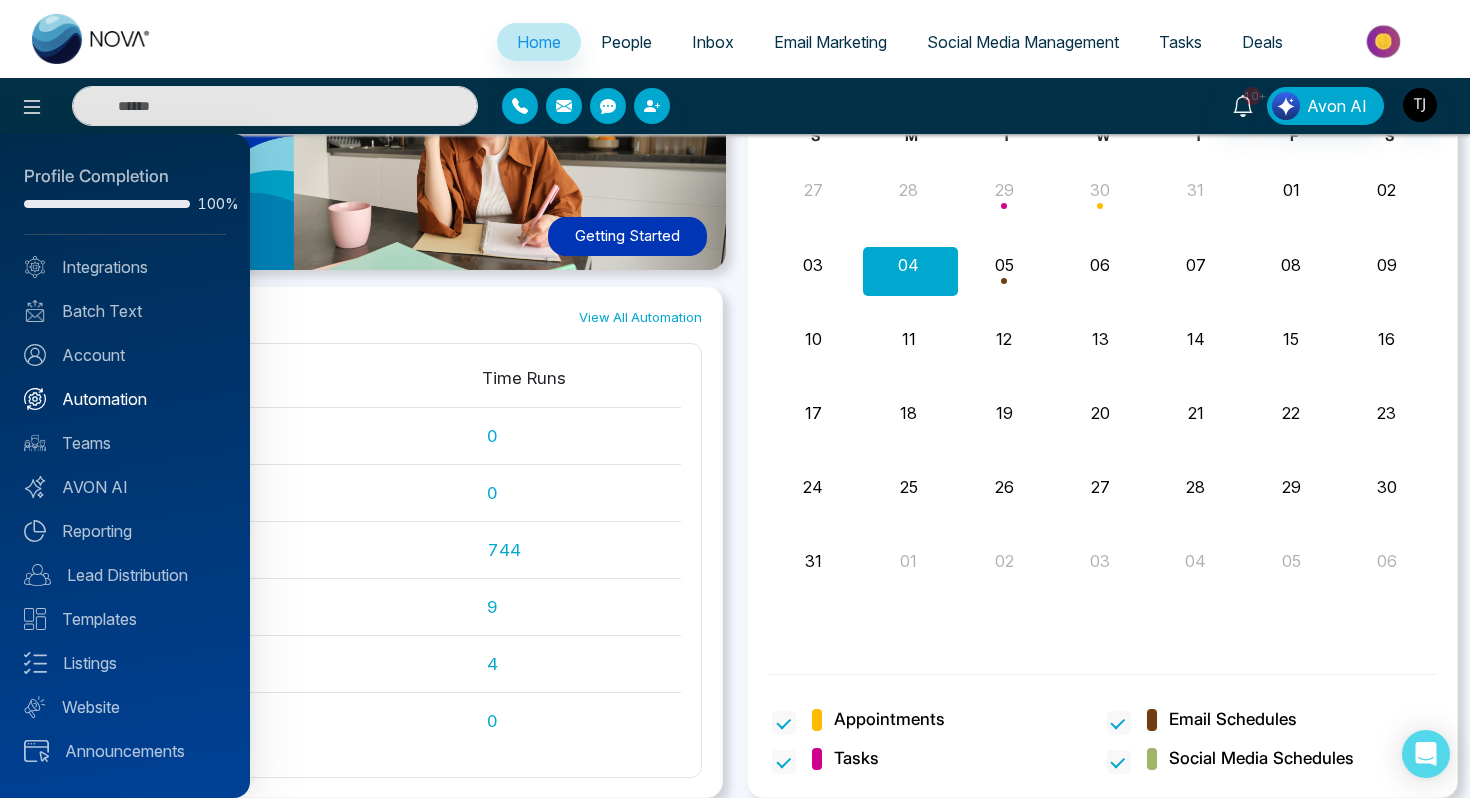 scroll, scrollTop: 0, scrollLeft: 0, axis: both 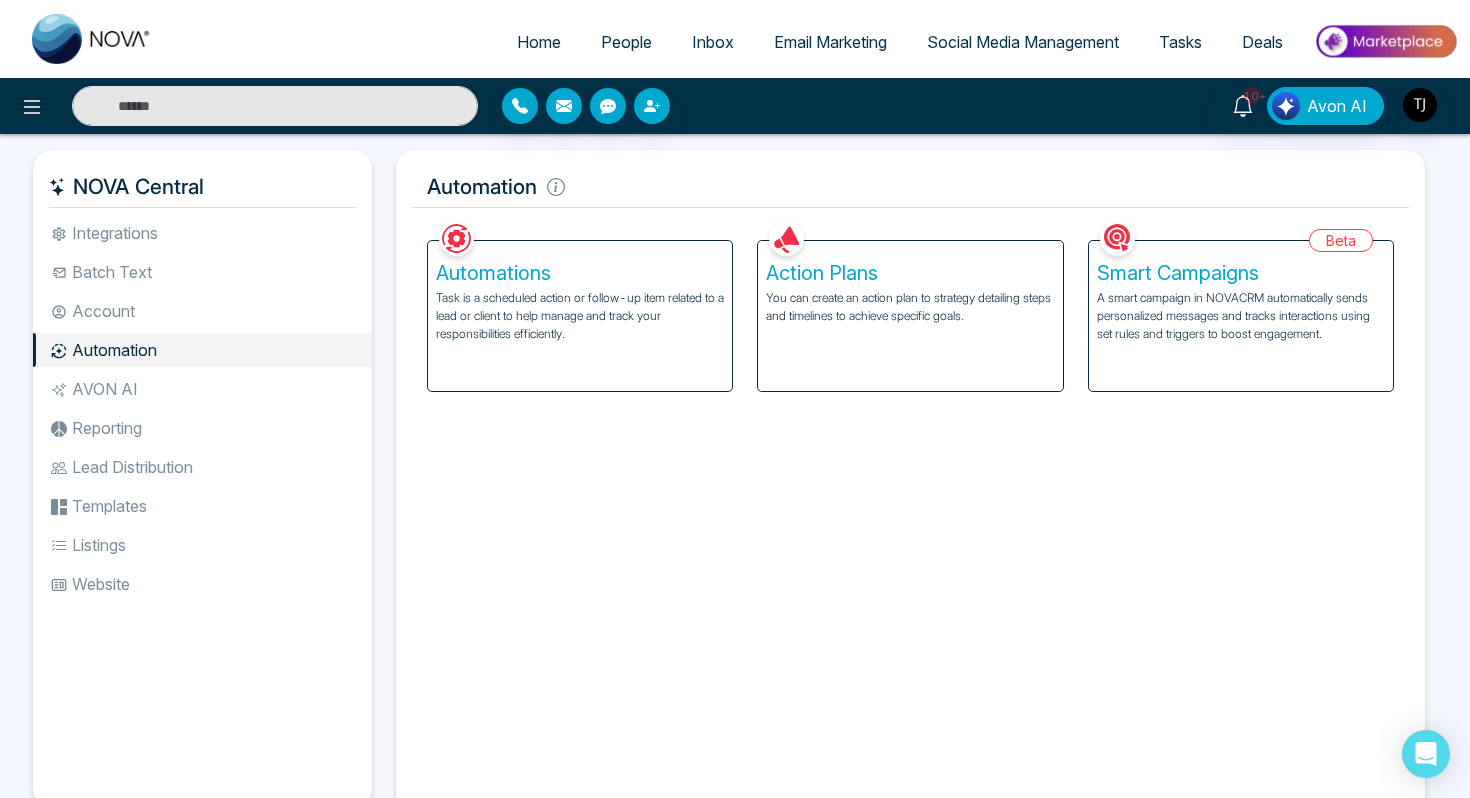 click on "Smart Campaigns A smart campaign in NOVACRM automatically sends personalized messages and tracks interactions using set rules and triggers to boost engagement." at bounding box center (1241, 316) 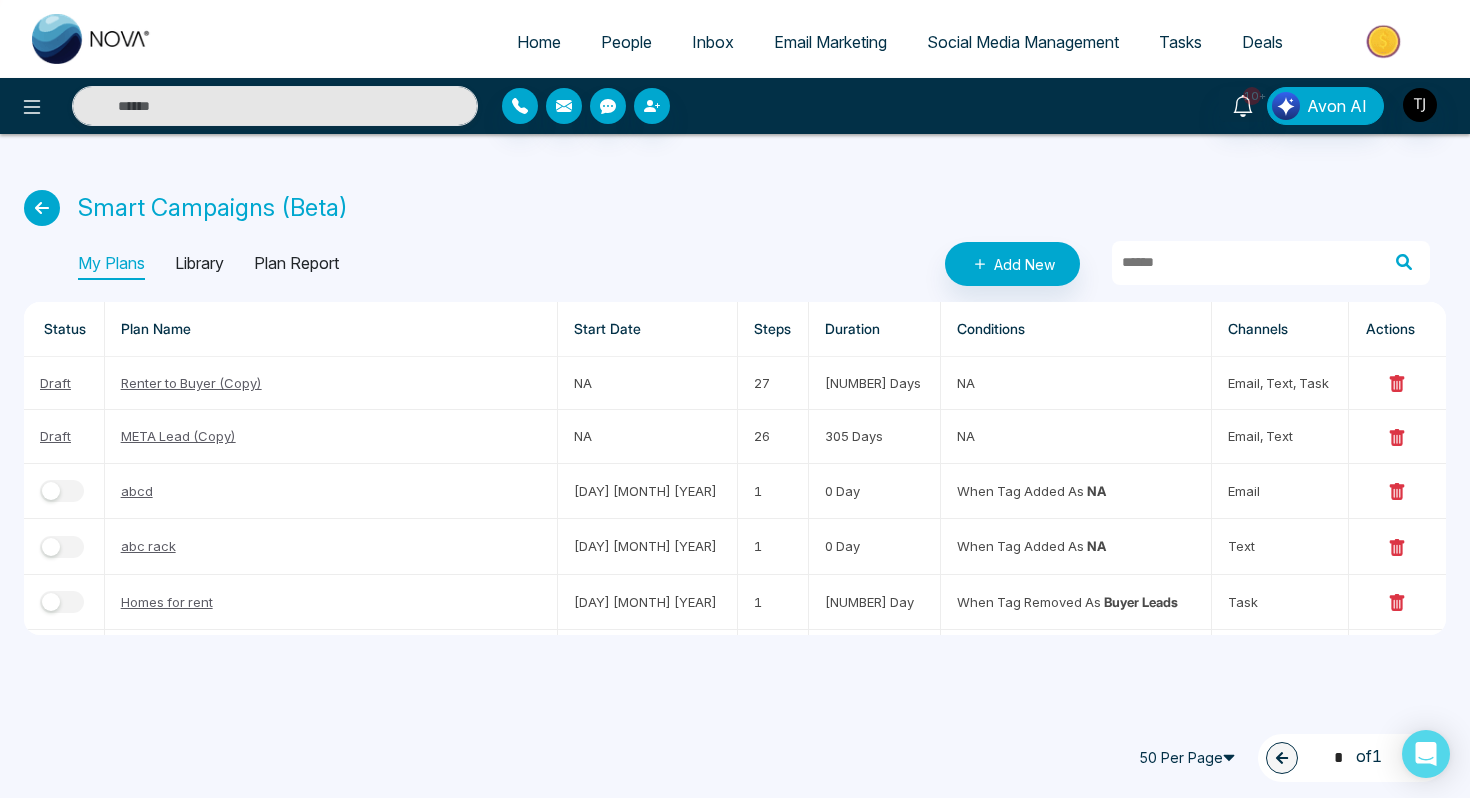 click on "Library" at bounding box center (199, 264) 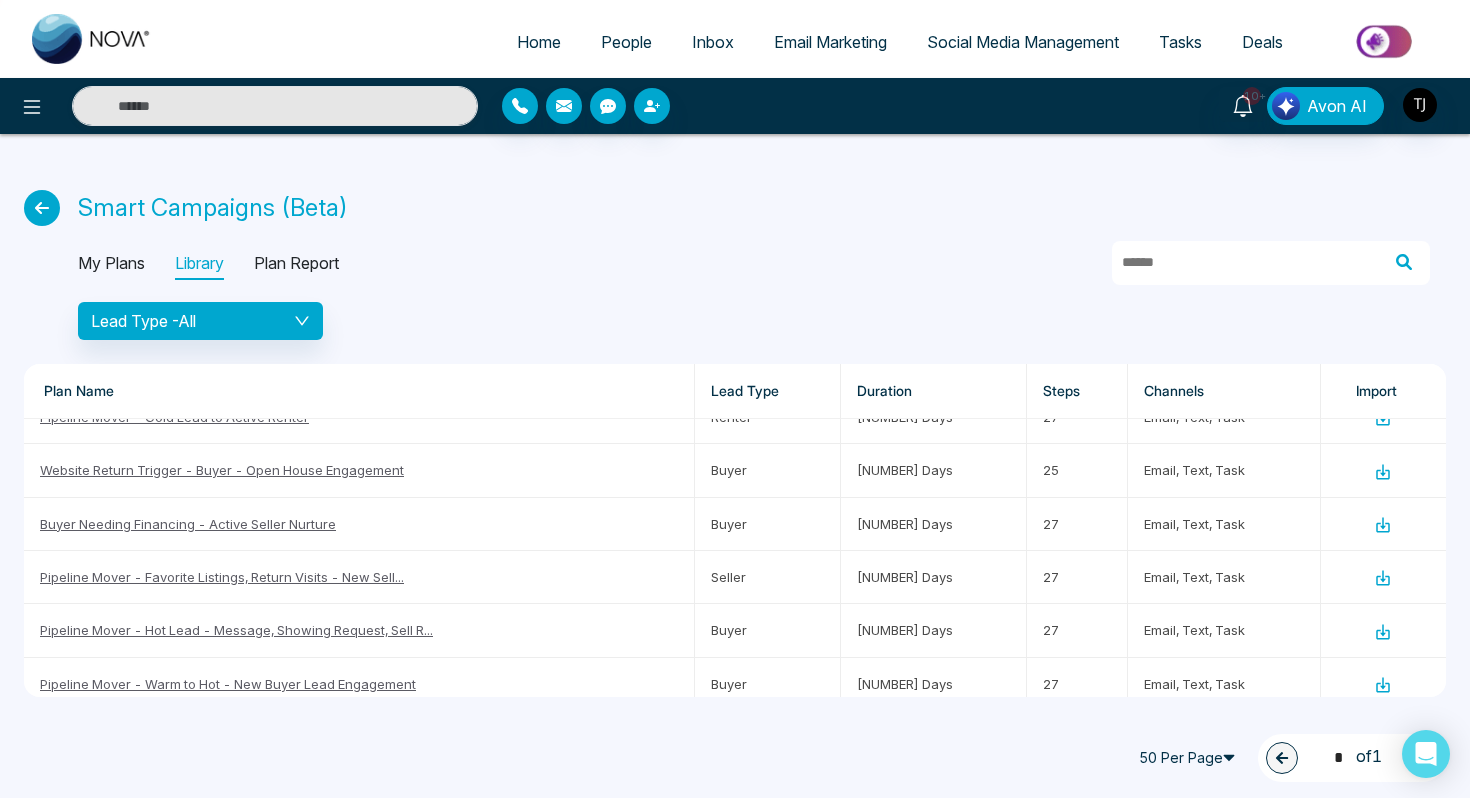 scroll, scrollTop: 0, scrollLeft: 0, axis: both 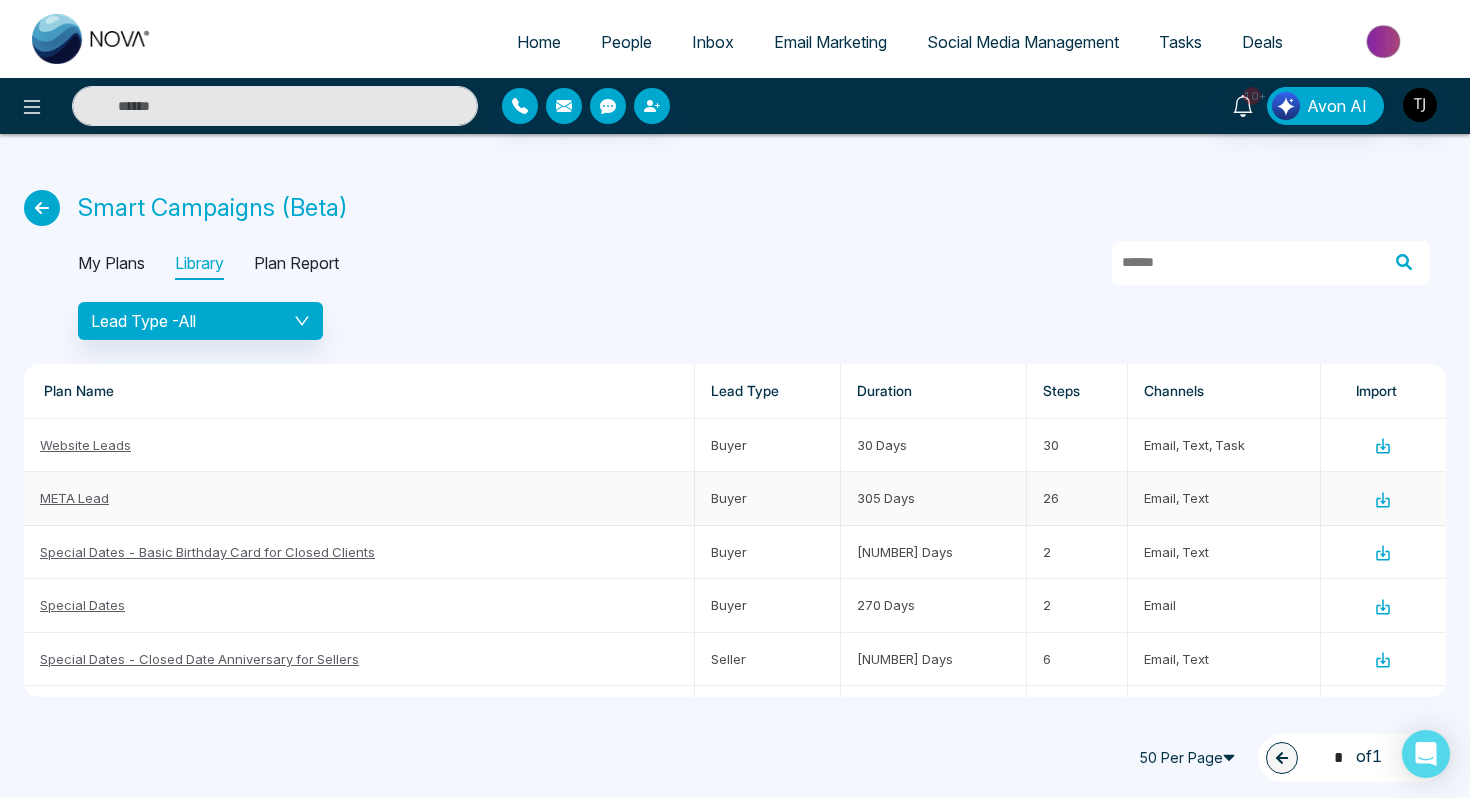 click on "META Lead" at bounding box center [74, 498] 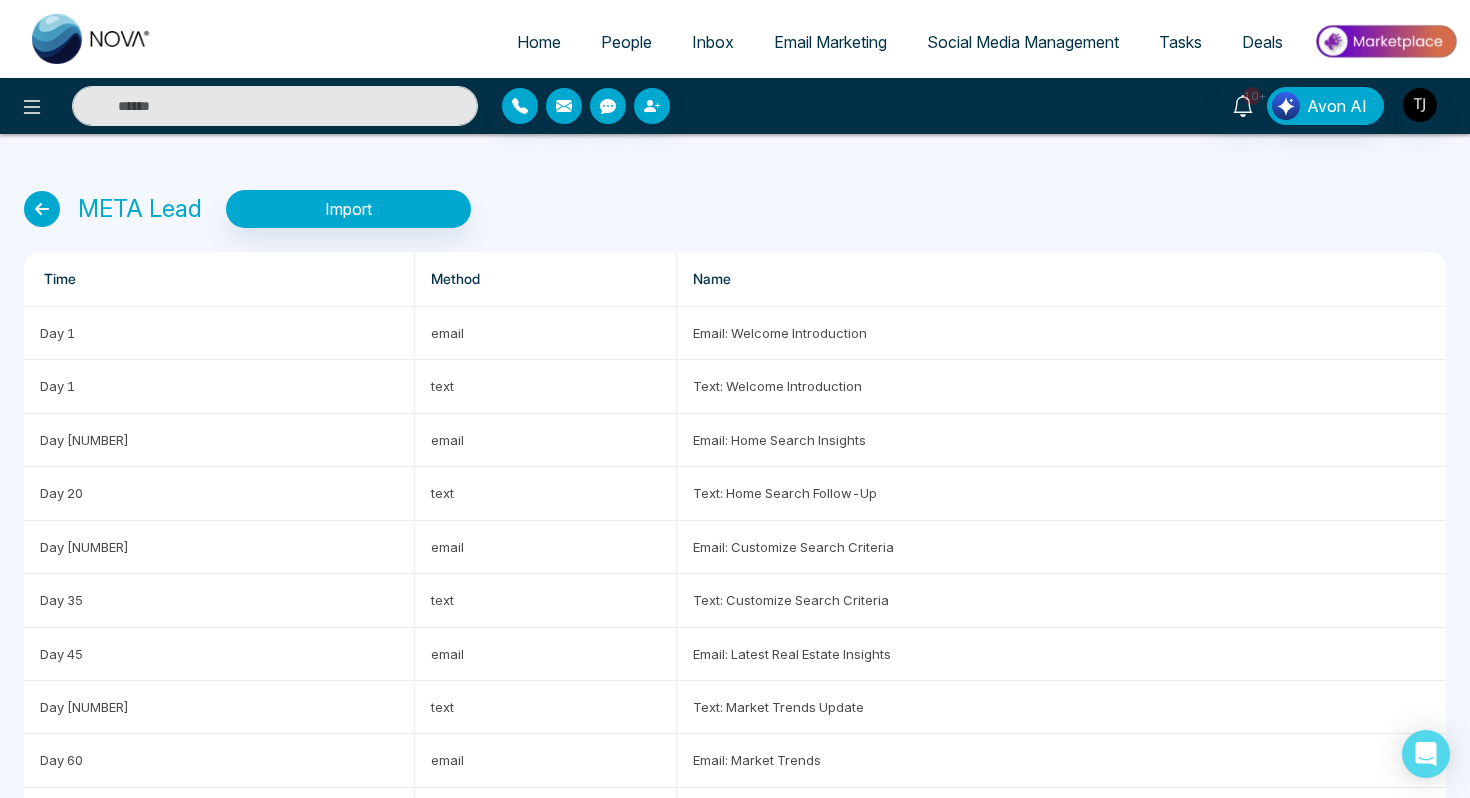 click on "Email Marketing" at bounding box center [830, 42] 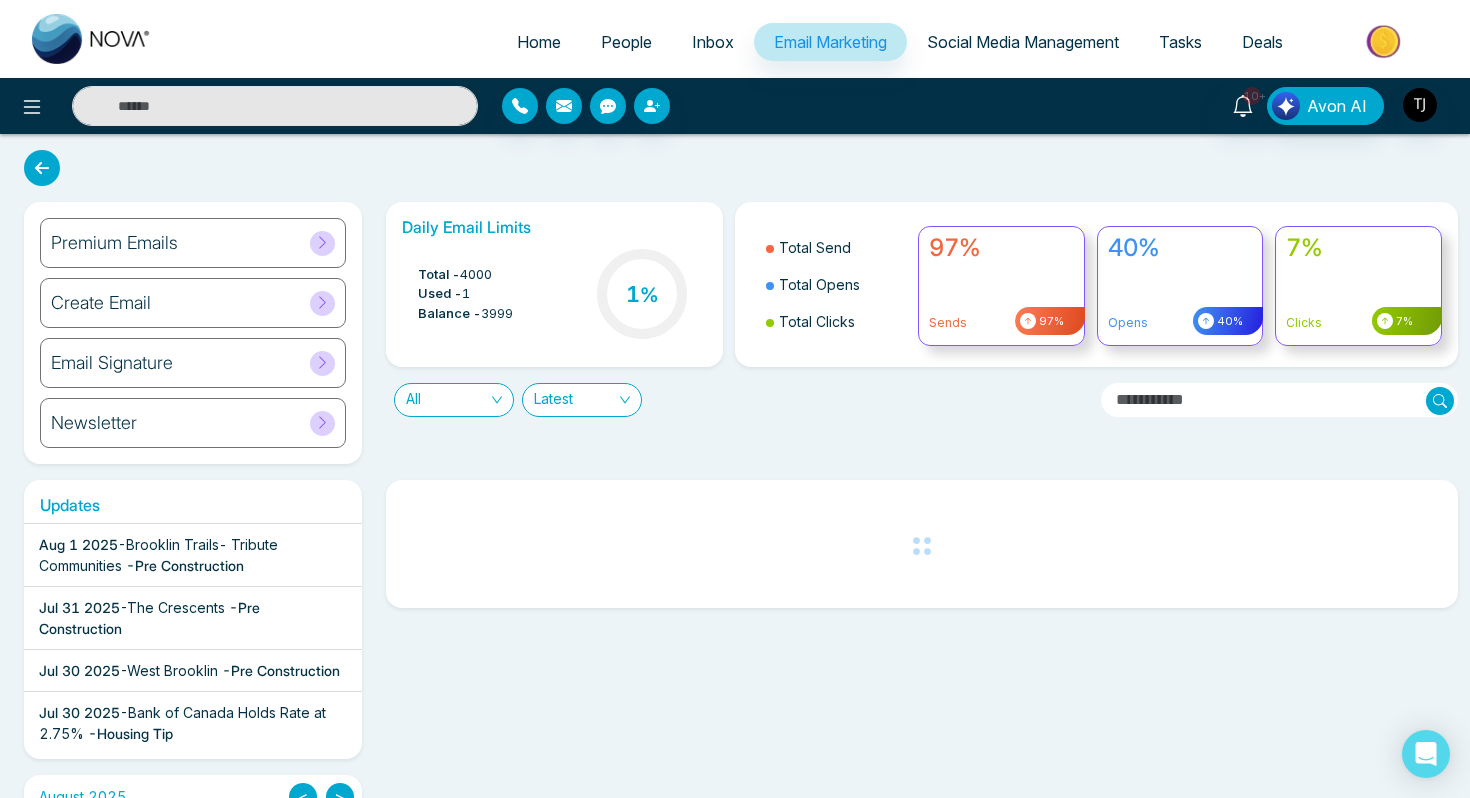 click on "People" at bounding box center [626, 42] 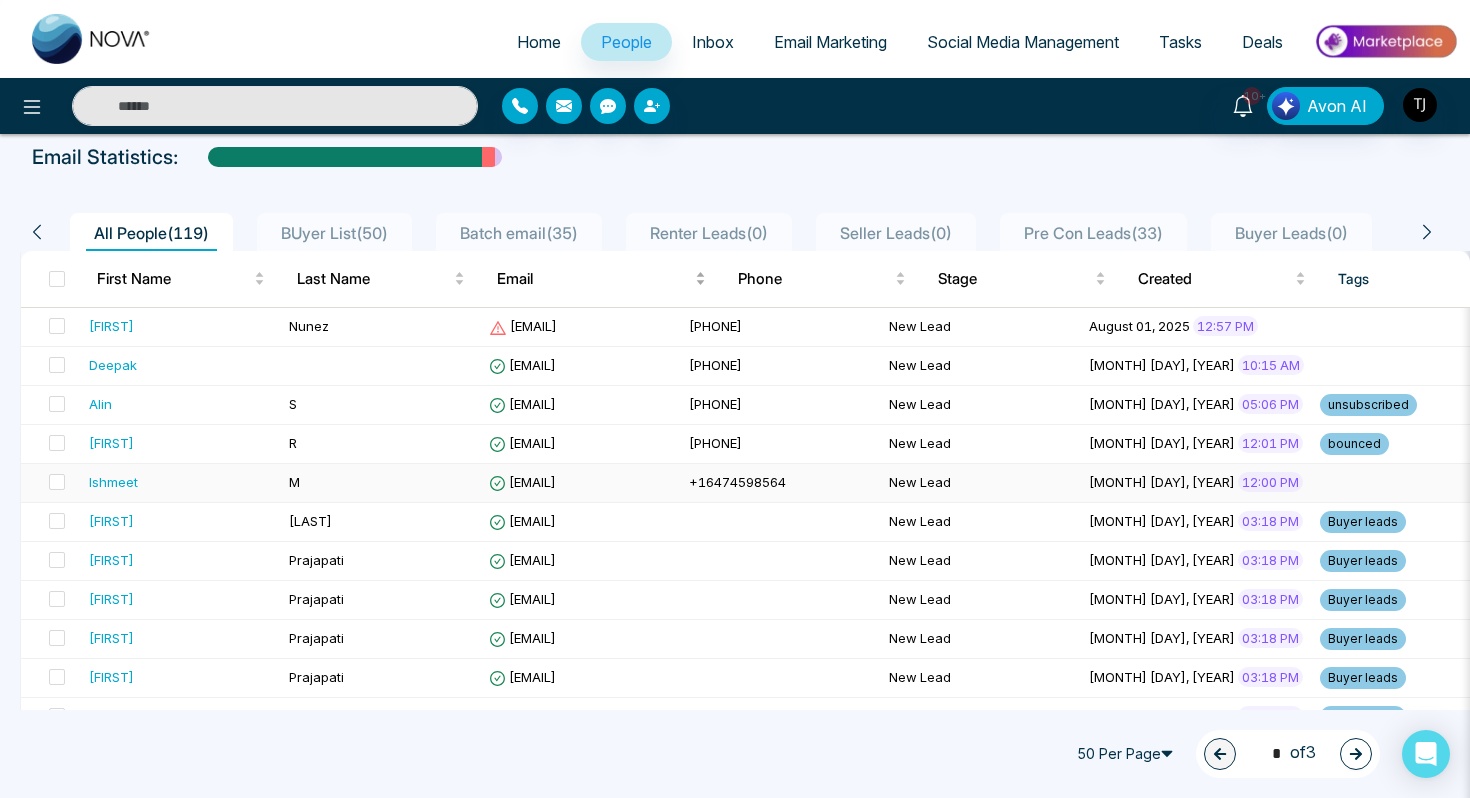 scroll, scrollTop: 90, scrollLeft: 0, axis: vertical 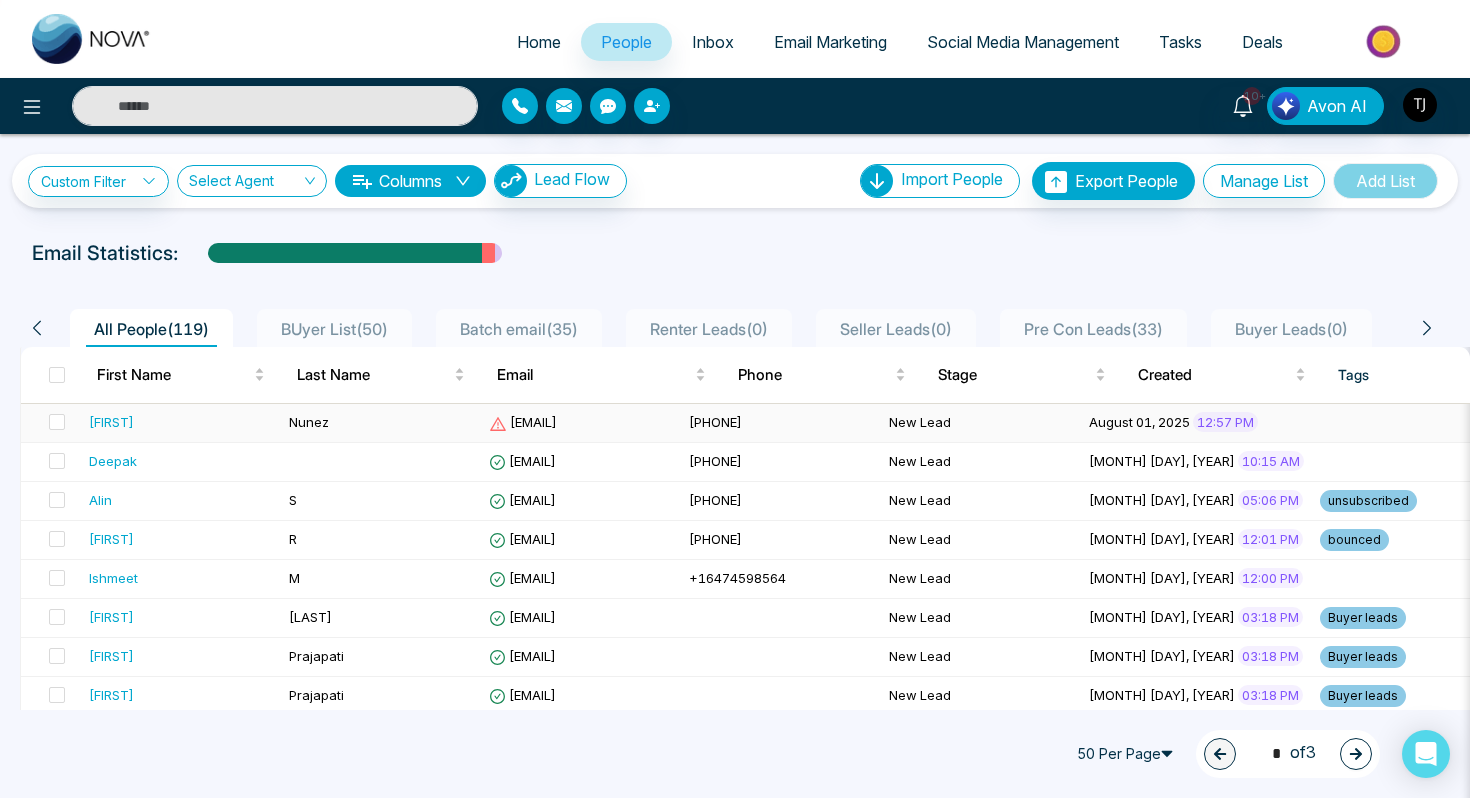 click on "[FIRST]" at bounding box center [111, 422] 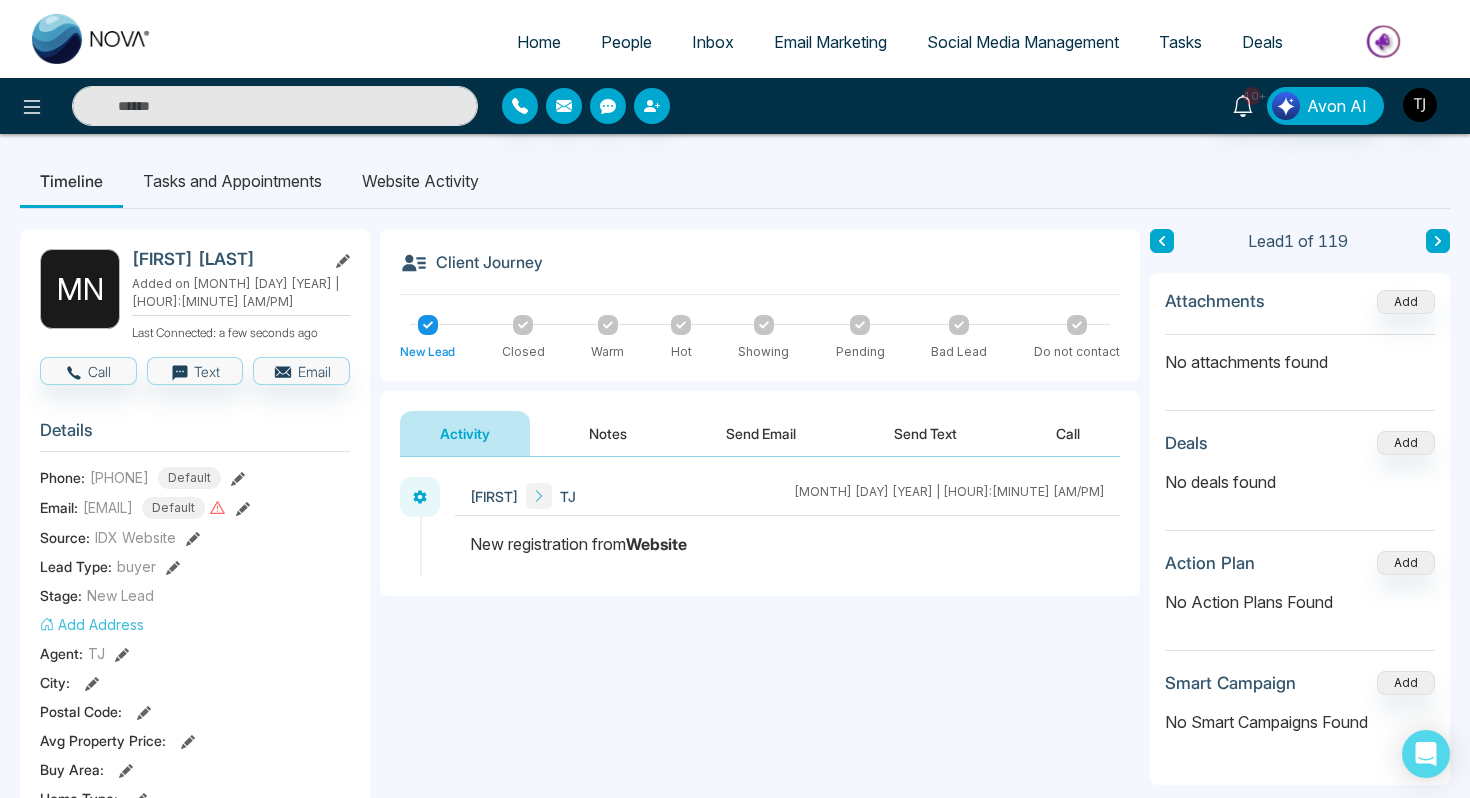 click on "Email Marketing" at bounding box center (830, 42) 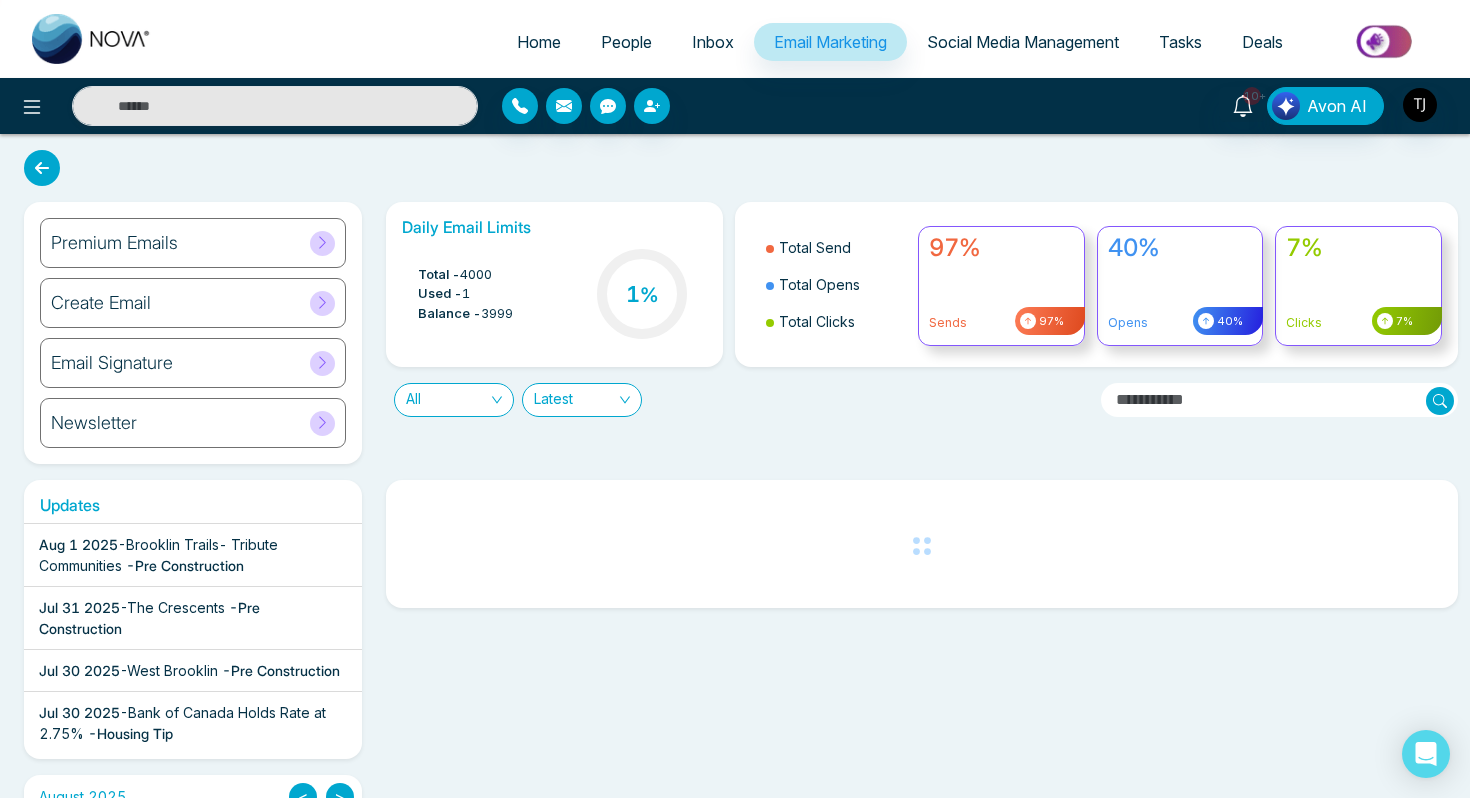 click on "Create Email" at bounding box center [193, 303] 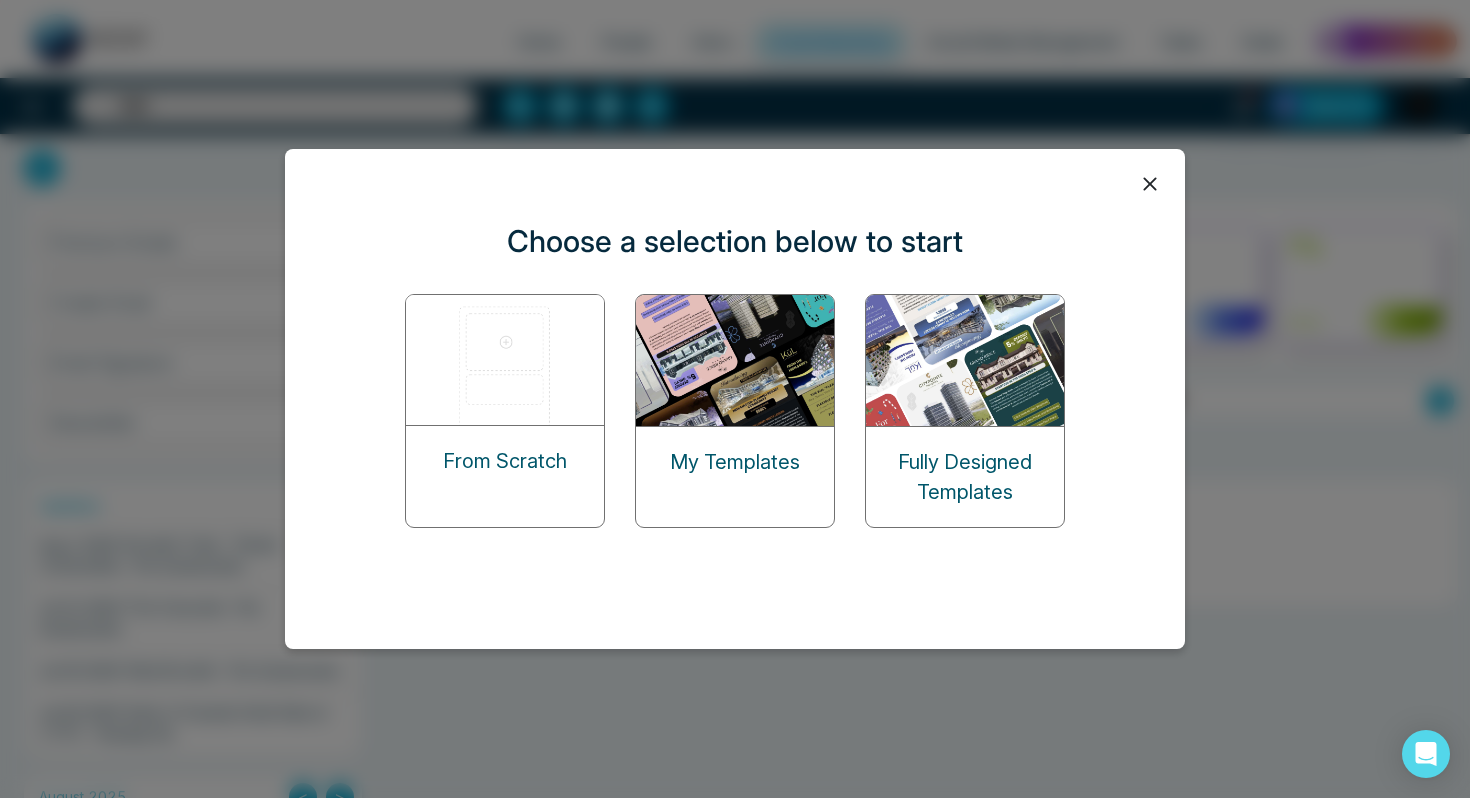 click at bounding box center (506, 360) 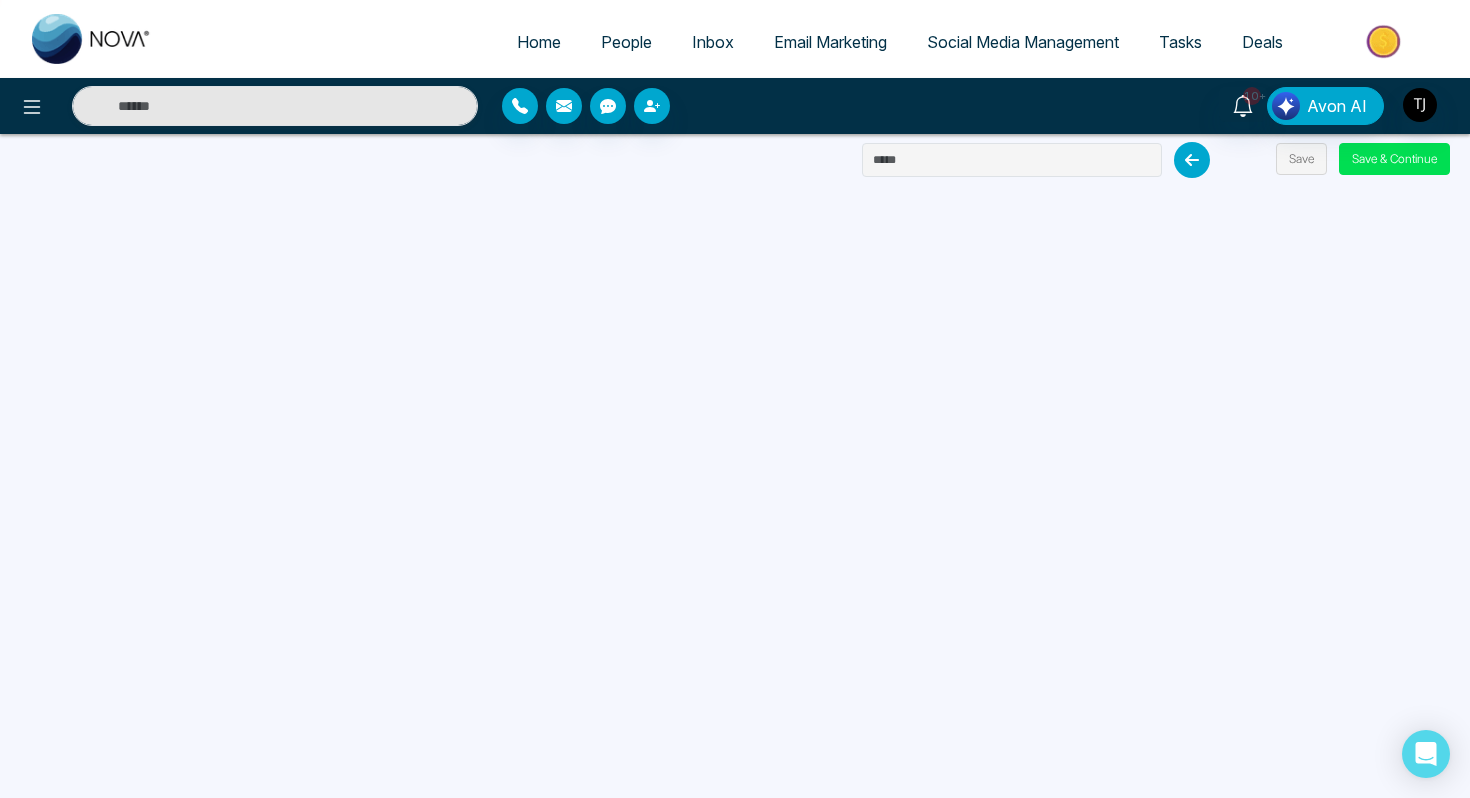 click on "Email Marketing" at bounding box center [830, 42] 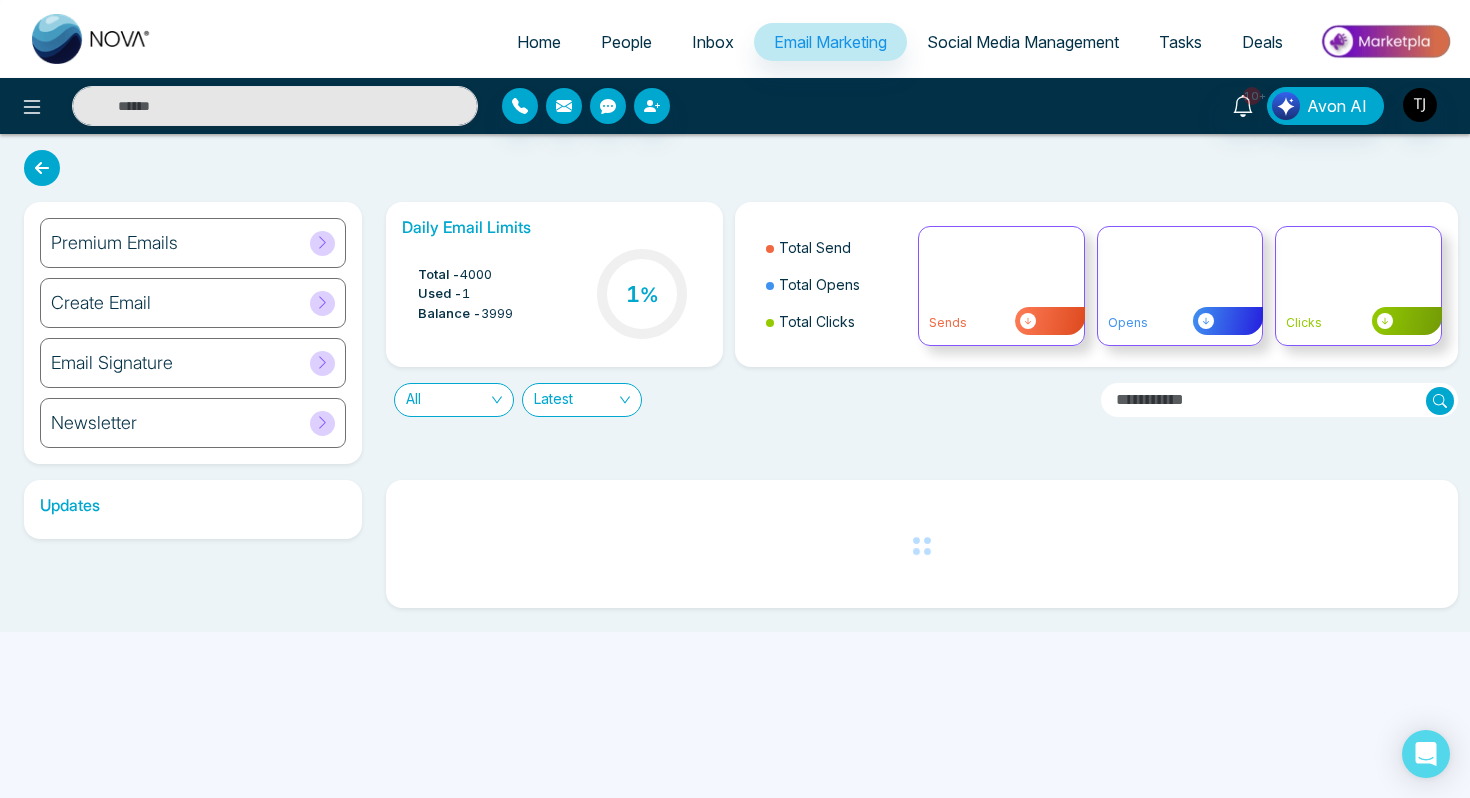 click on "Premium Emails" at bounding box center [193, 243] 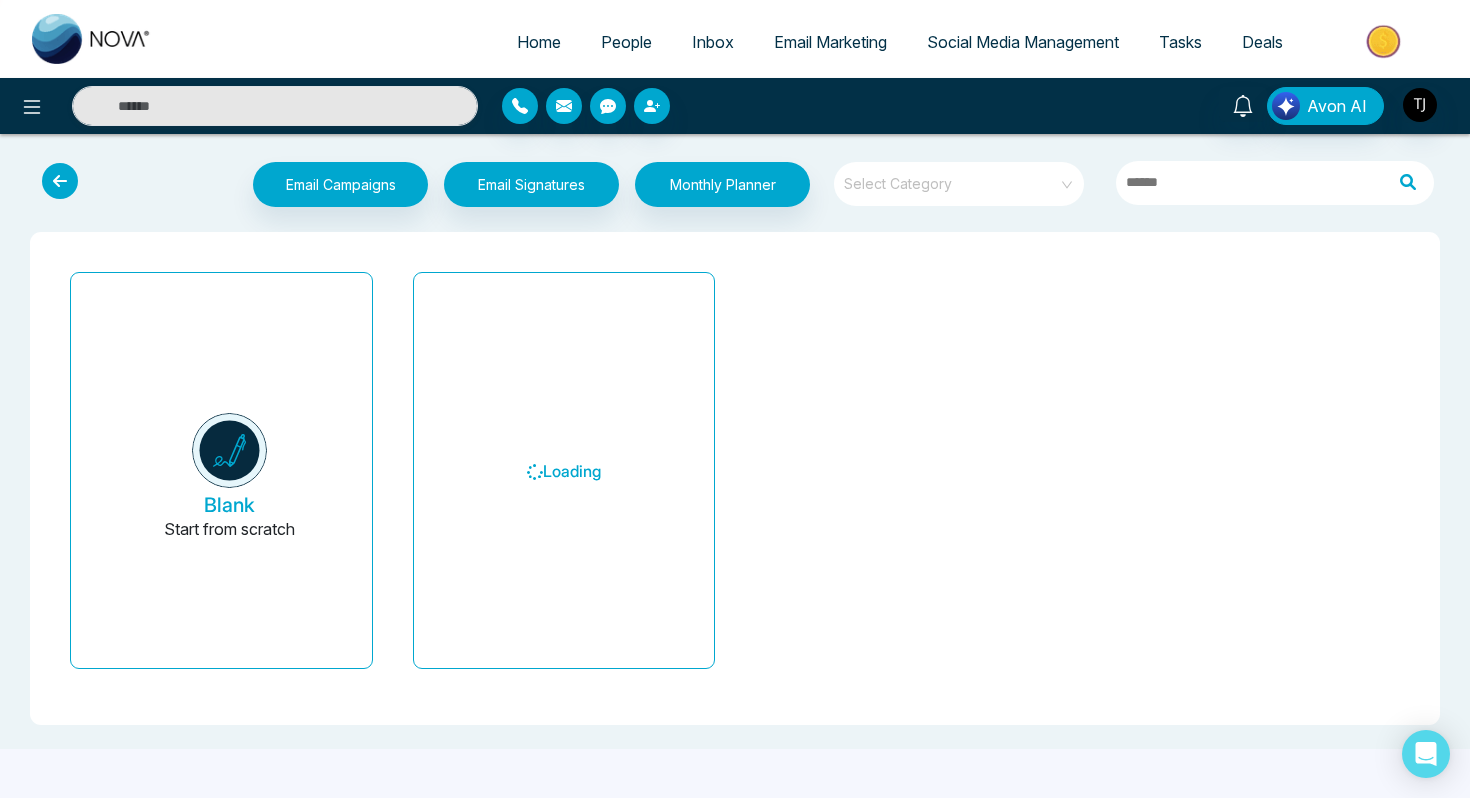 click at bounding box center (952, 177) 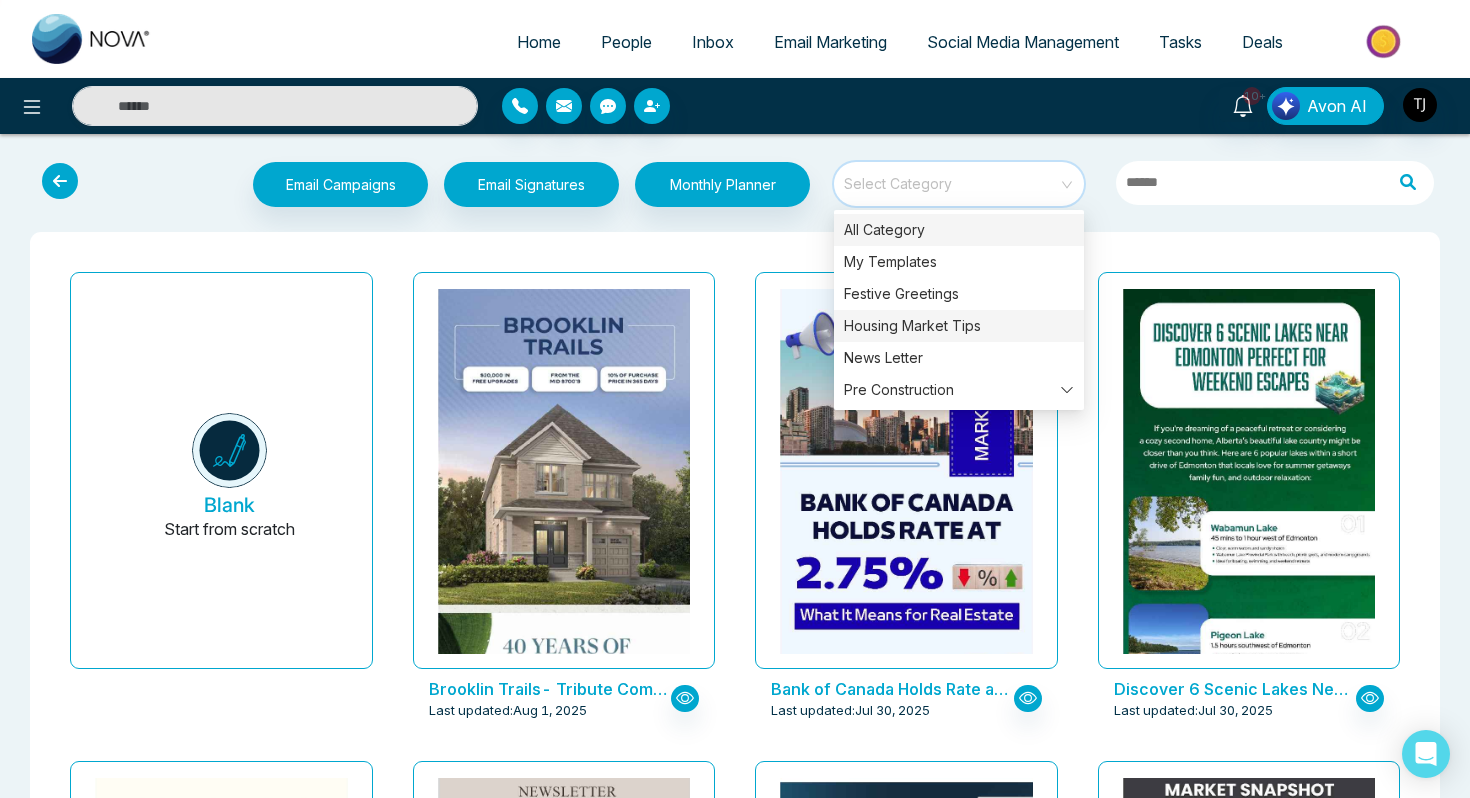 click on "Housing Market Tips" at bounding box center [959, 326] 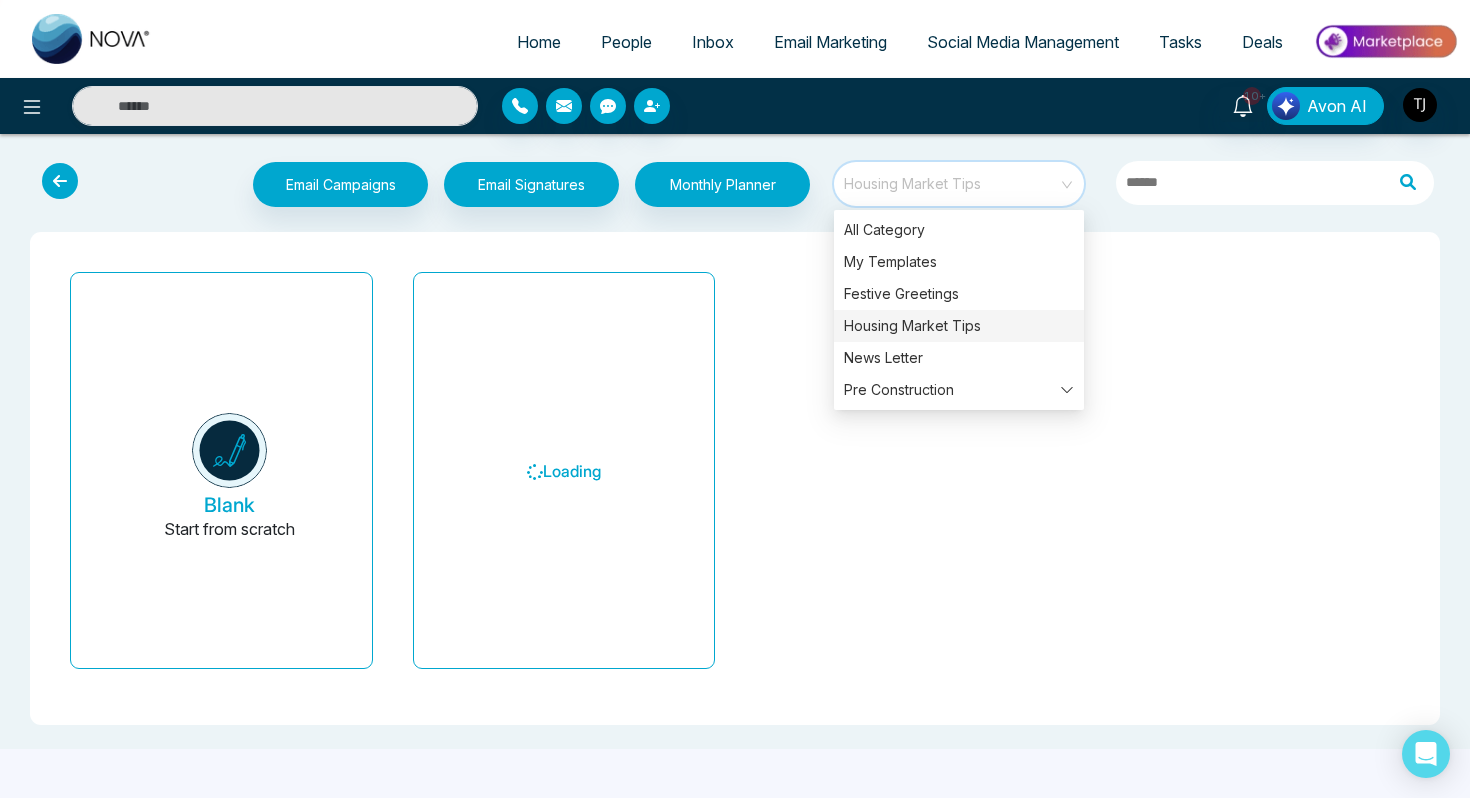 click on "Blank Start from scratch  Loading" at bounding box center [735, 478] 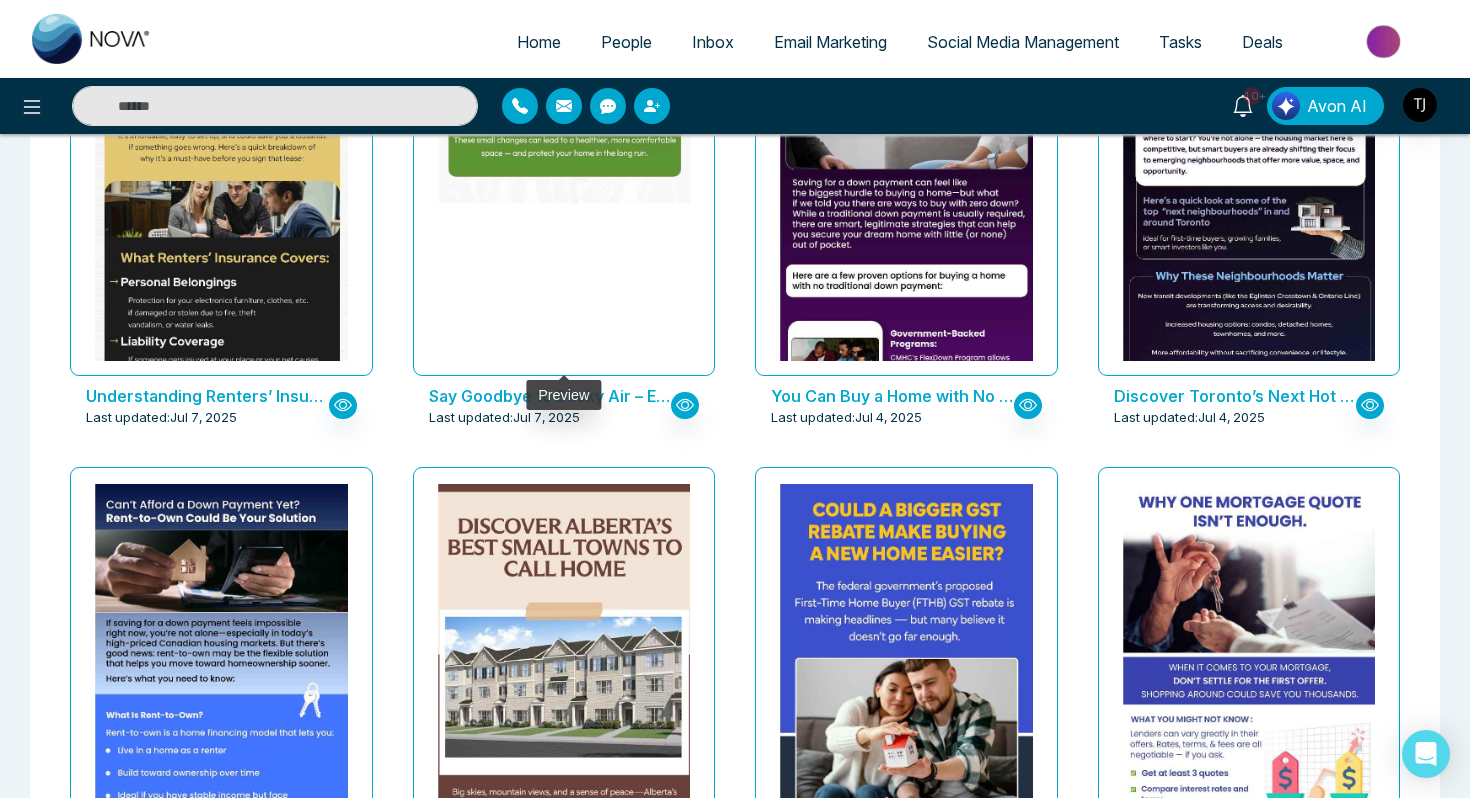 scroll, scrollTop: 1278, scrollLeft: 0, axis: vertical 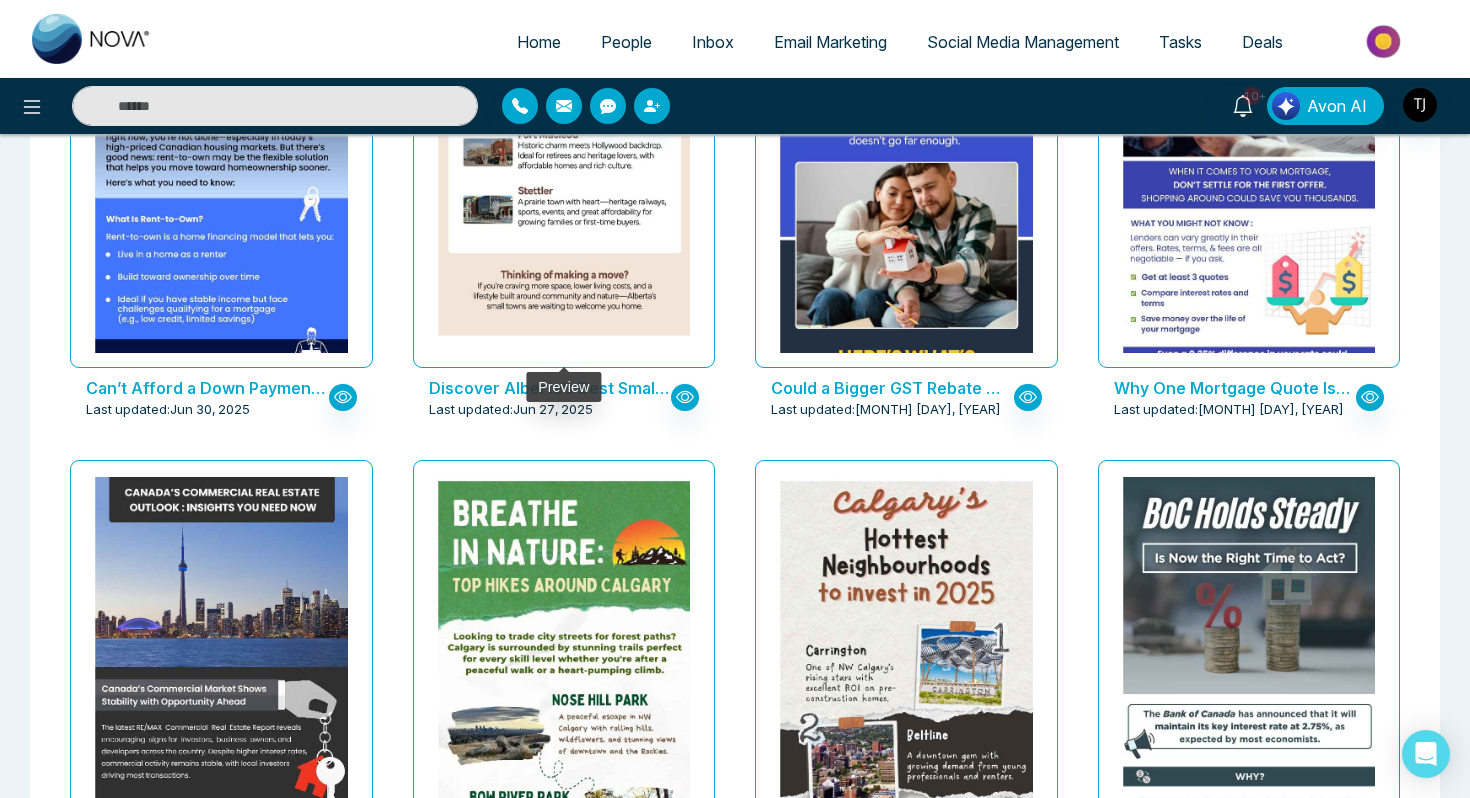 click at bounding box center [563, -169] 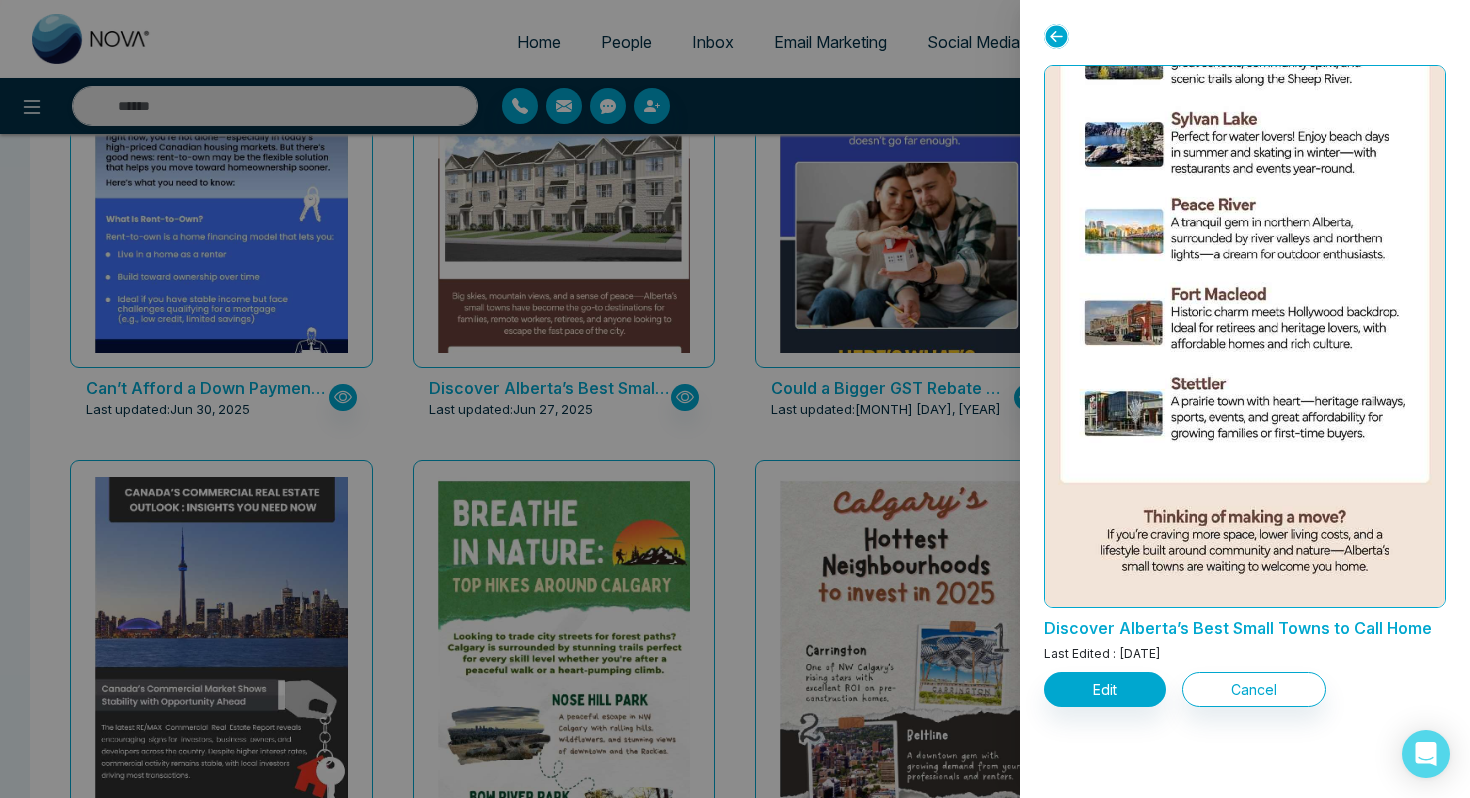 scroll, scrollTop: 1059, scrollLeft: 0, axis: vertical 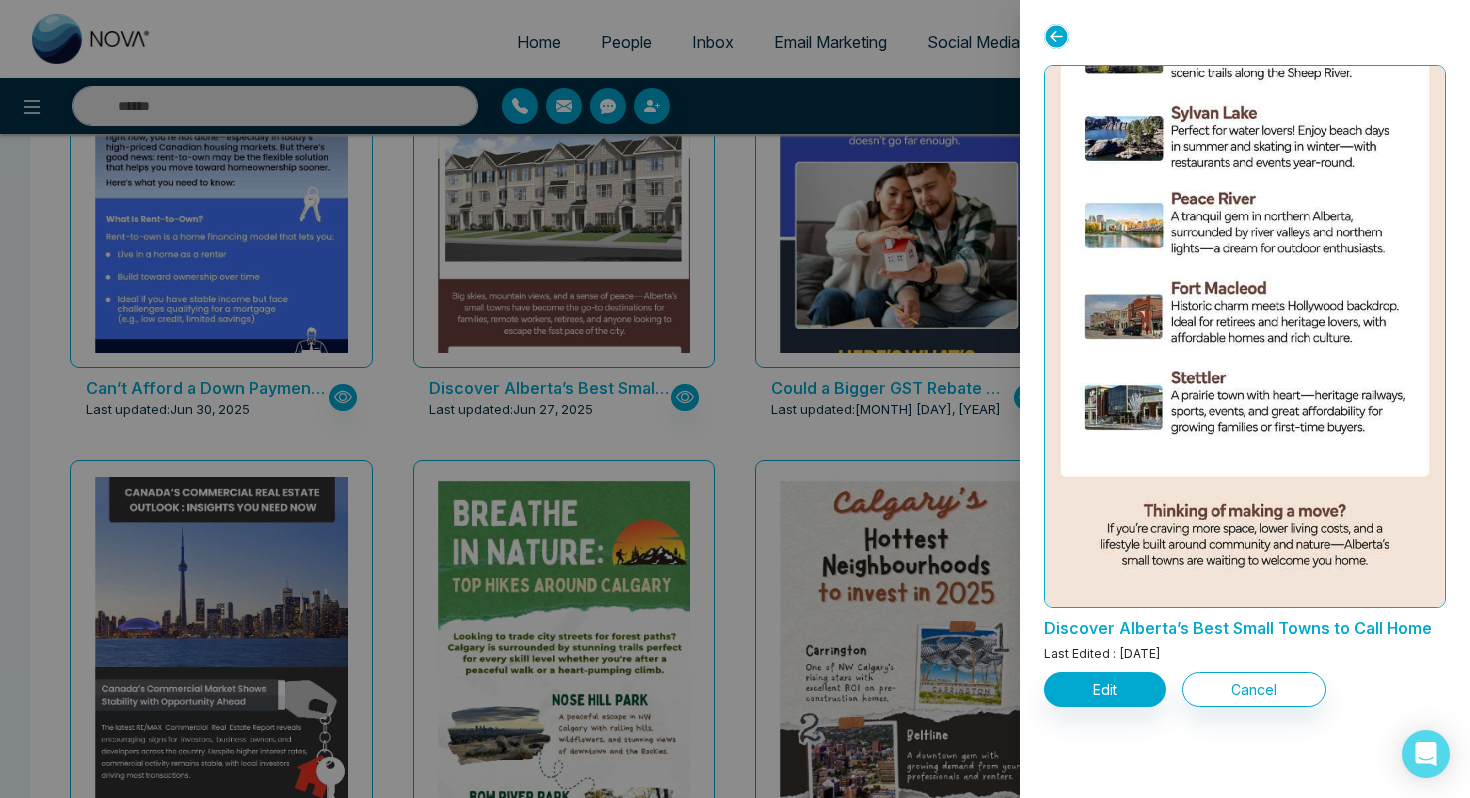 click at bounding box center [735, 399] 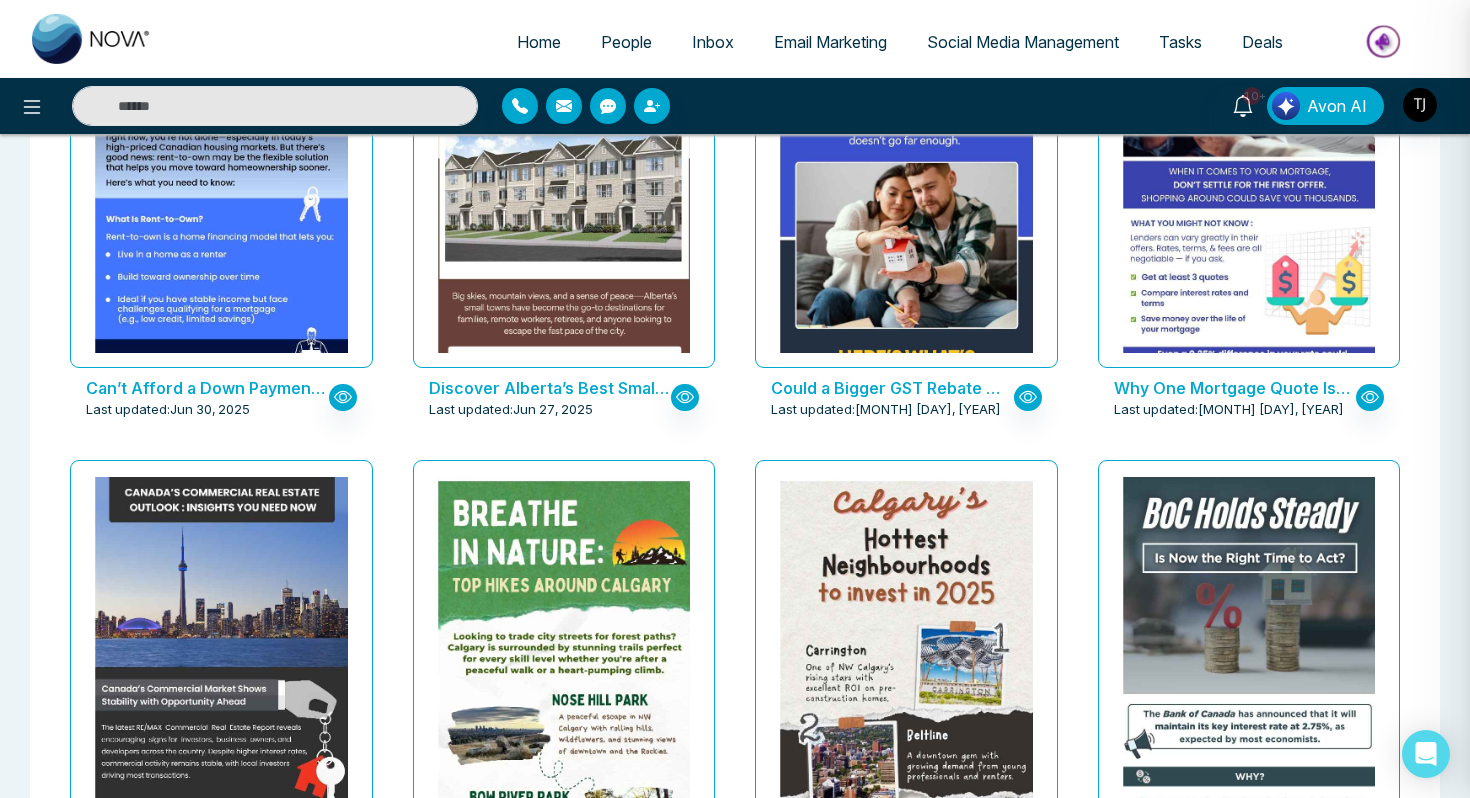 click at bounding box center (735, 399) 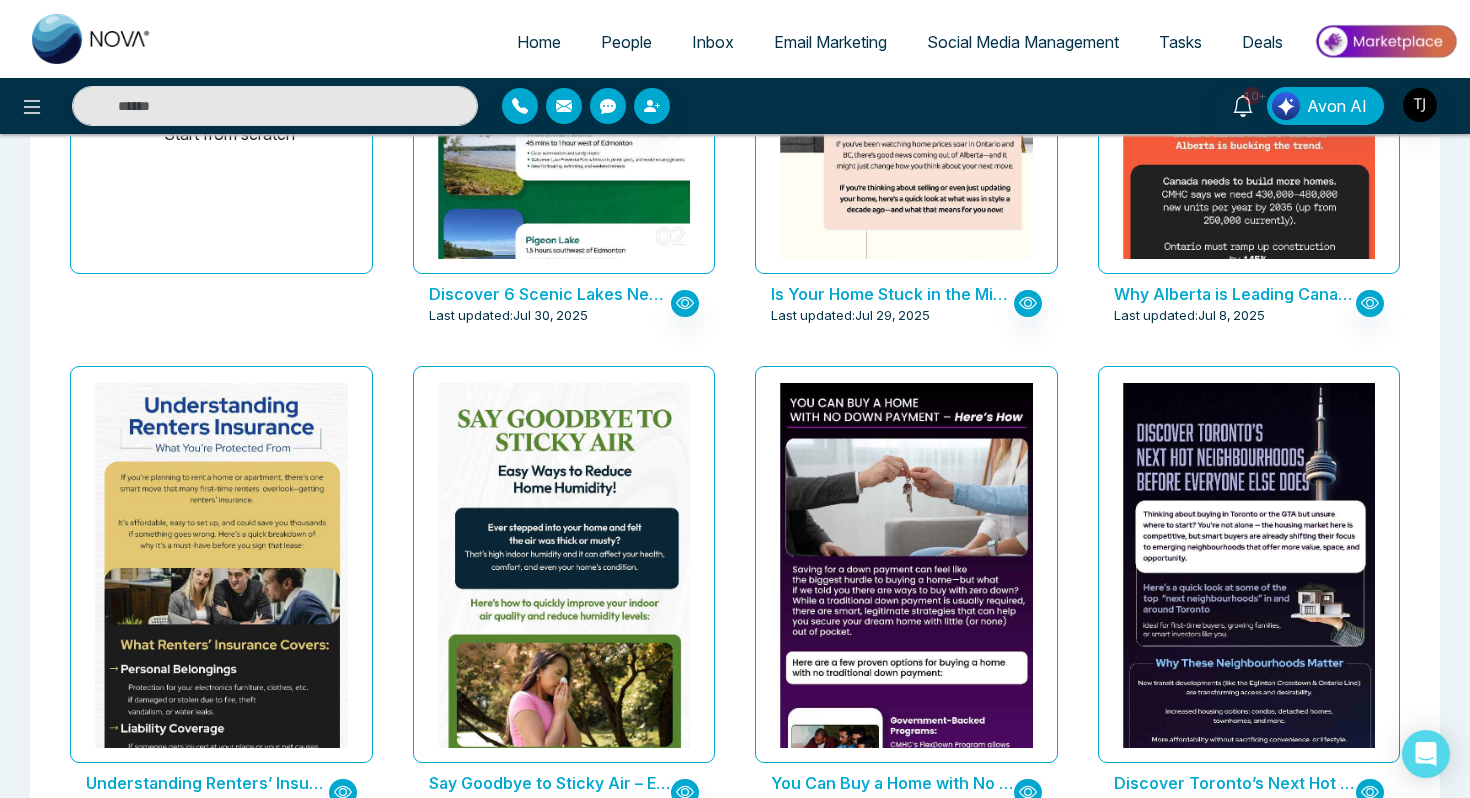 scroll, scrollTop: 0, scrollLeft: 0, axis: both 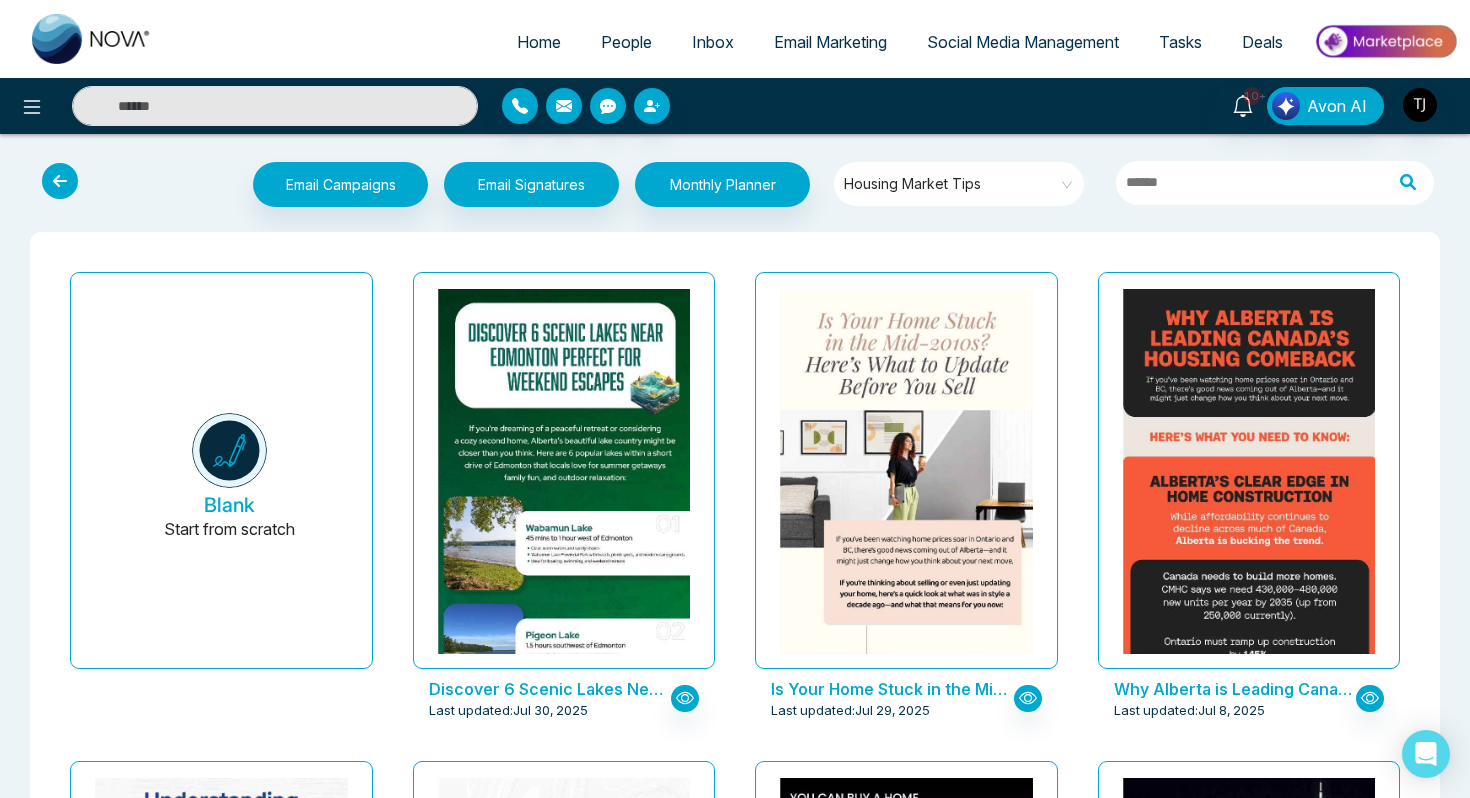 click on "Housing Market Tips" at bounding box center [960, 184] 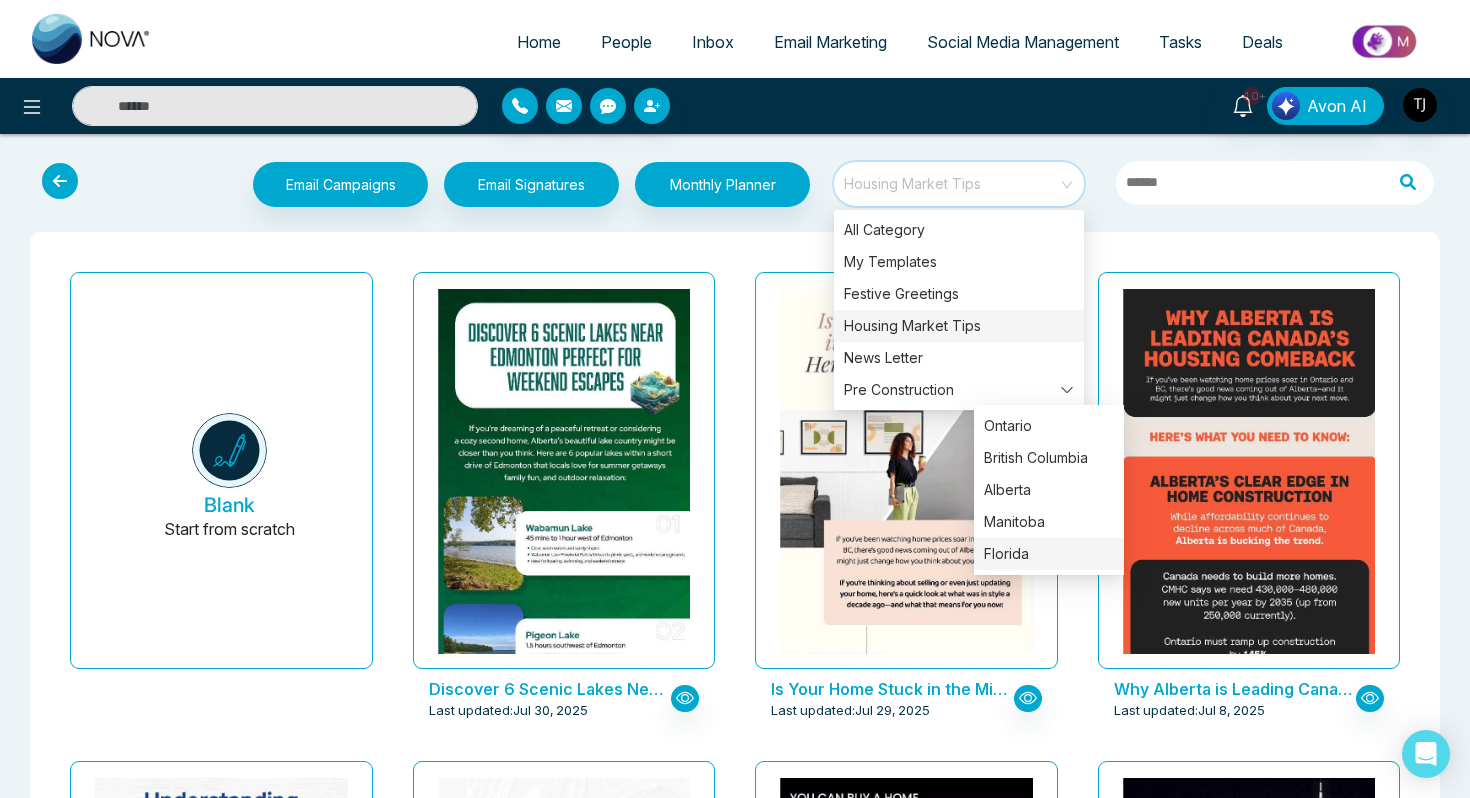 click on "Florida" at bounding box center (1049, 554) 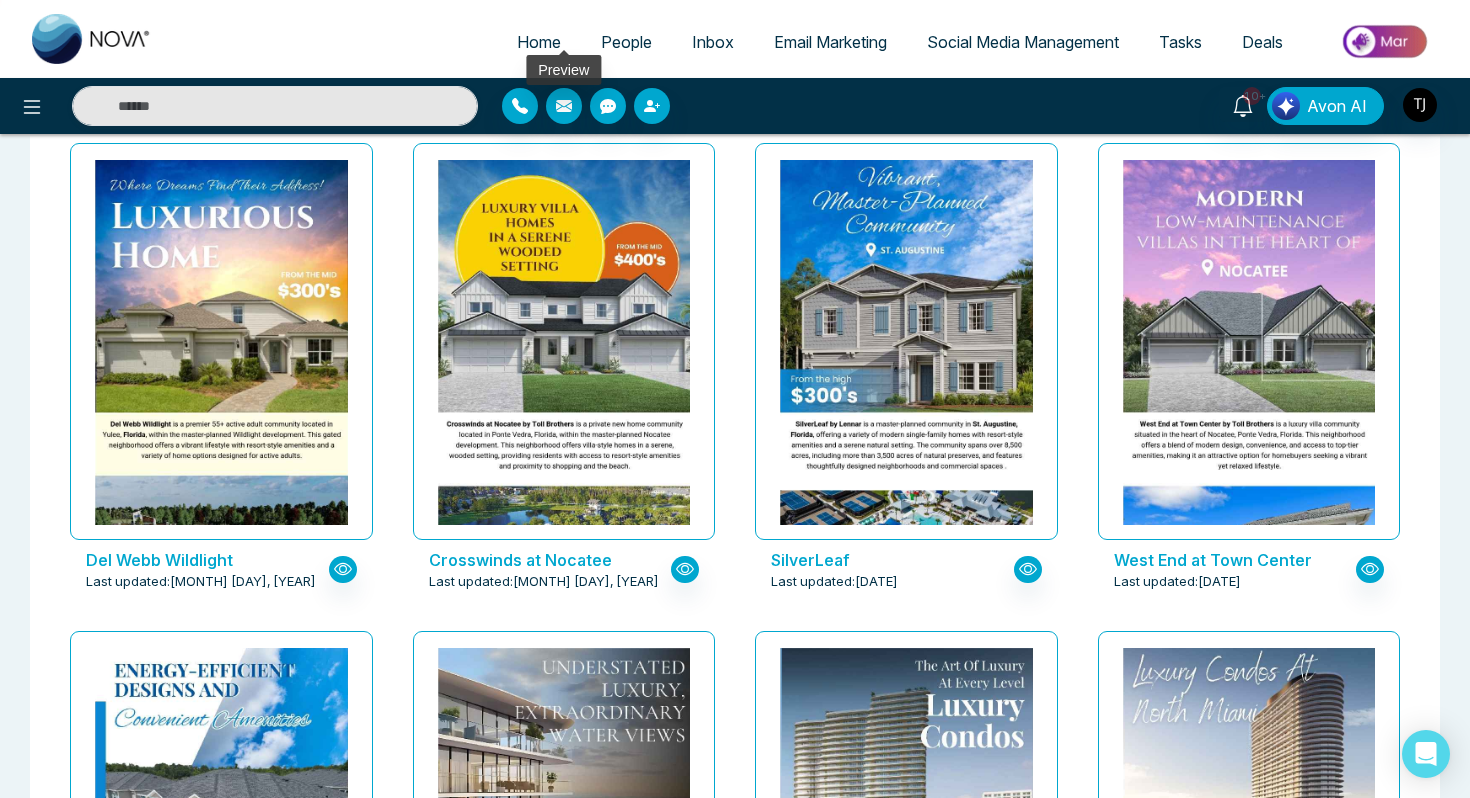 scroll, scrollTop: 734, scrollLeft: 0, axis: vertical 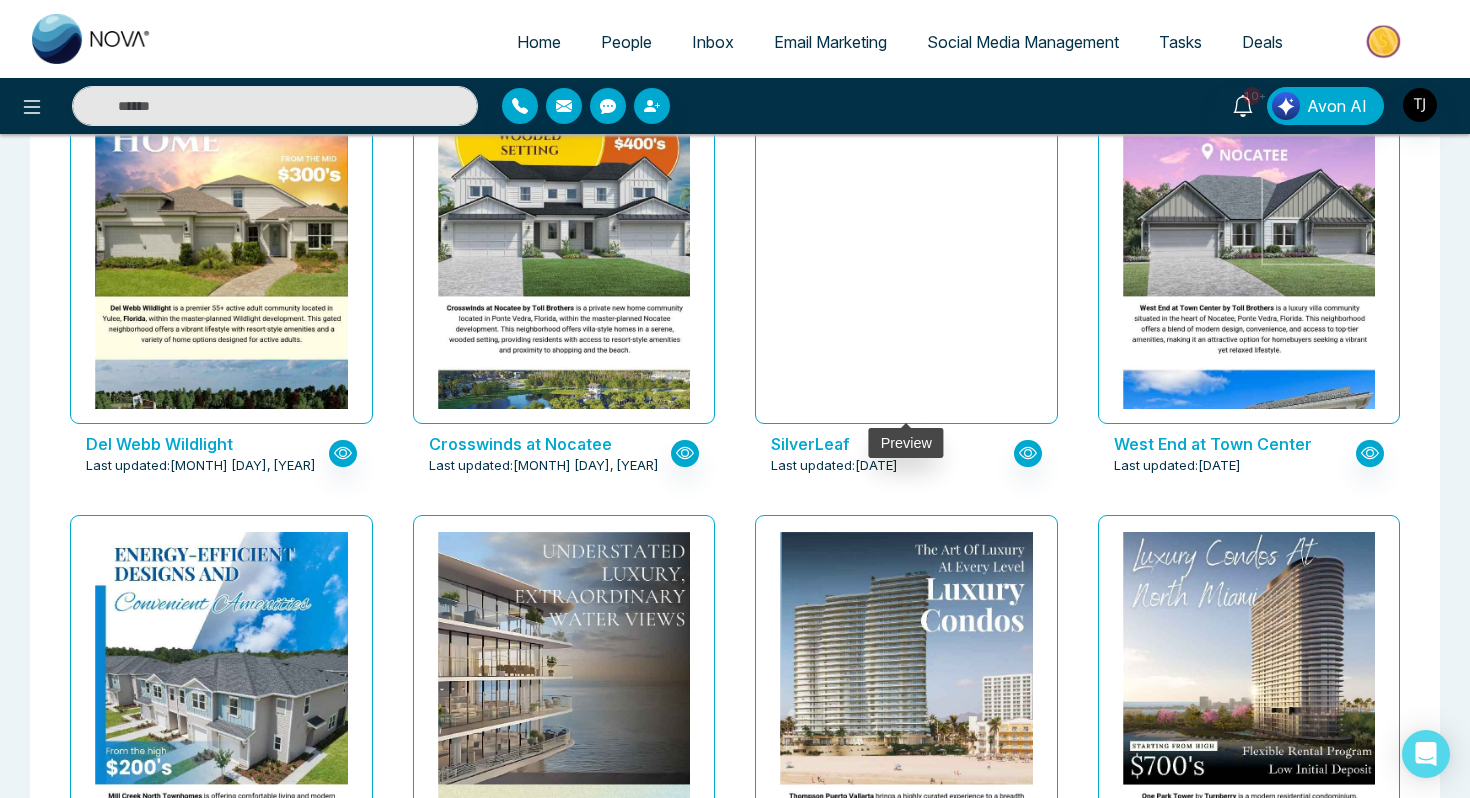 click at bounding box center [906, -827] 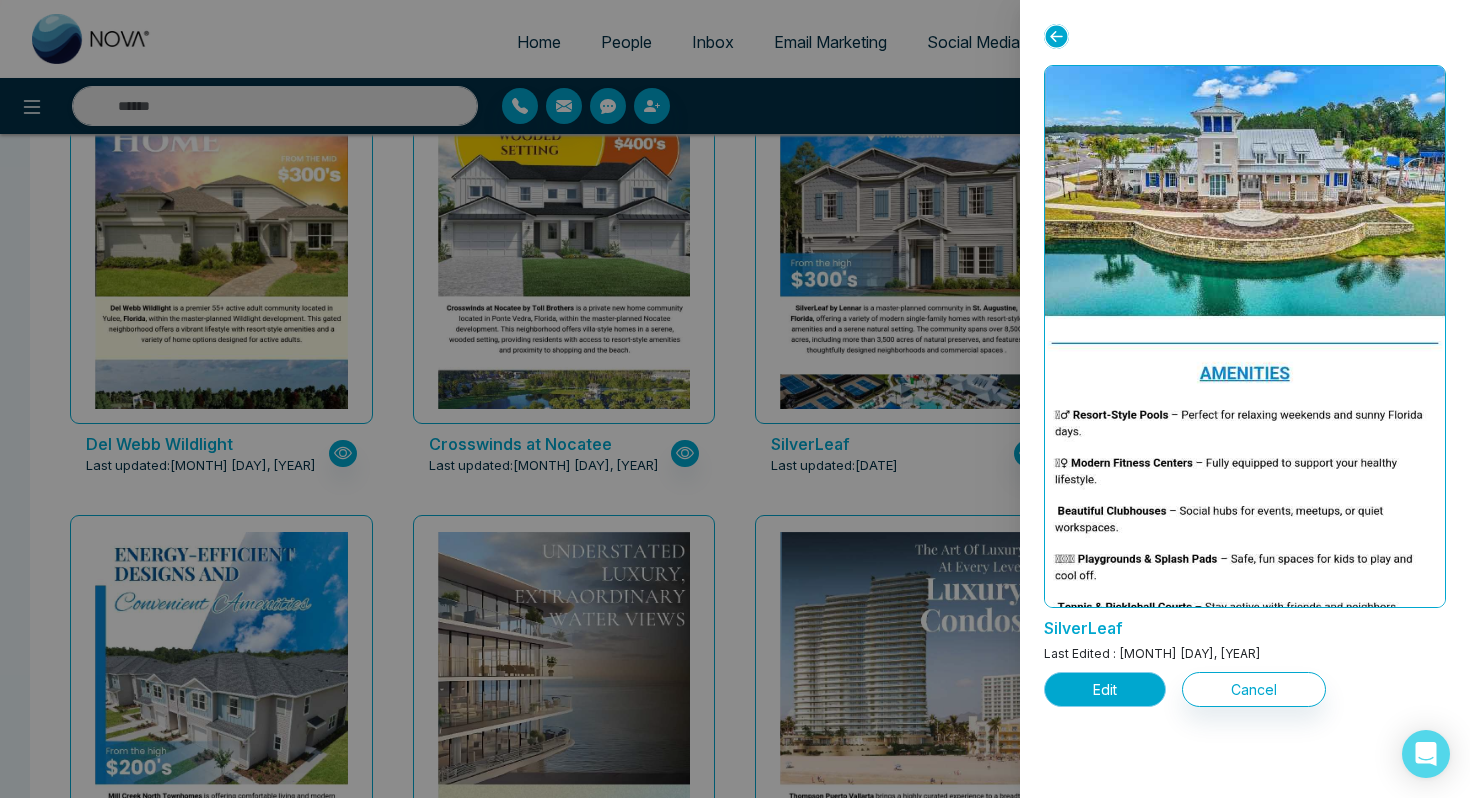 click on "Edit" at bounding box center (1105, 689) 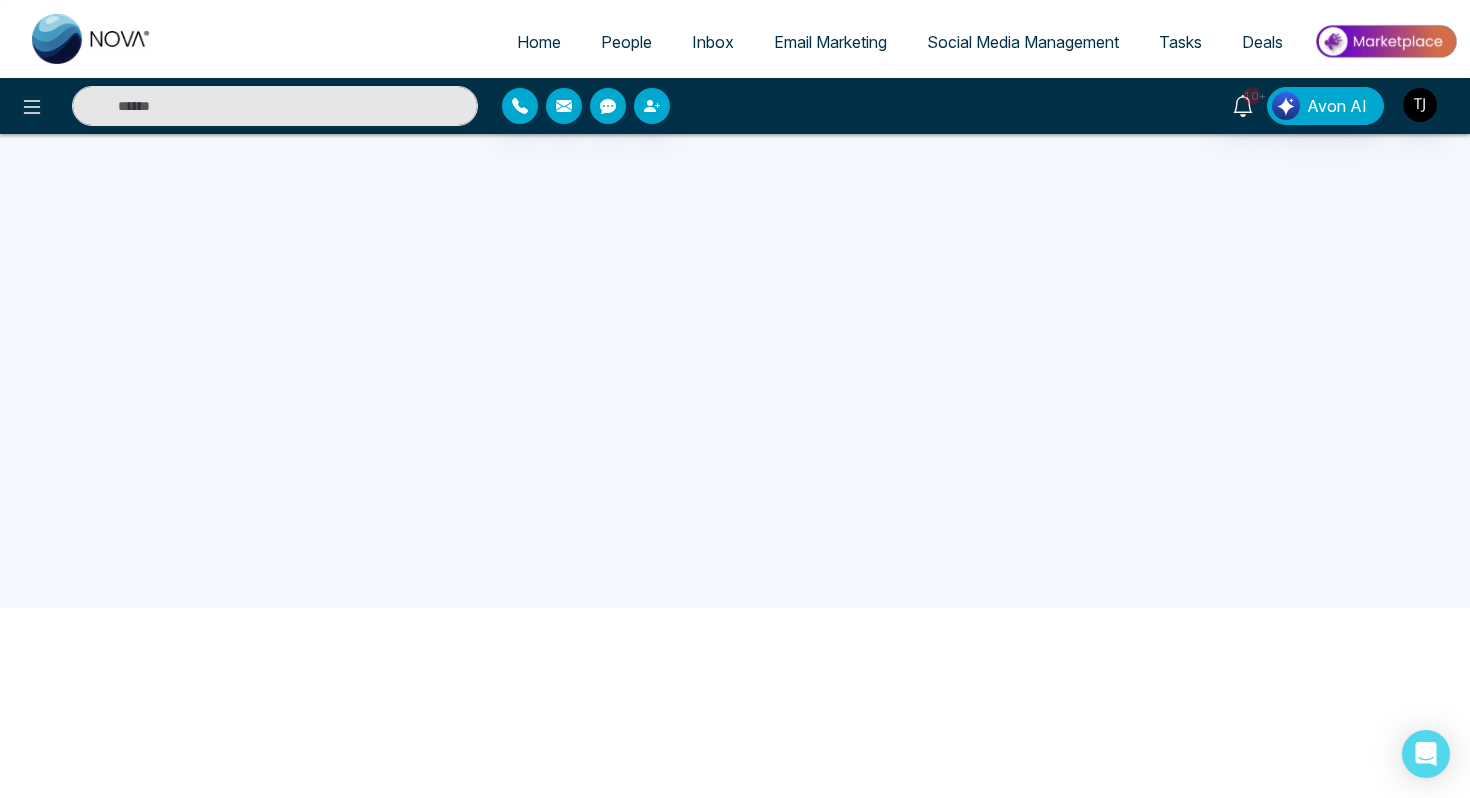 scroll, scrollTop: 0, scrollLeft: 0, axis: both 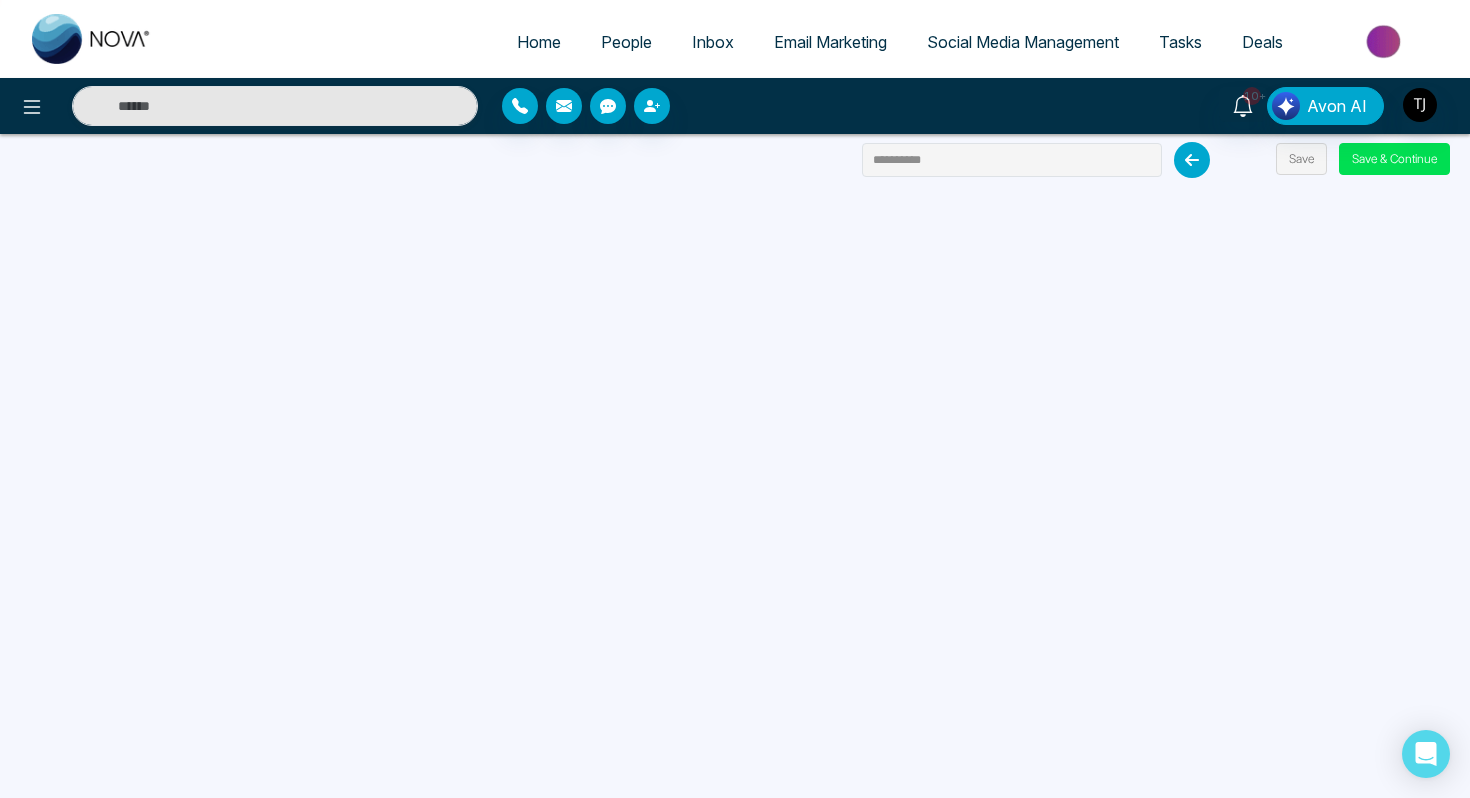 click on "Social Media Management" at bounding box center [1023, 42] 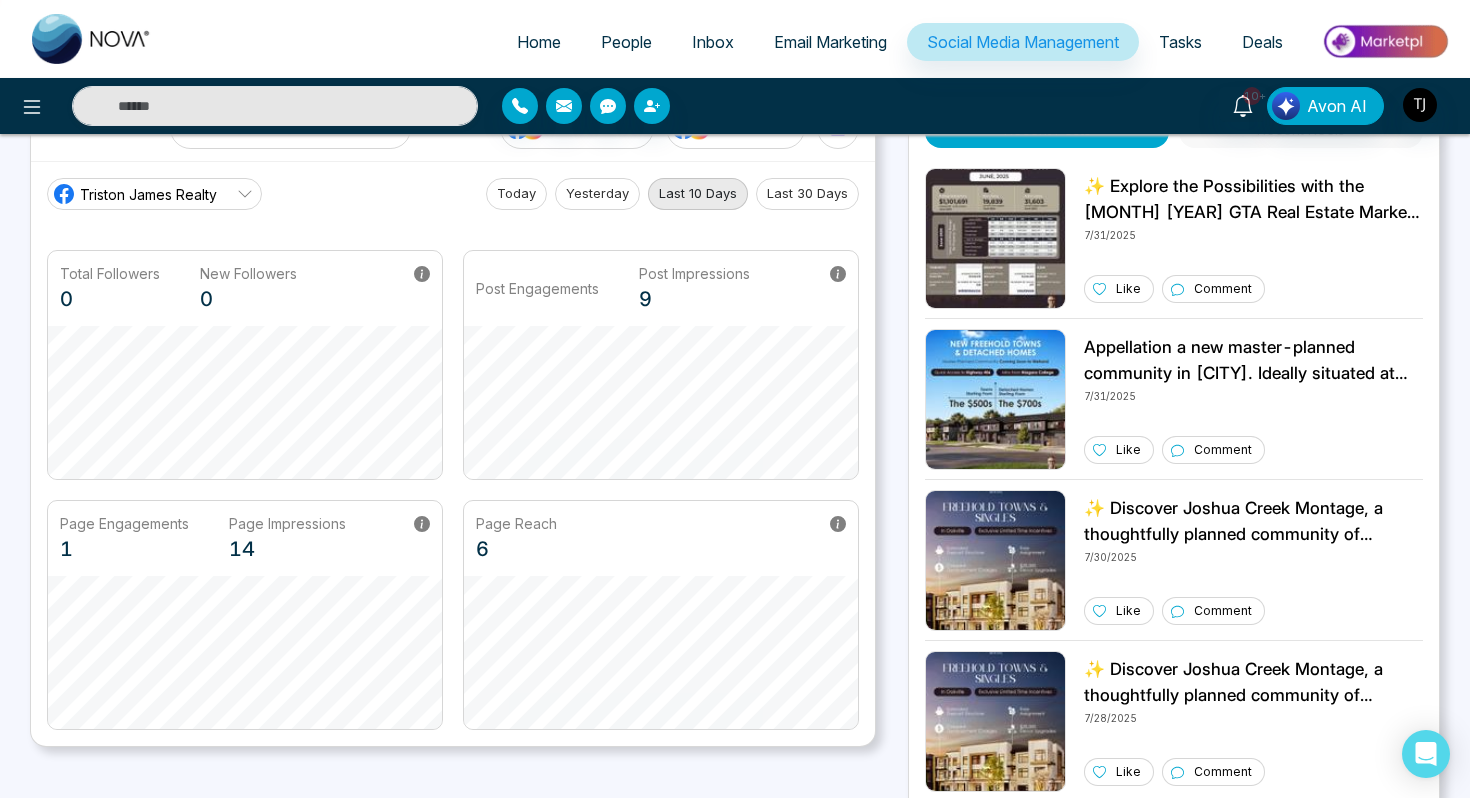scroll, scrollTop: 0, scrollLeft: 0, axis: both 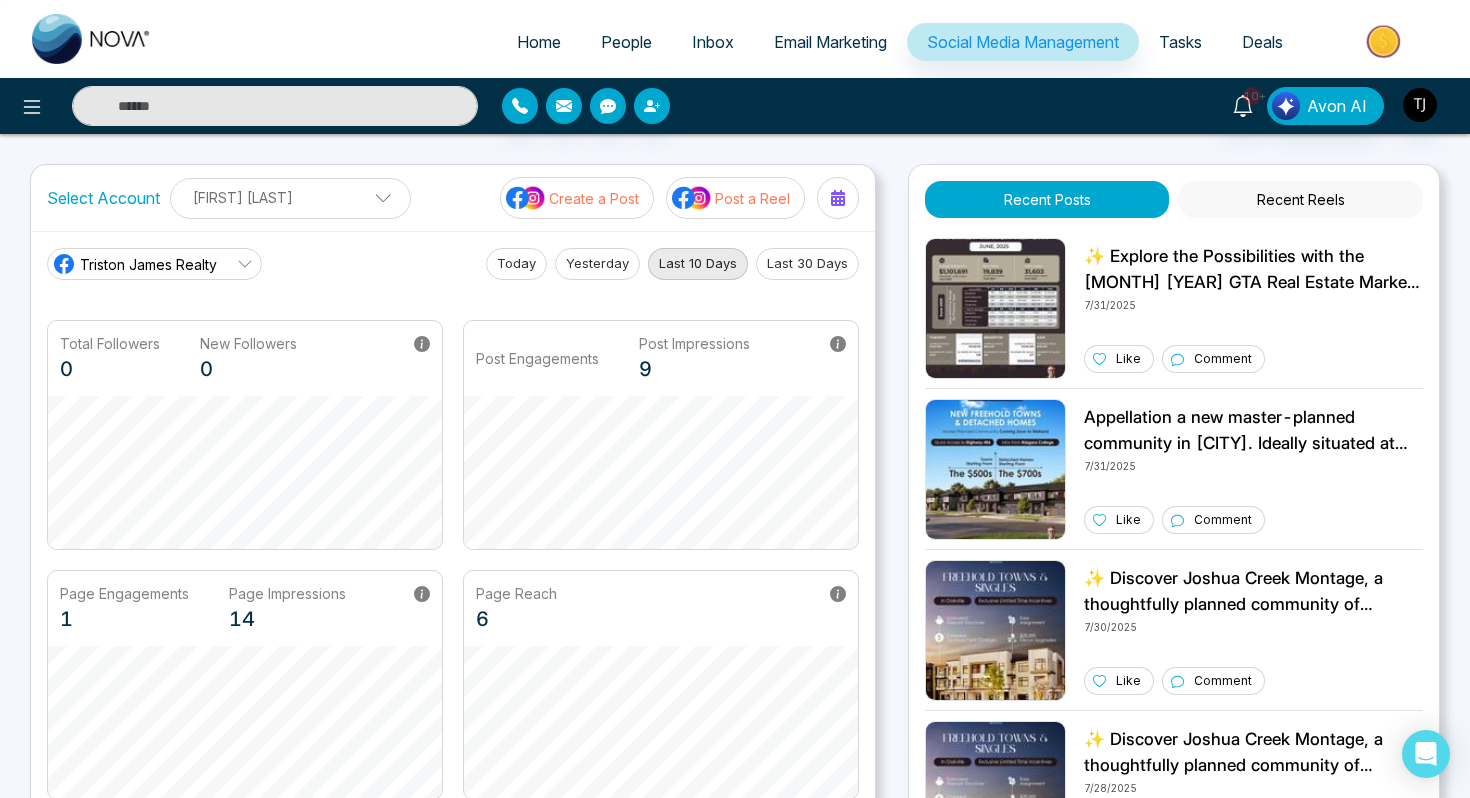 click on "Create a Post" at bounding box center (594, 198) 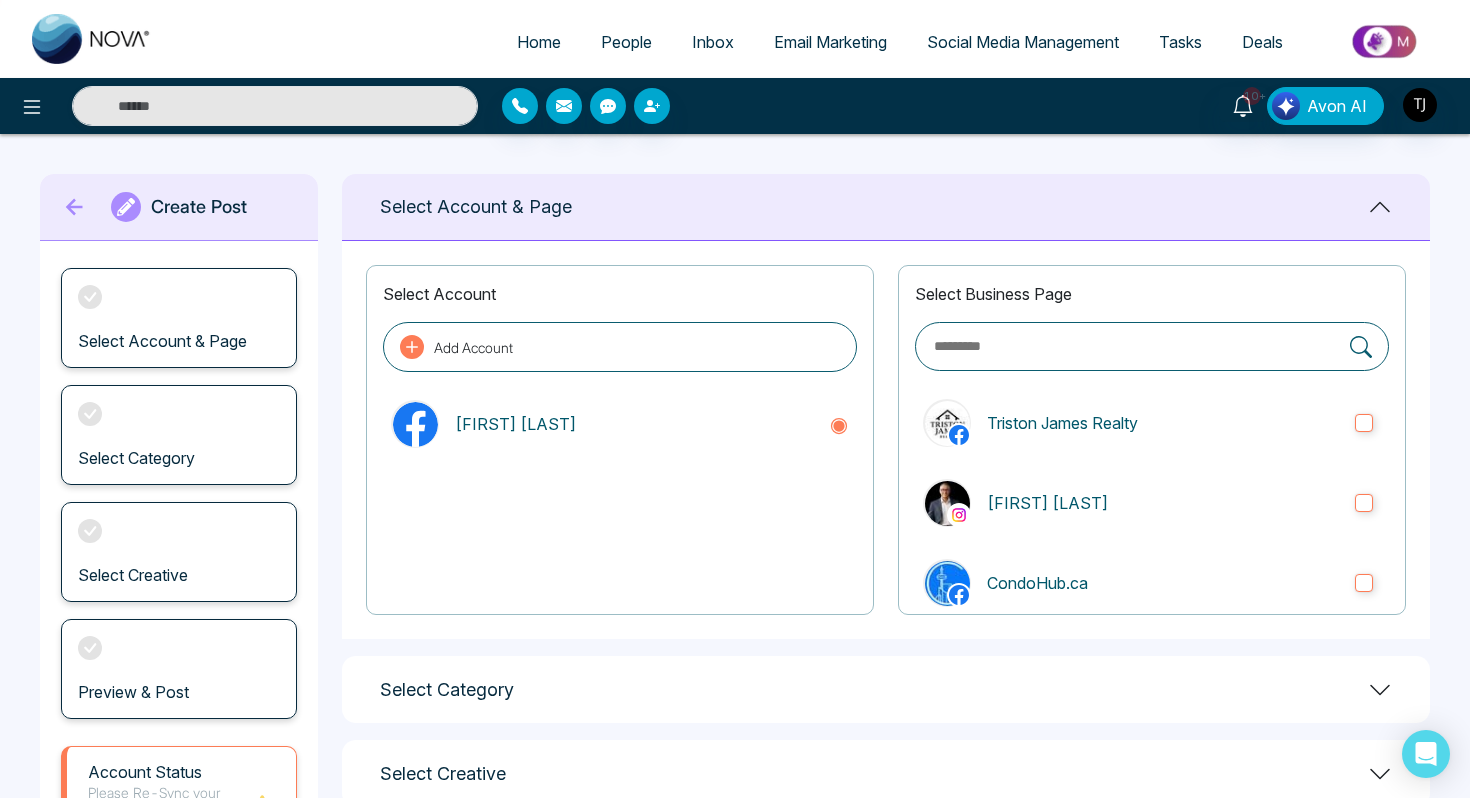 scroll, scrollTop: 211, scrollLeft: 0, axis: vertical 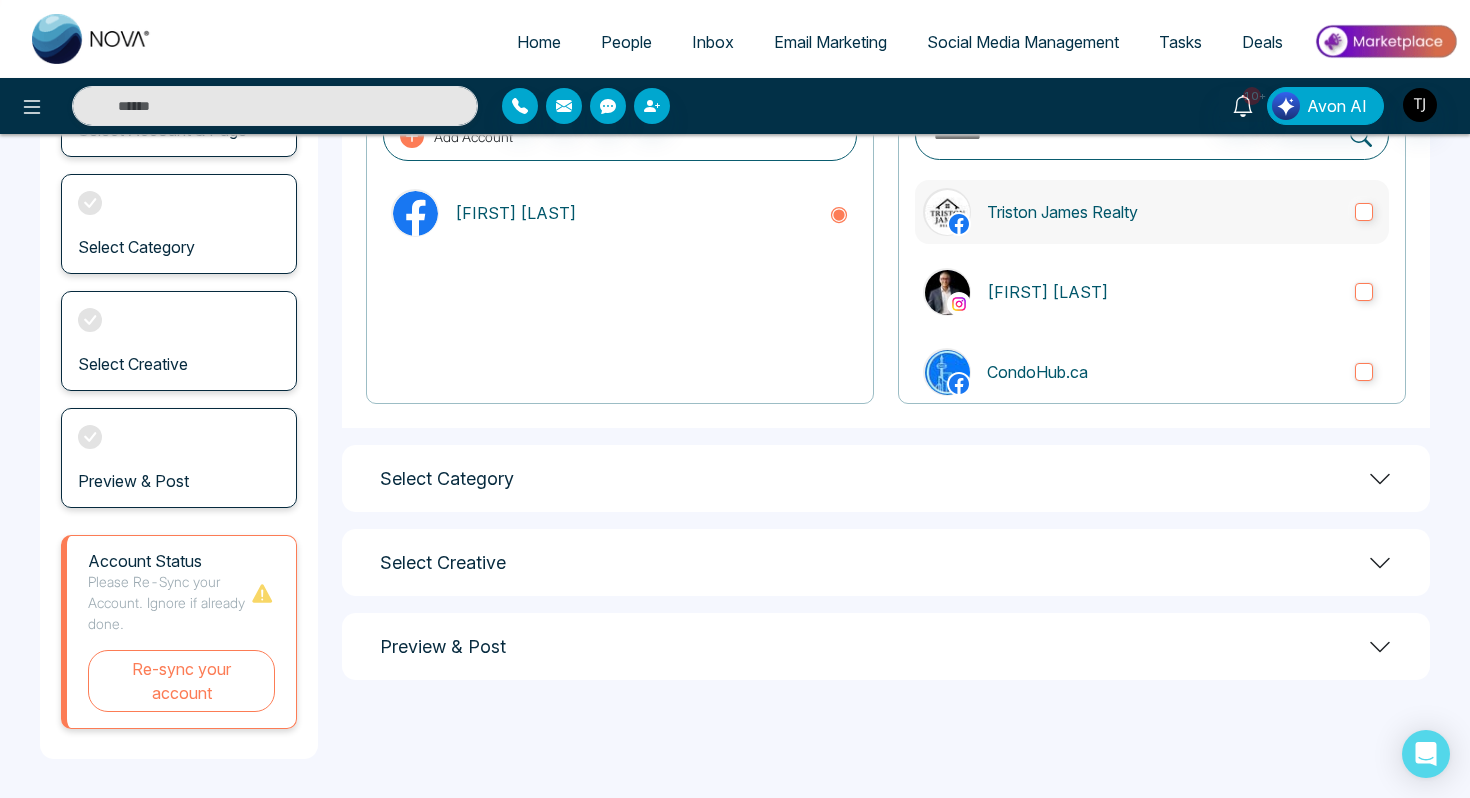 click on "Triston James Realty" at bounding box center [1163, 212] 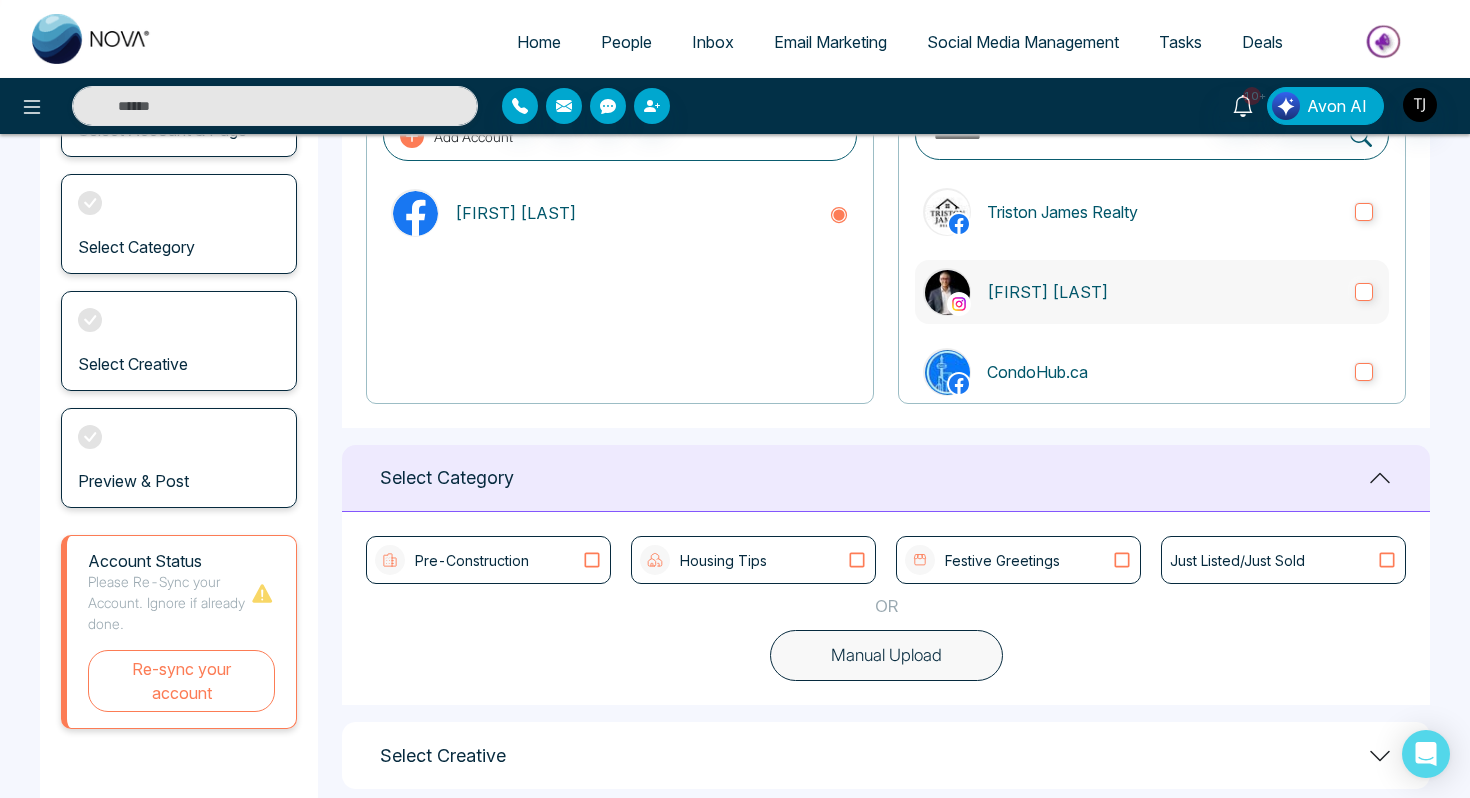 click on "[FIRST] [LAST]" at bounding box center (1152, 292) 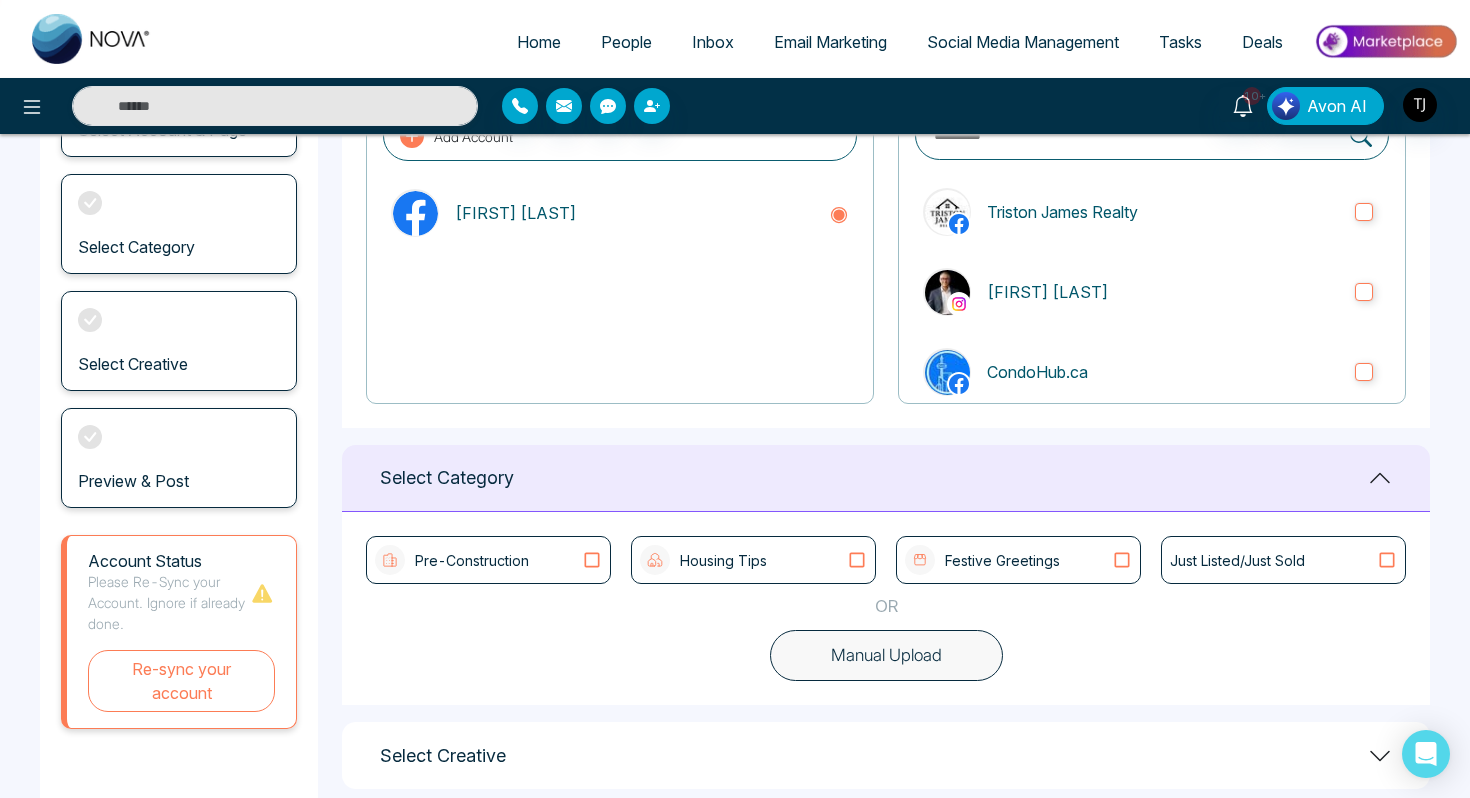 scroll, scrollTop: 324, scrollLeft: 0, axis: vertical 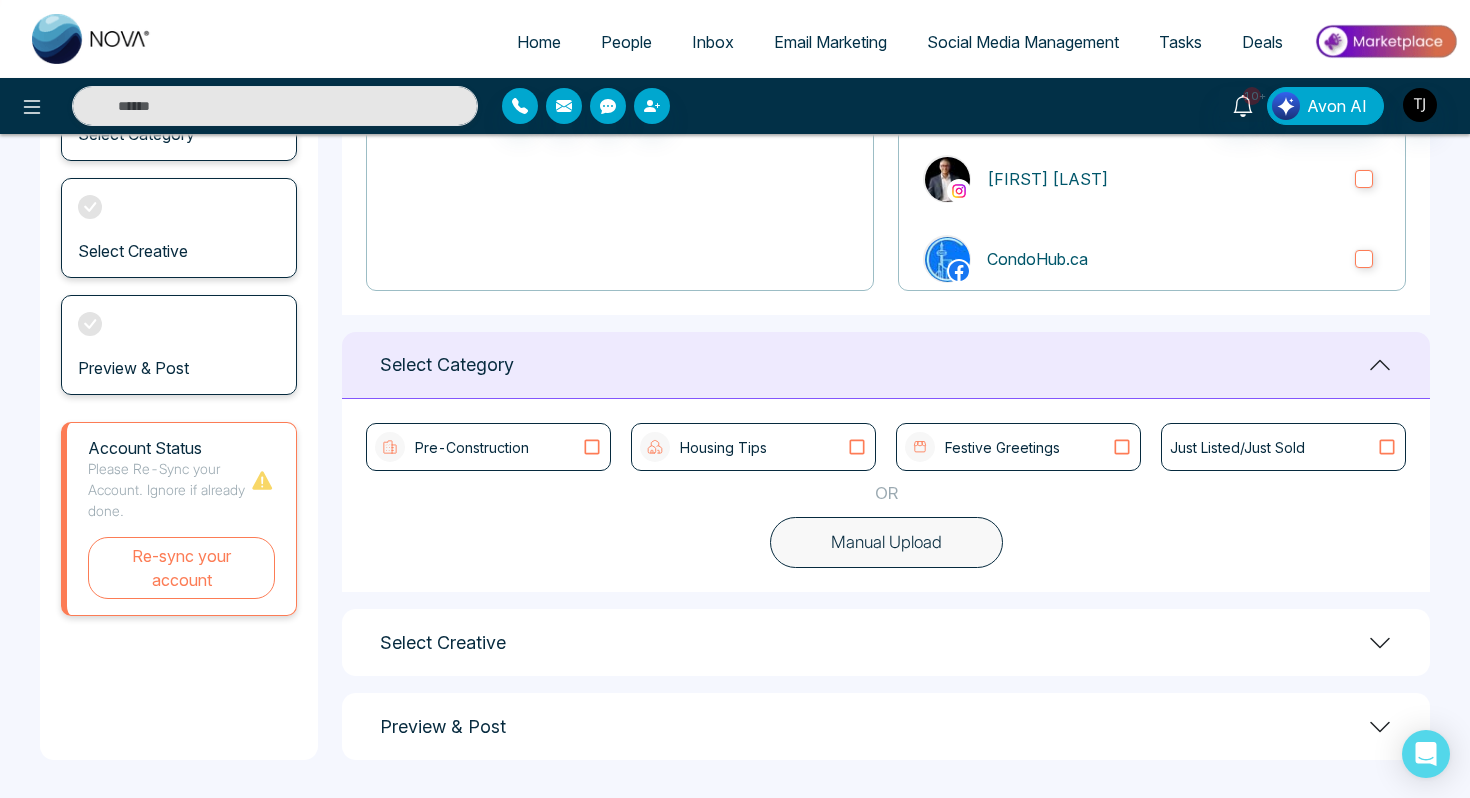 click on "Manual Upload" at bounding box center [886, 543] 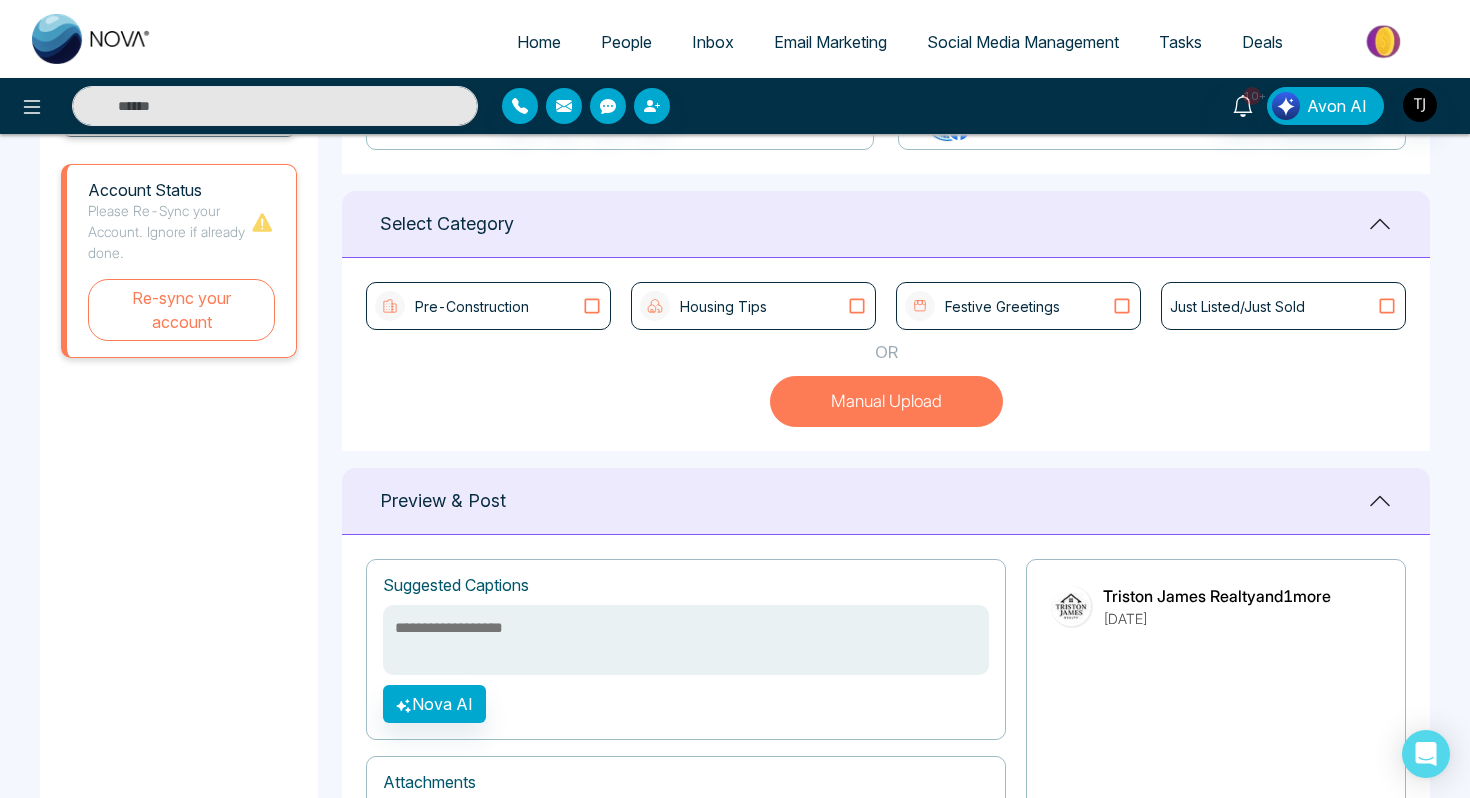 scroll, scrollTop: 462, scrollLeft: 0, axis: vertical 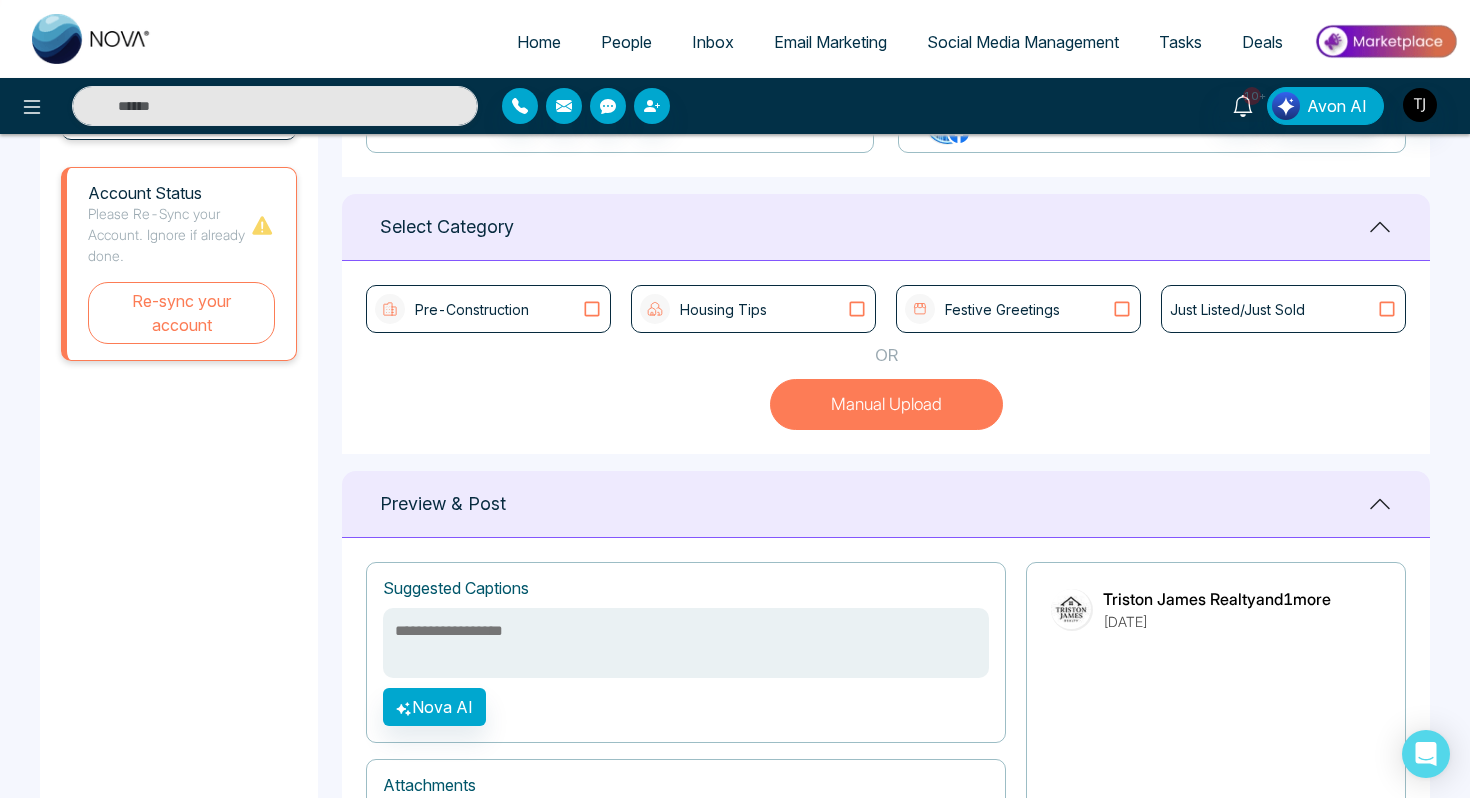 click on "Housing Tips" at bounding box center [723, 309] 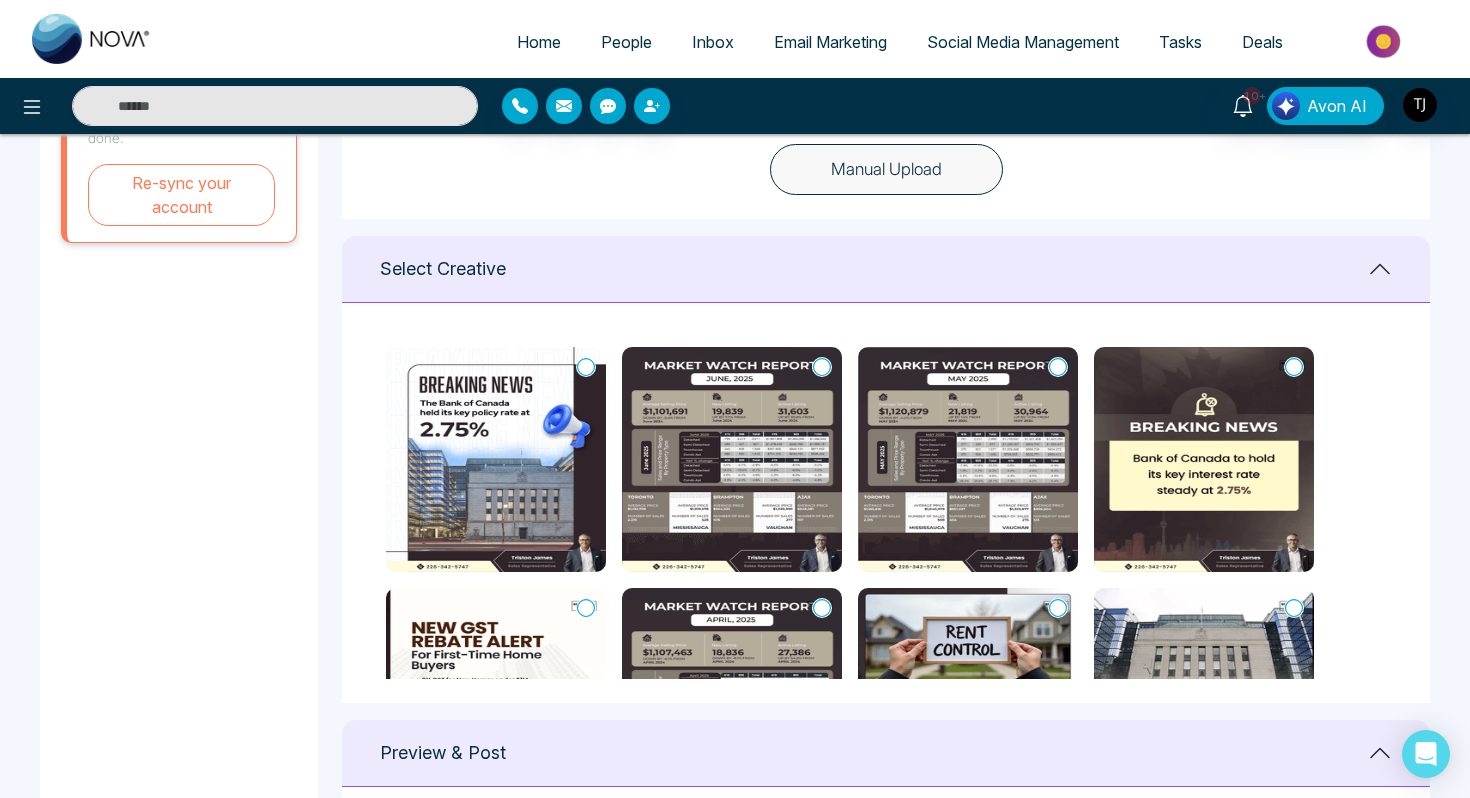 scroll, scrollTop: 714, scrollLeft: 0, axis: vertical 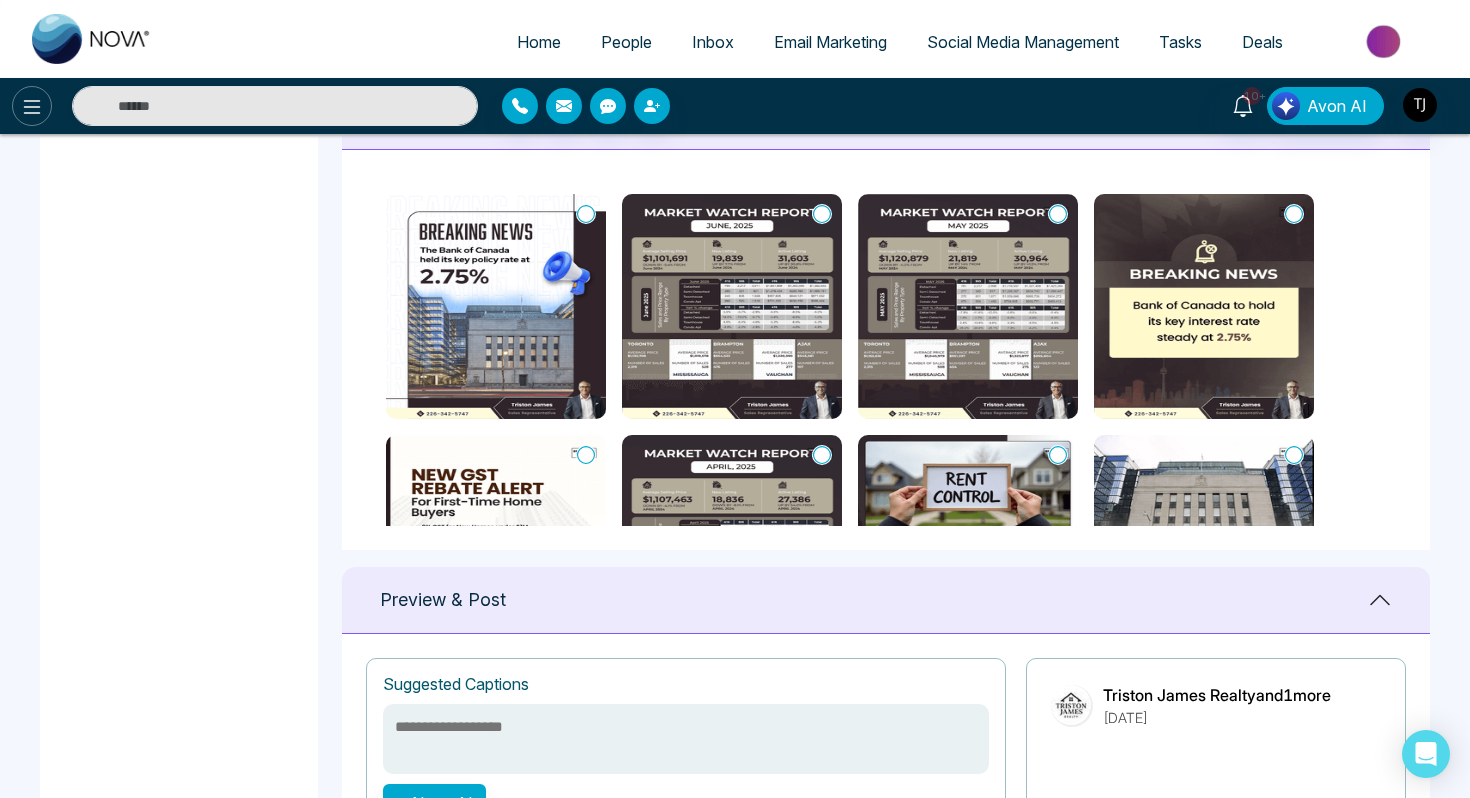 click 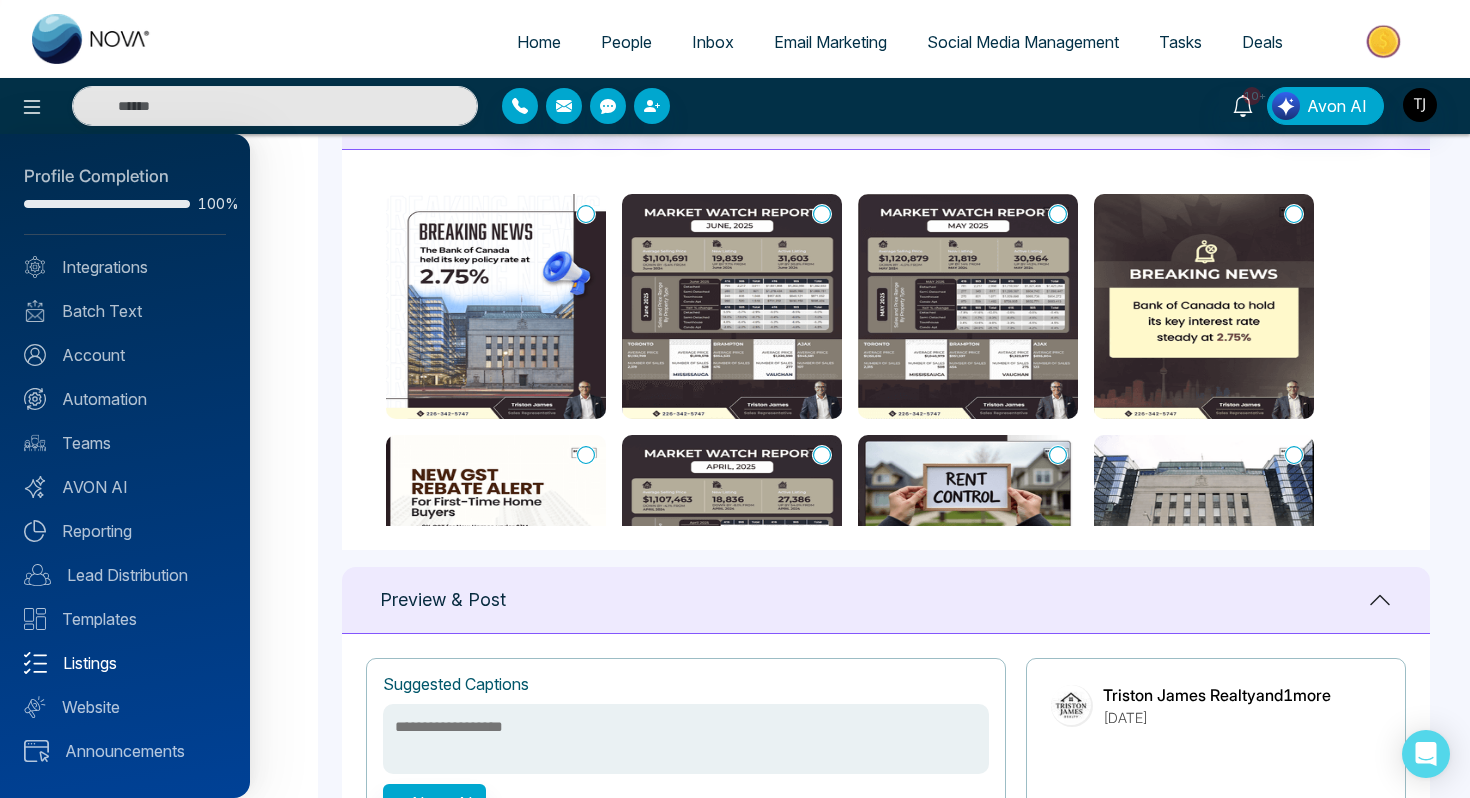 click on "Listings" at bounding box center (125, 663) 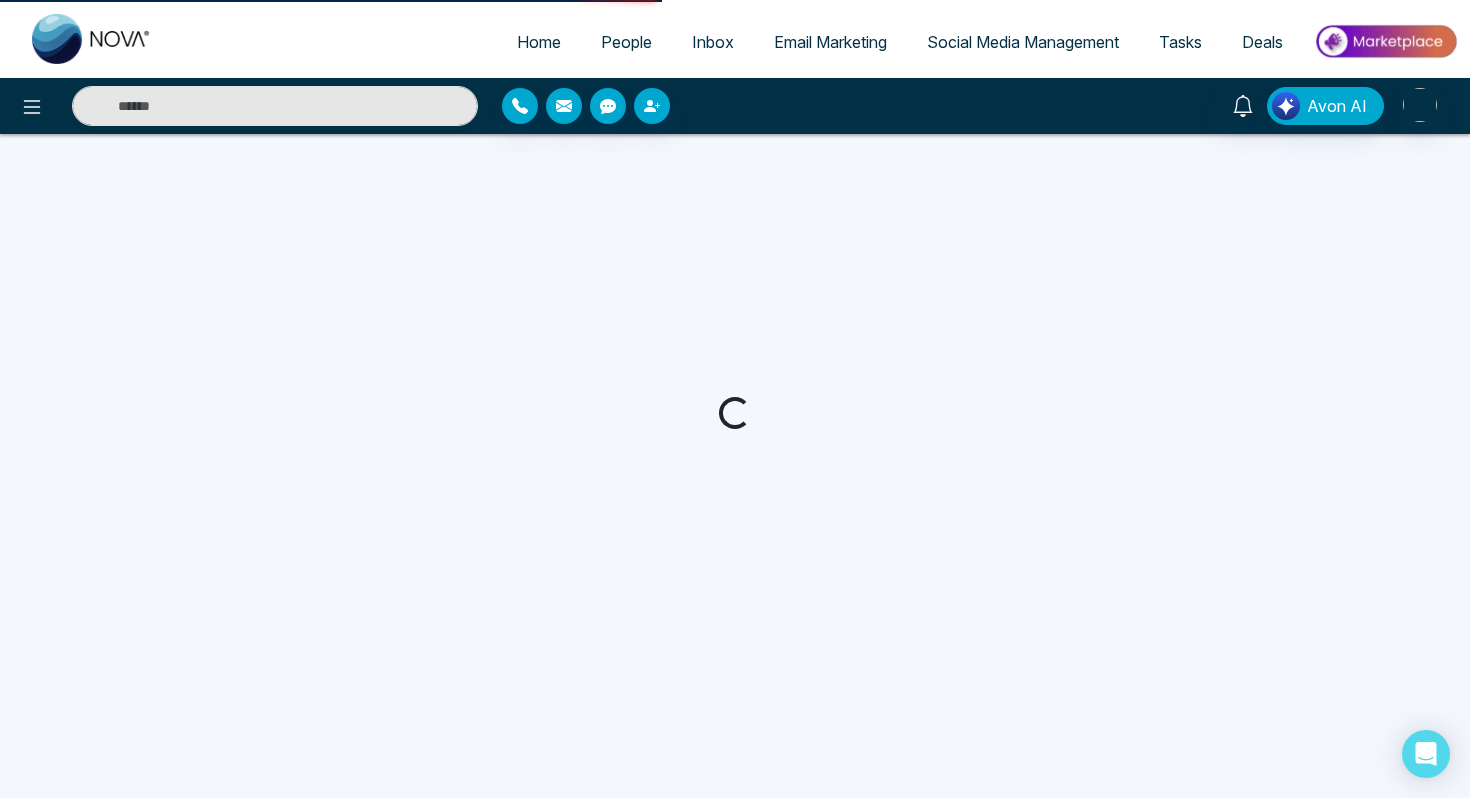 scroll, scrollTop: 0, scrollLeft: 0, axis: both 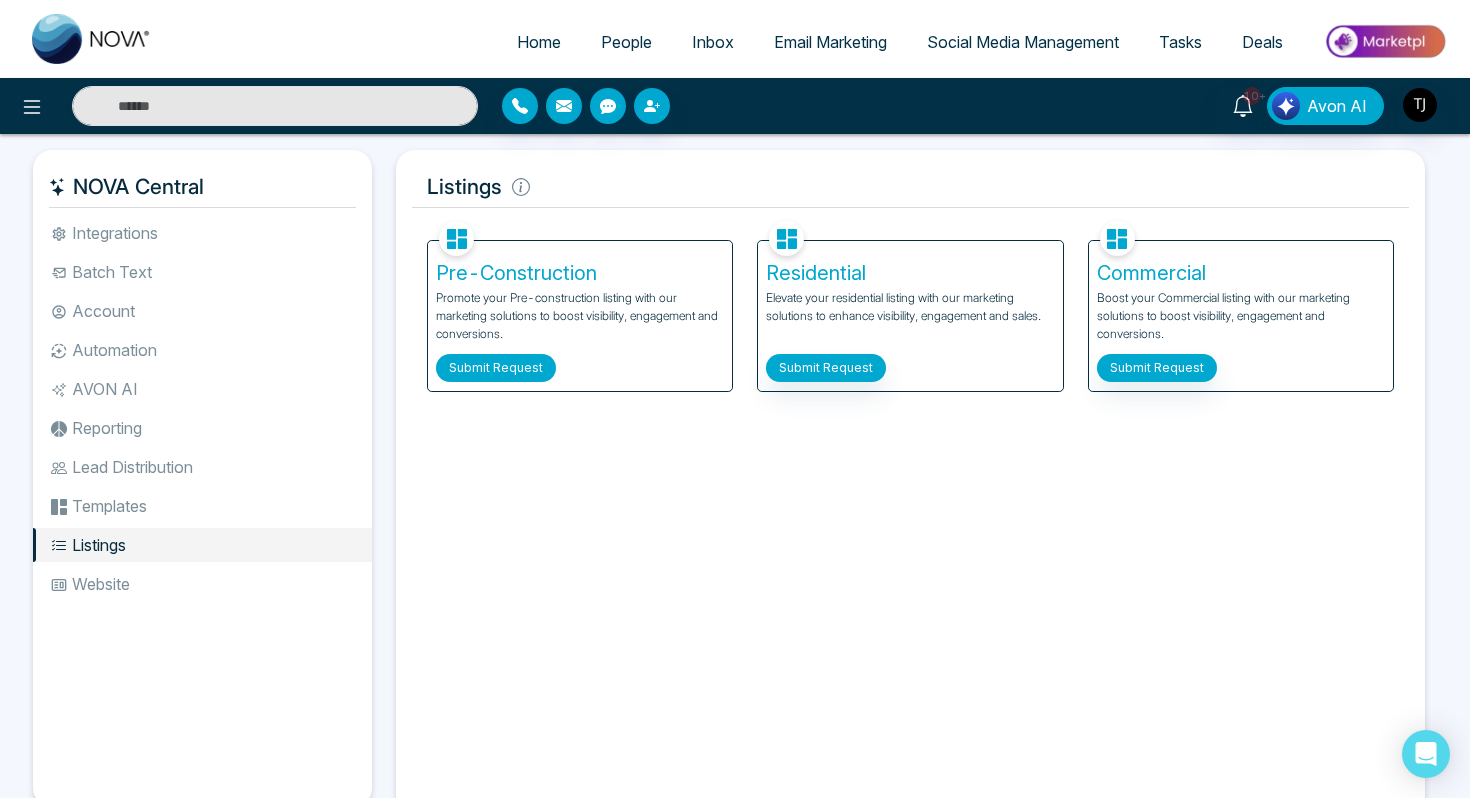 click on "Submit Request" at bounding box center (496, 368) 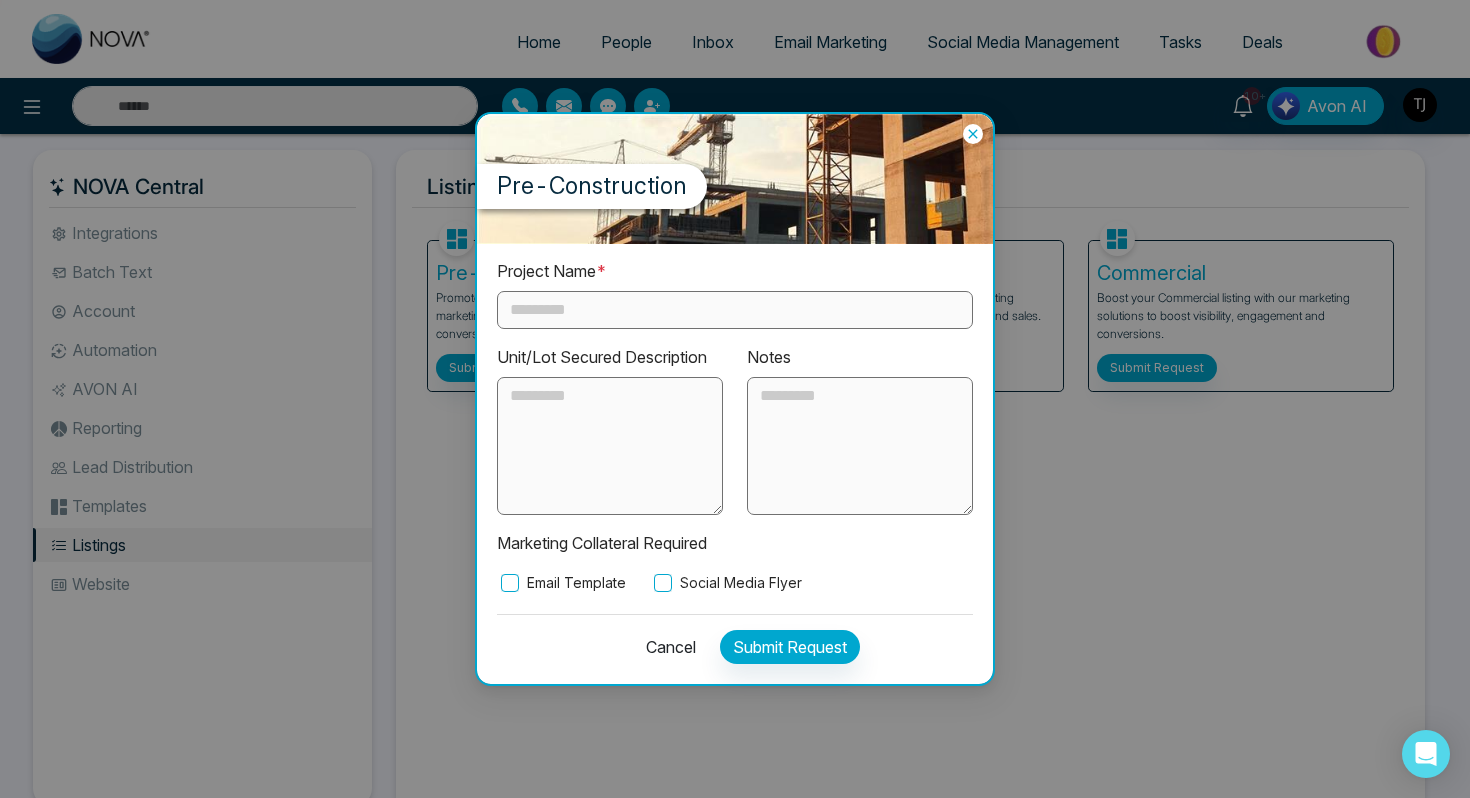 click at bounding box center (735, 310) 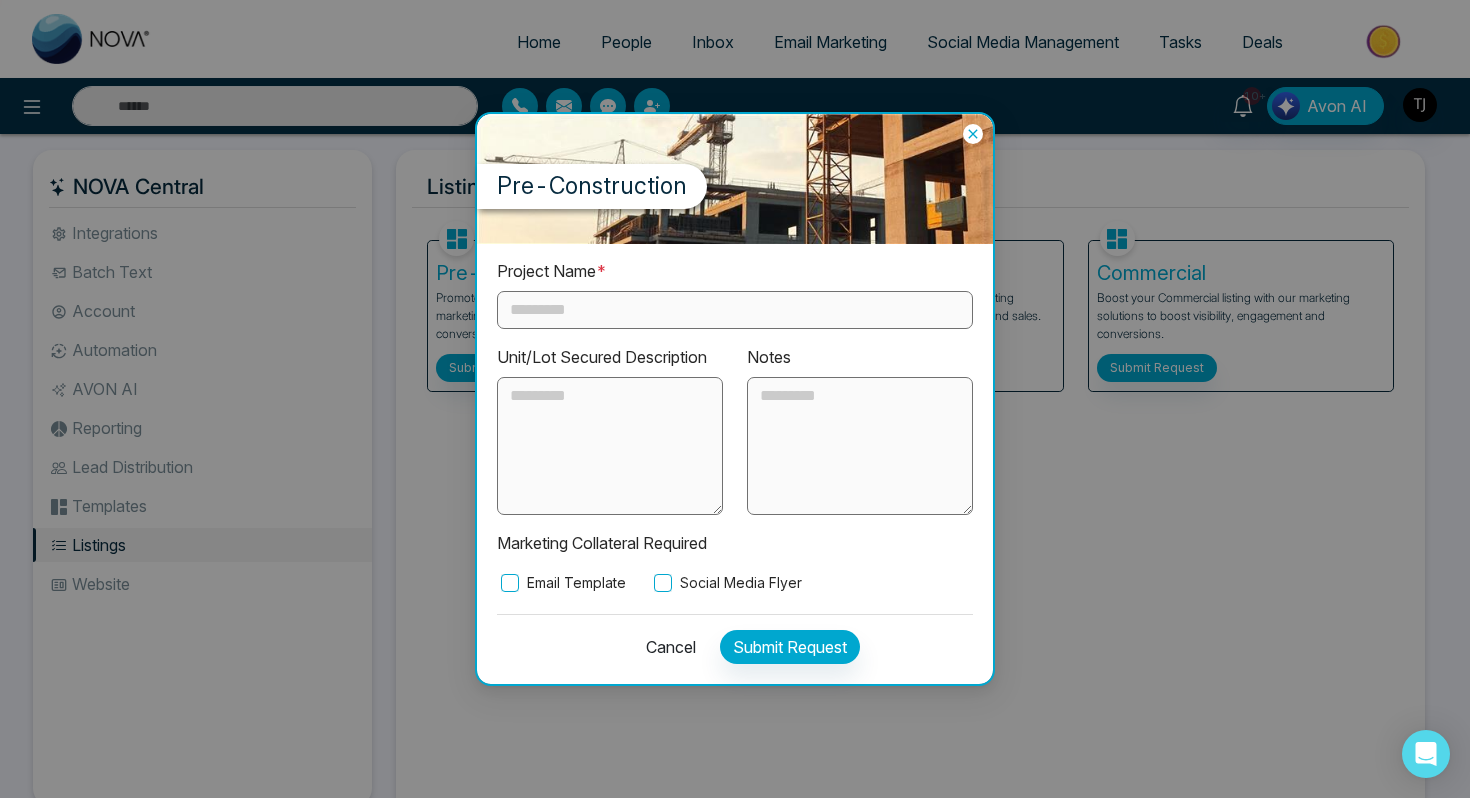 click on "Project Name  * Unit/Lot Secured Description Notes Marketing Collateral Required  Email Template  Social Media Flyer Cancel Submit Request" at bounding box center [735, 464] 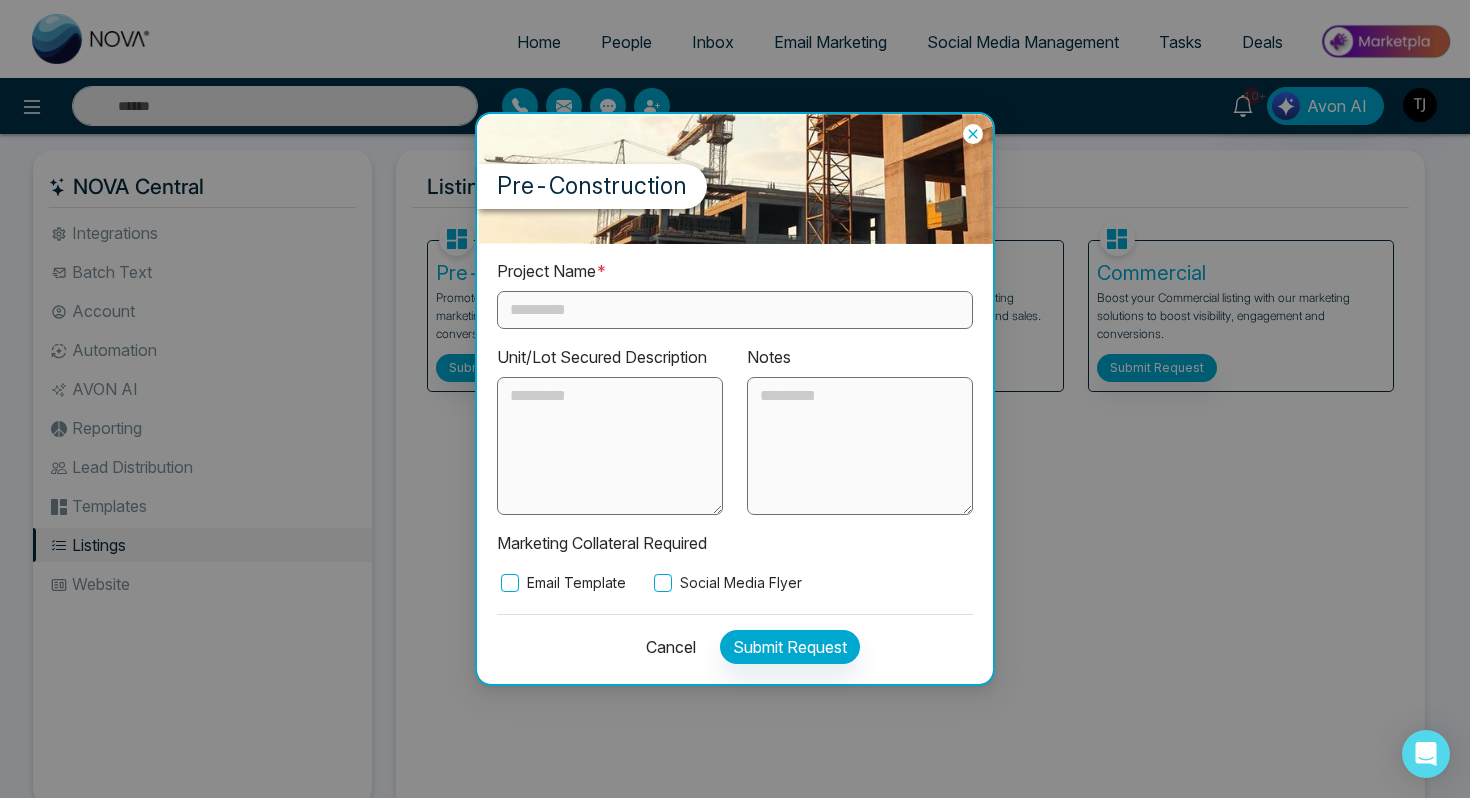 click on "Email Template" at bounding box center [561, 583] 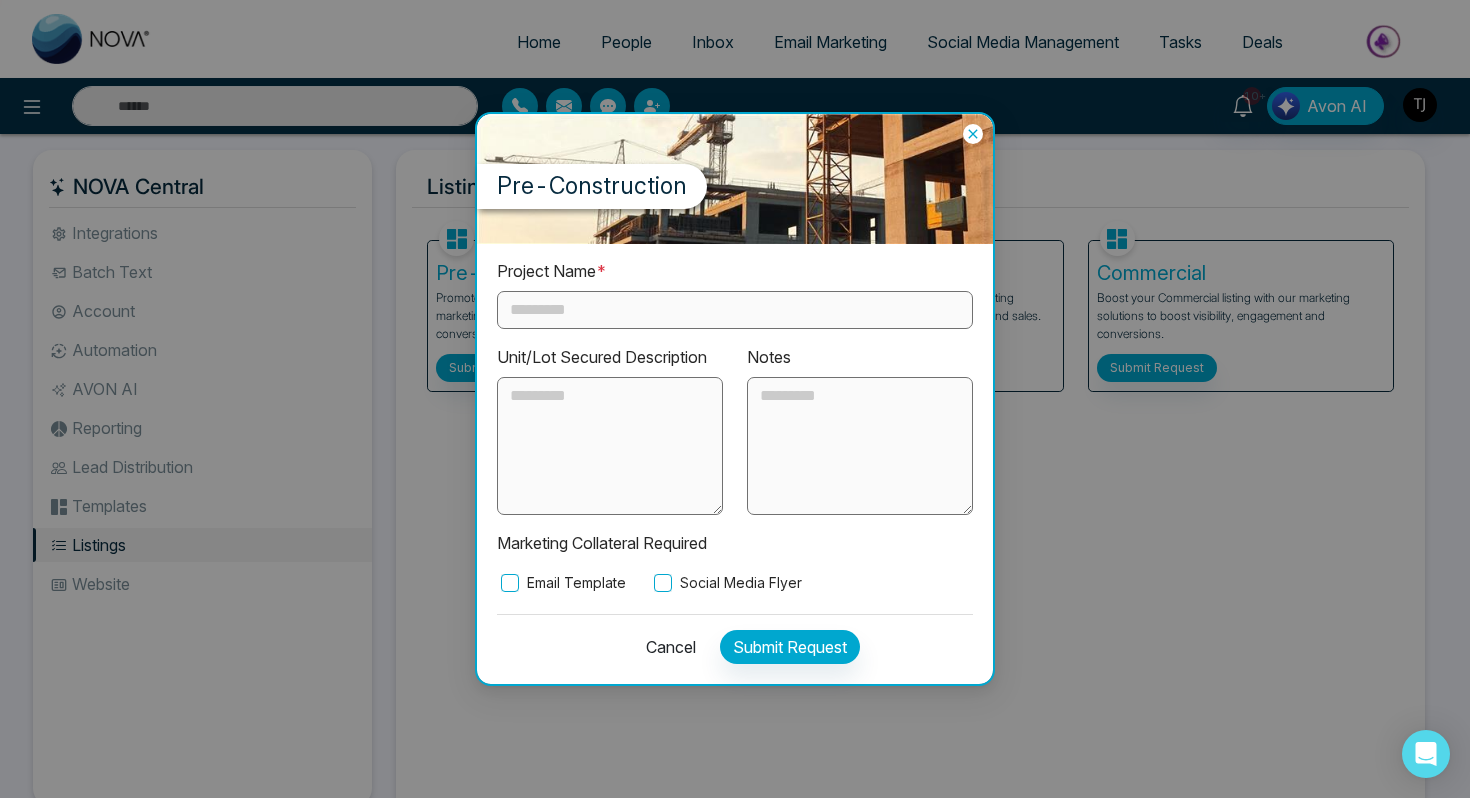 click on "Email Template  Social Media Flyer" at bounding box center [735, 583] 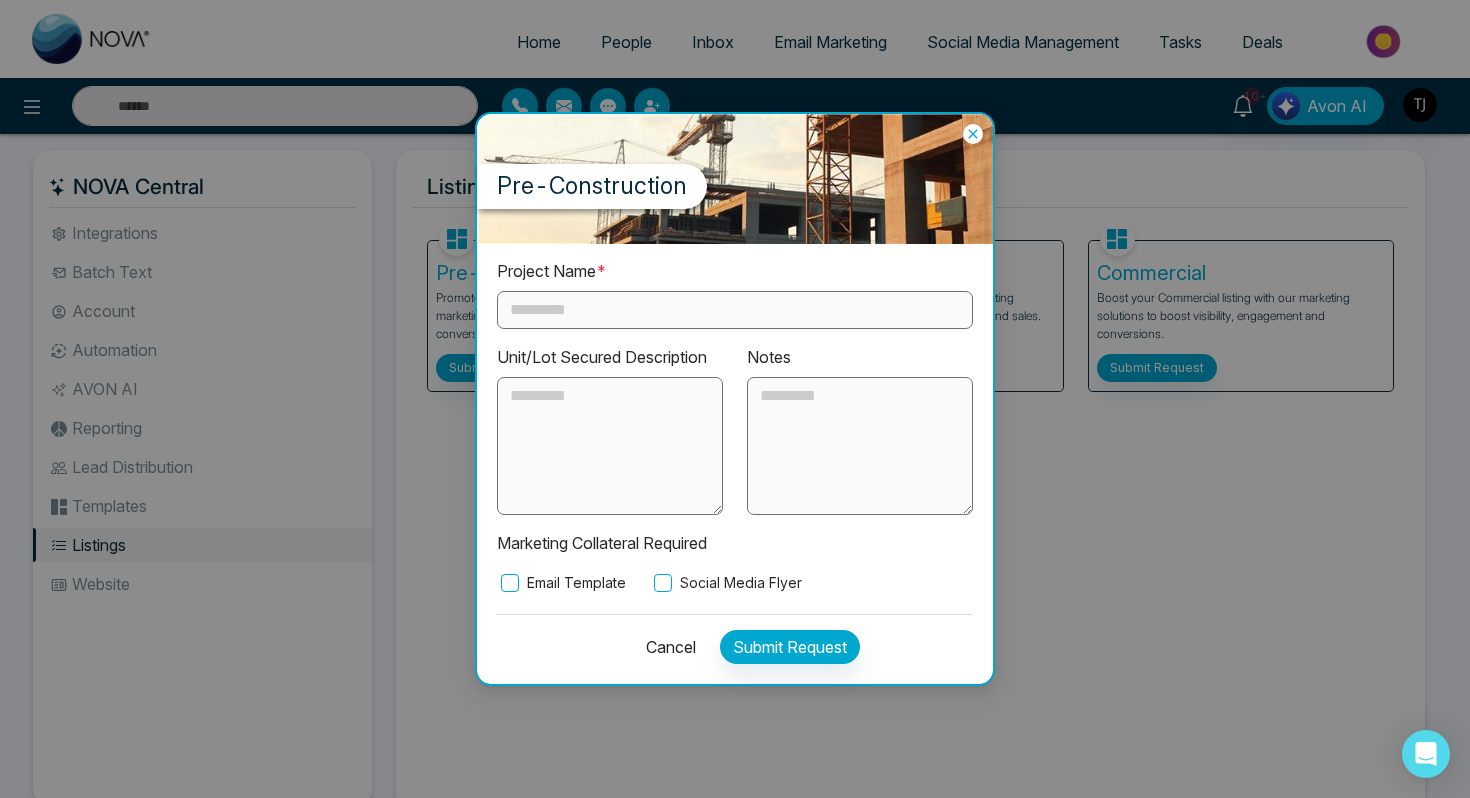 click on "Pre-Construction" at bounding box center [735, 179] 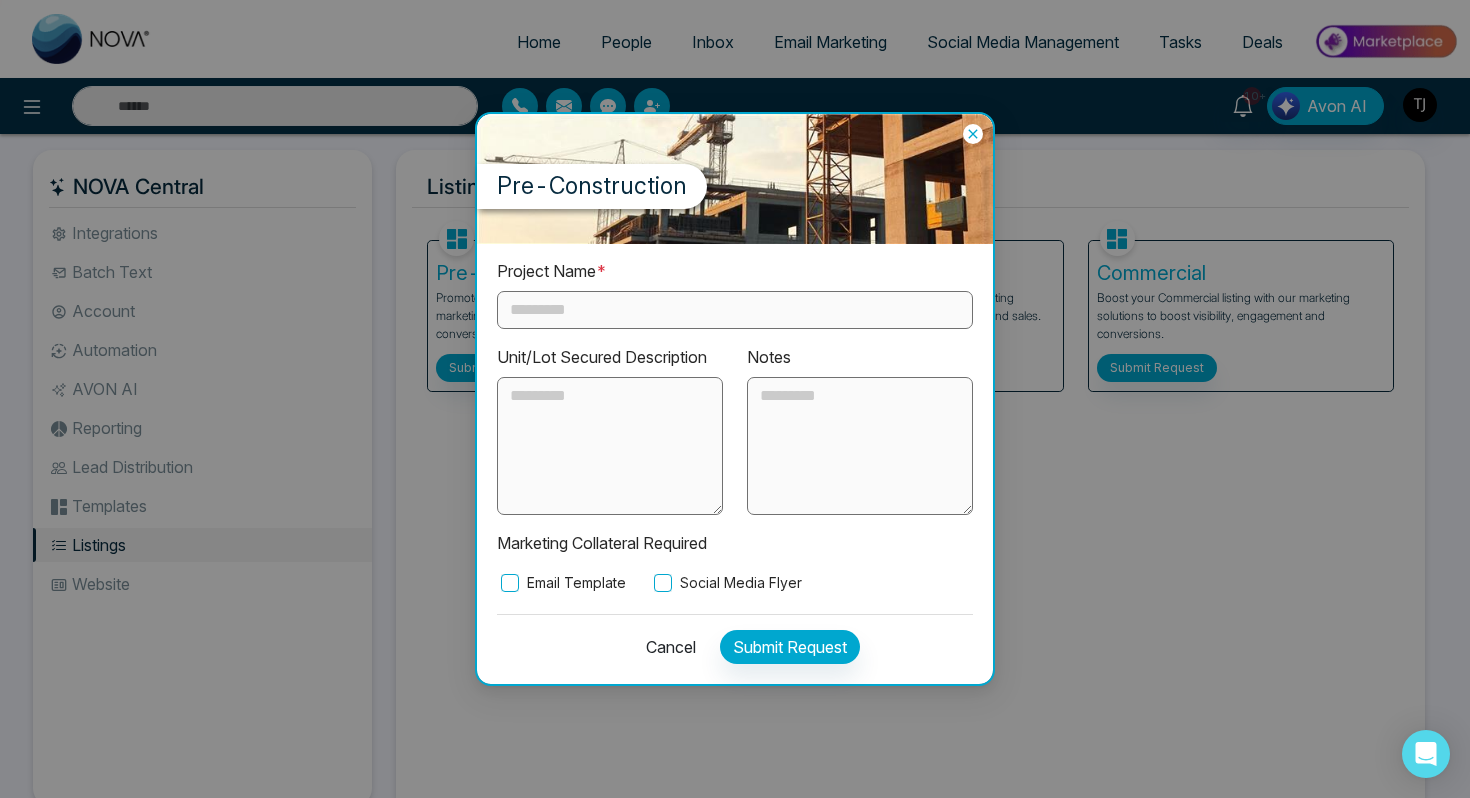 click 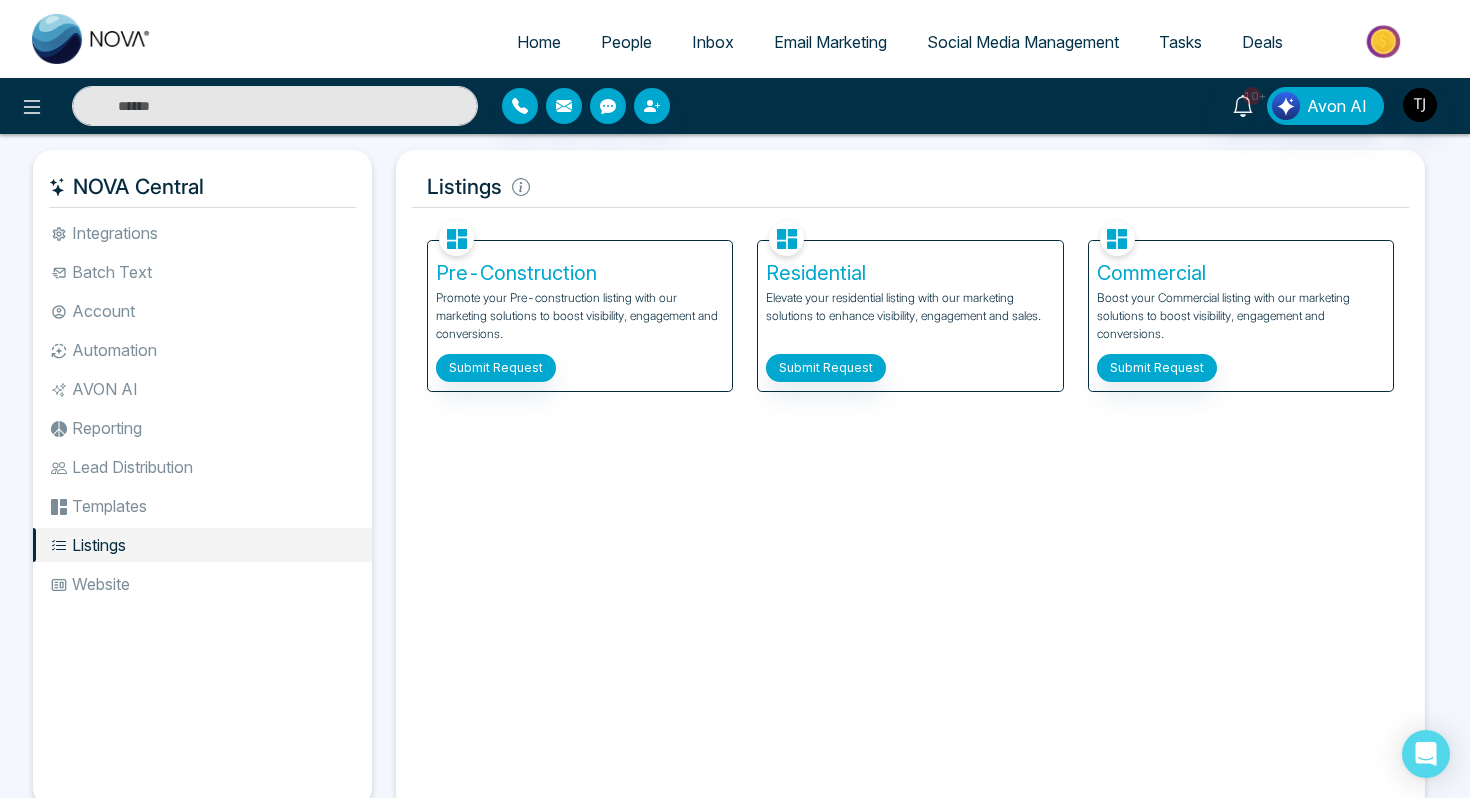 click on "Home People Inbox Email Marketing Social Media Management Tasks Deals" at bounding box center (815, 43) 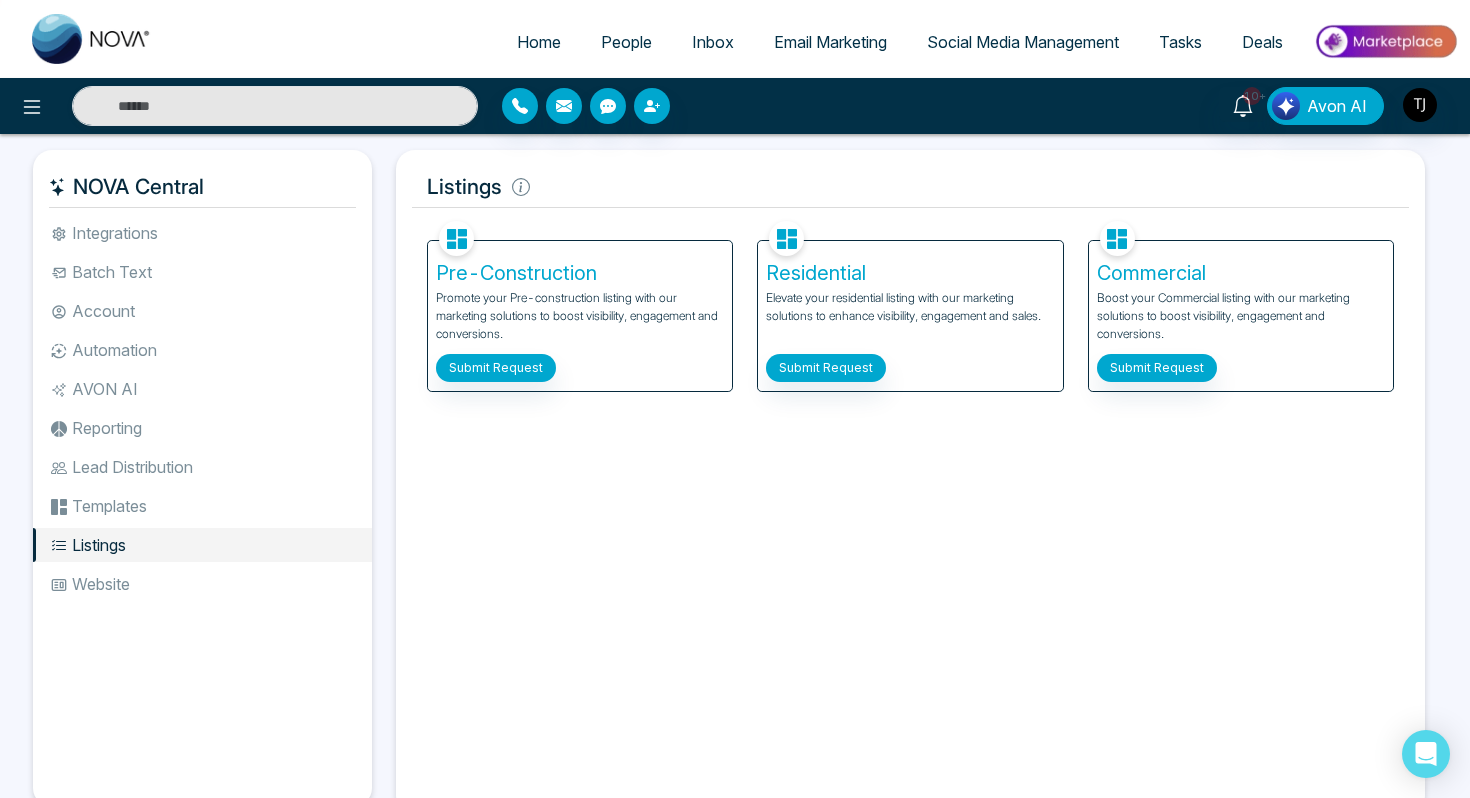 click on "Social Media Management" at bounding box center (1023, 42) 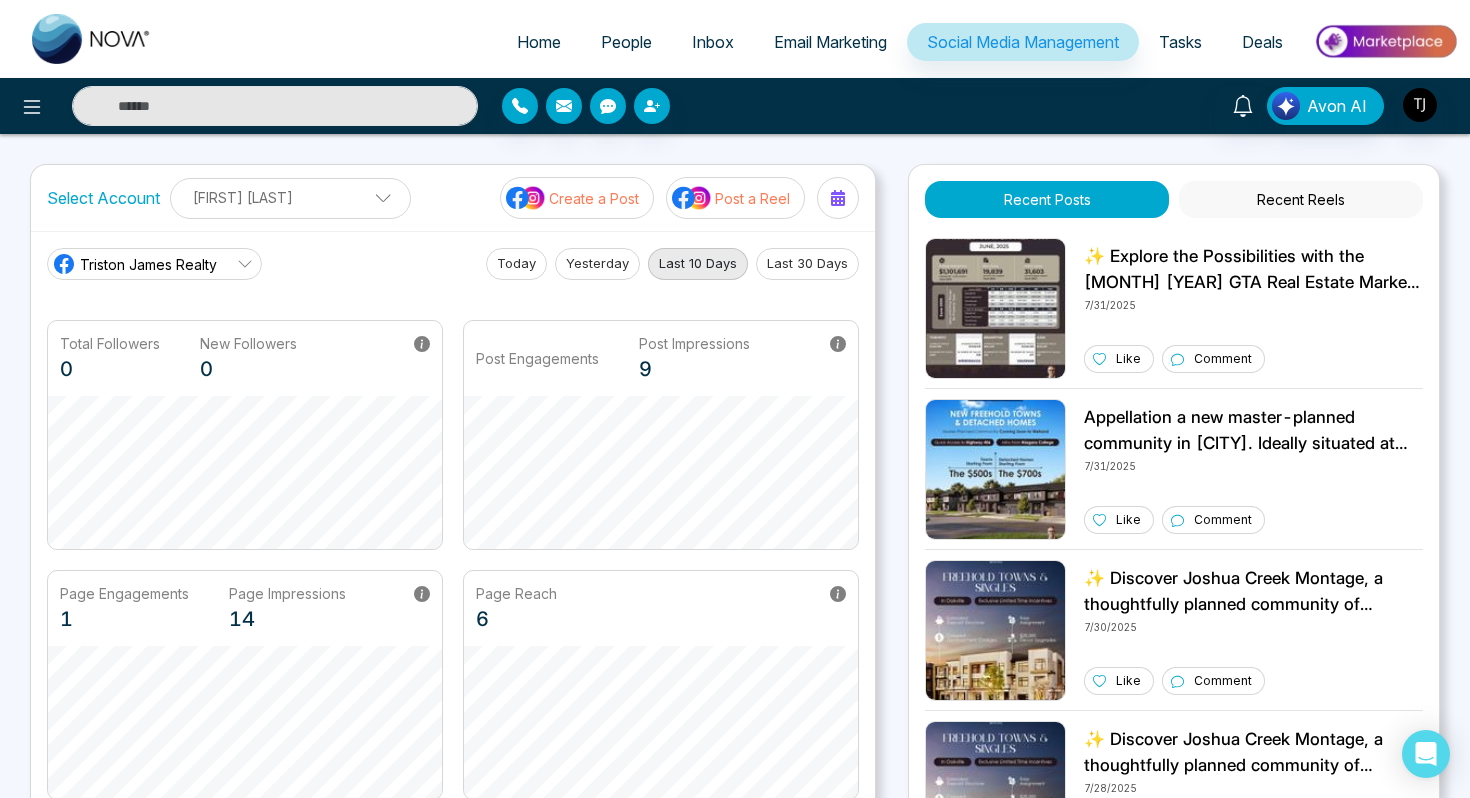 click on "Post a Reel" at bounding box center (752, 198) 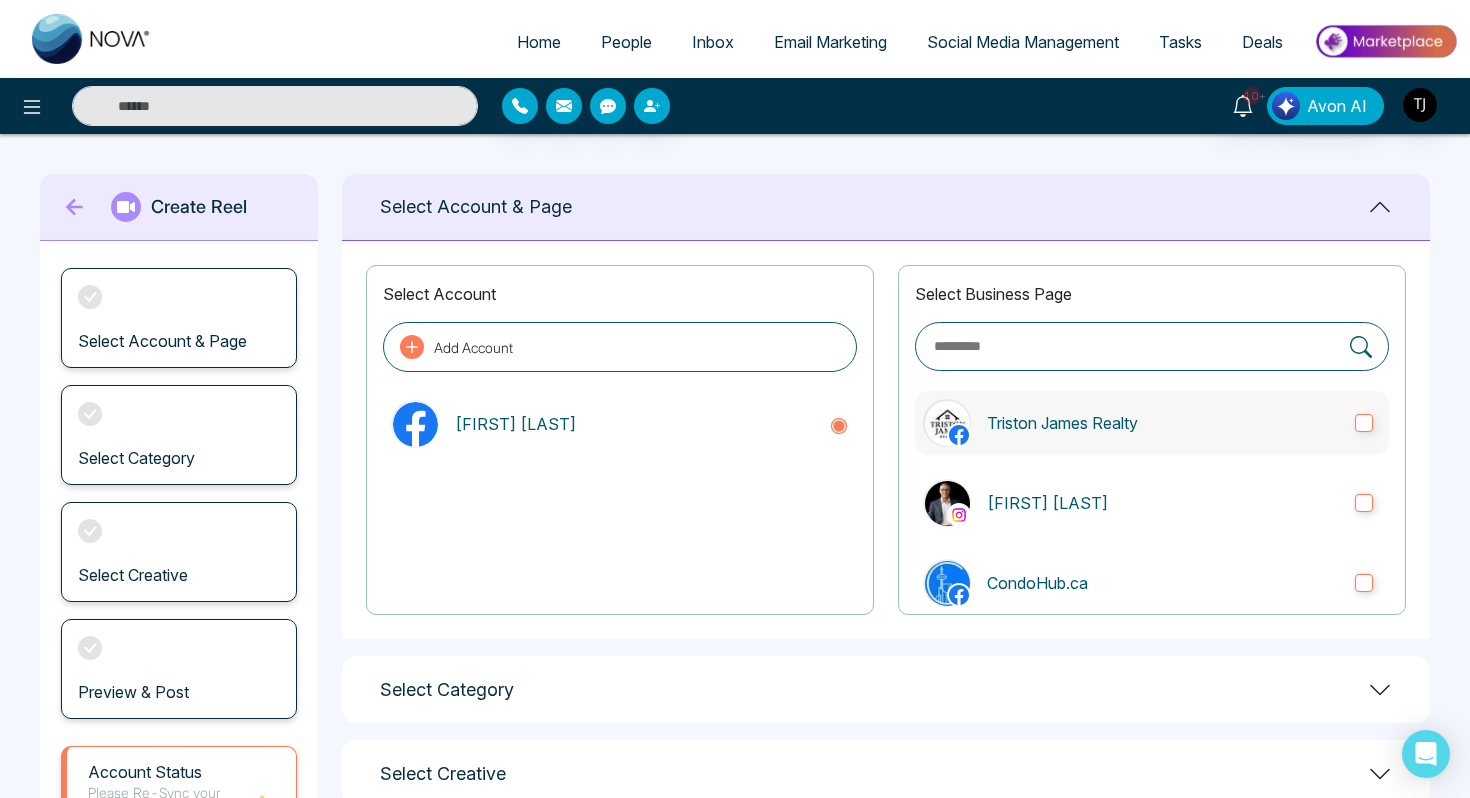 click on "Triston James Realty" at bounding box center (1152, 423) 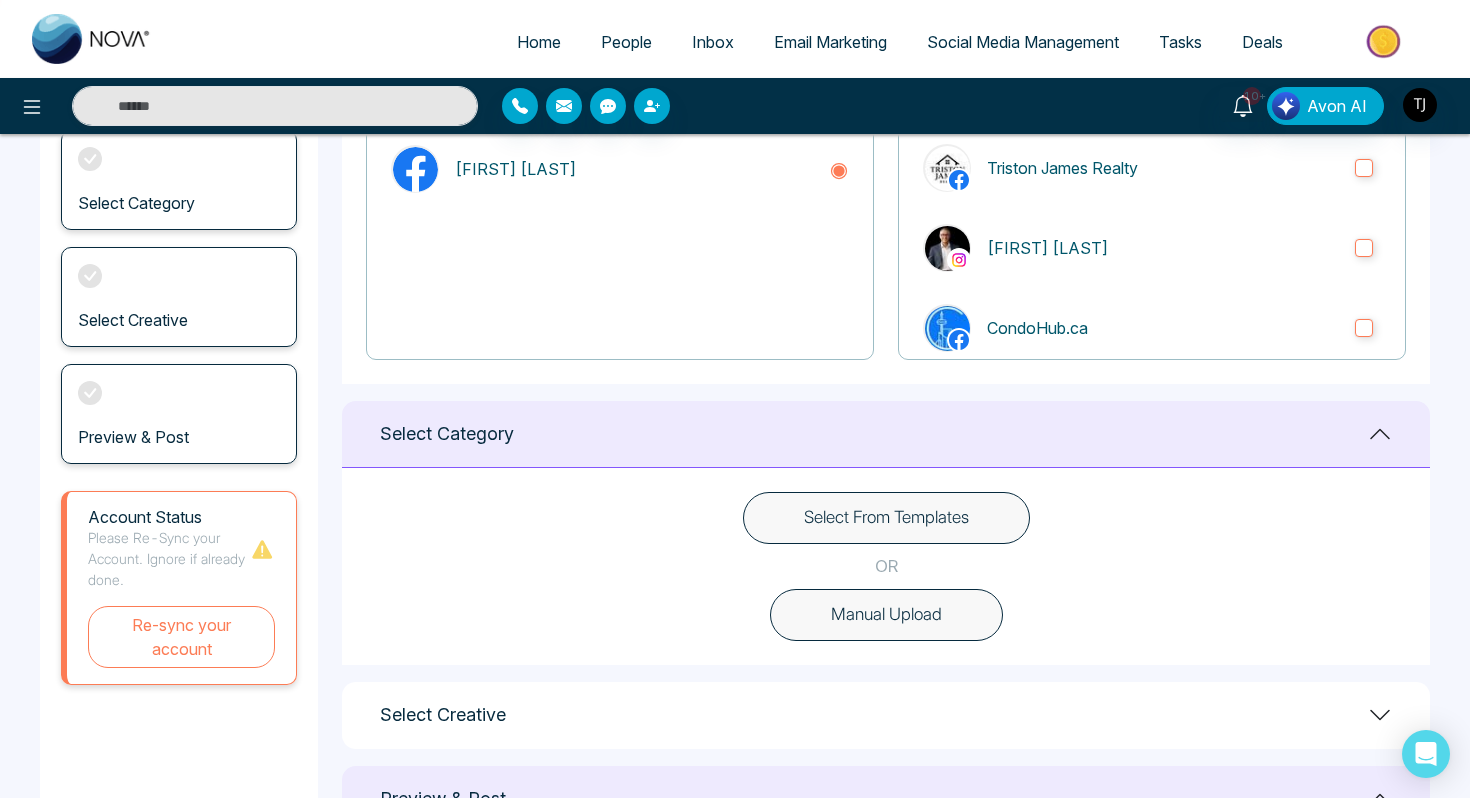 scroll, scrollTop: 293, scrollLeft: 0, axis: vertical 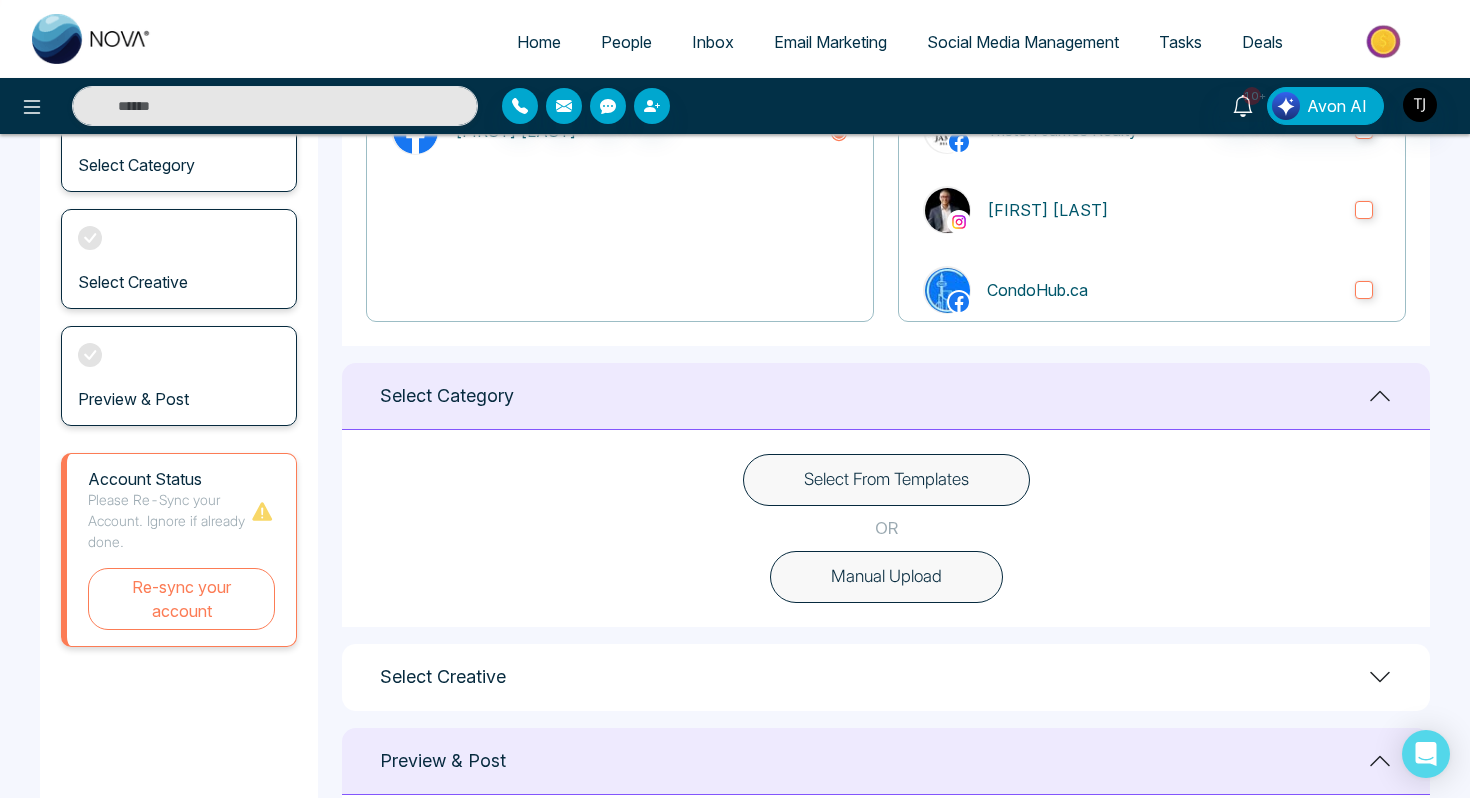 click on "Manual Upload" at bounding box center (886, 577) 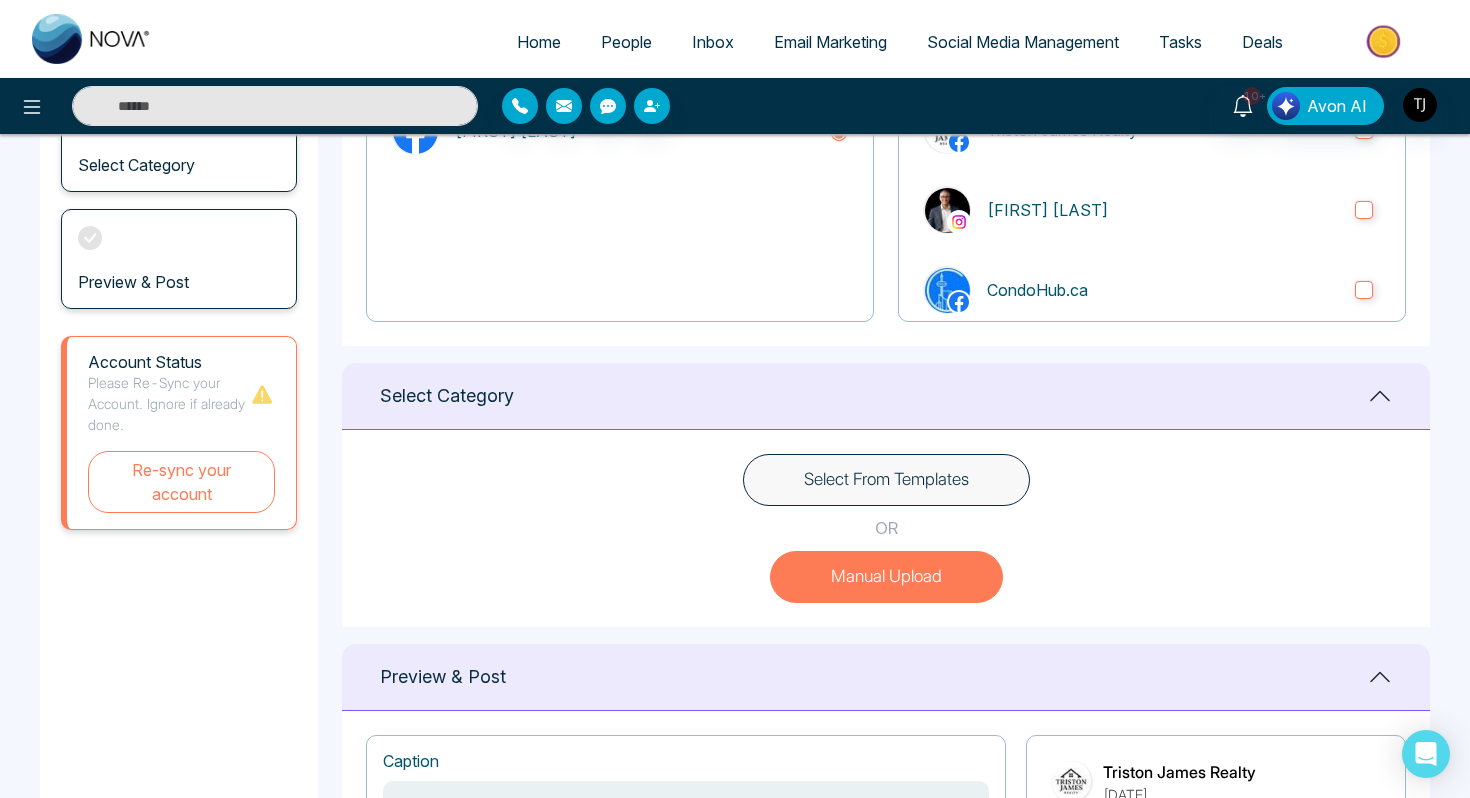 click on "Select From Templates" at bounding box center [886, 480] 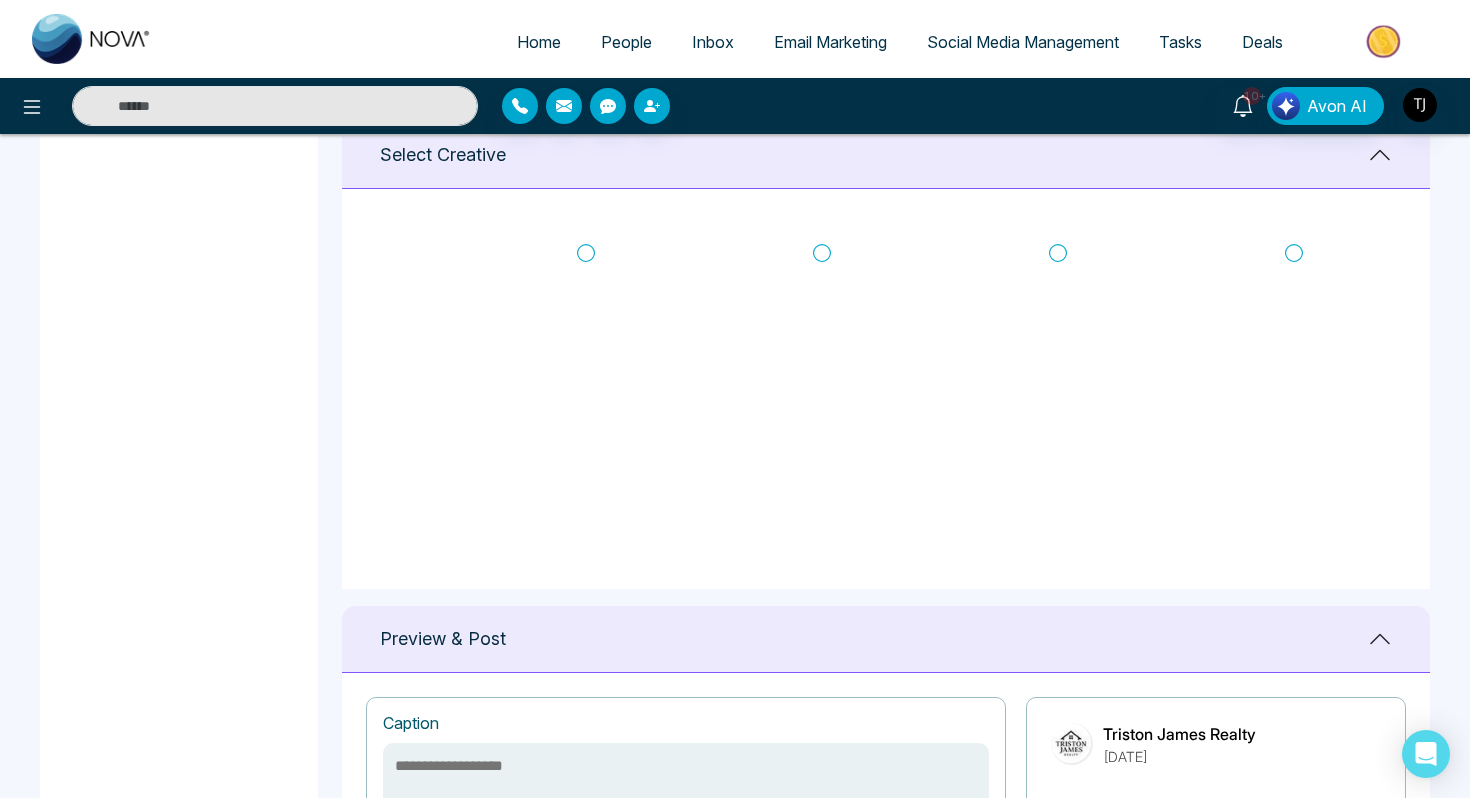scroll, scrollTop: 858, scrollLeft: 0, axis: vertical 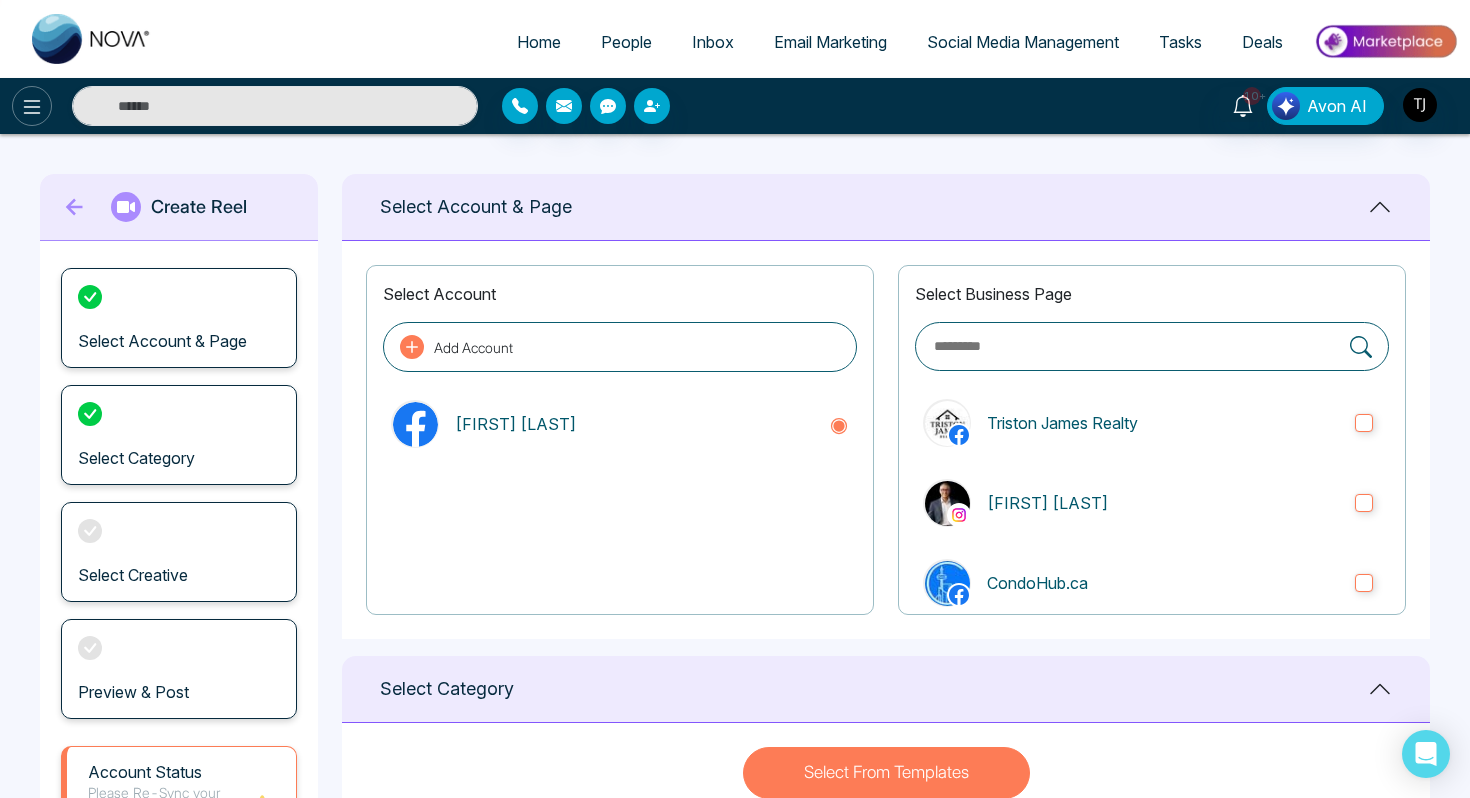 click at bounding box center [32, 106] 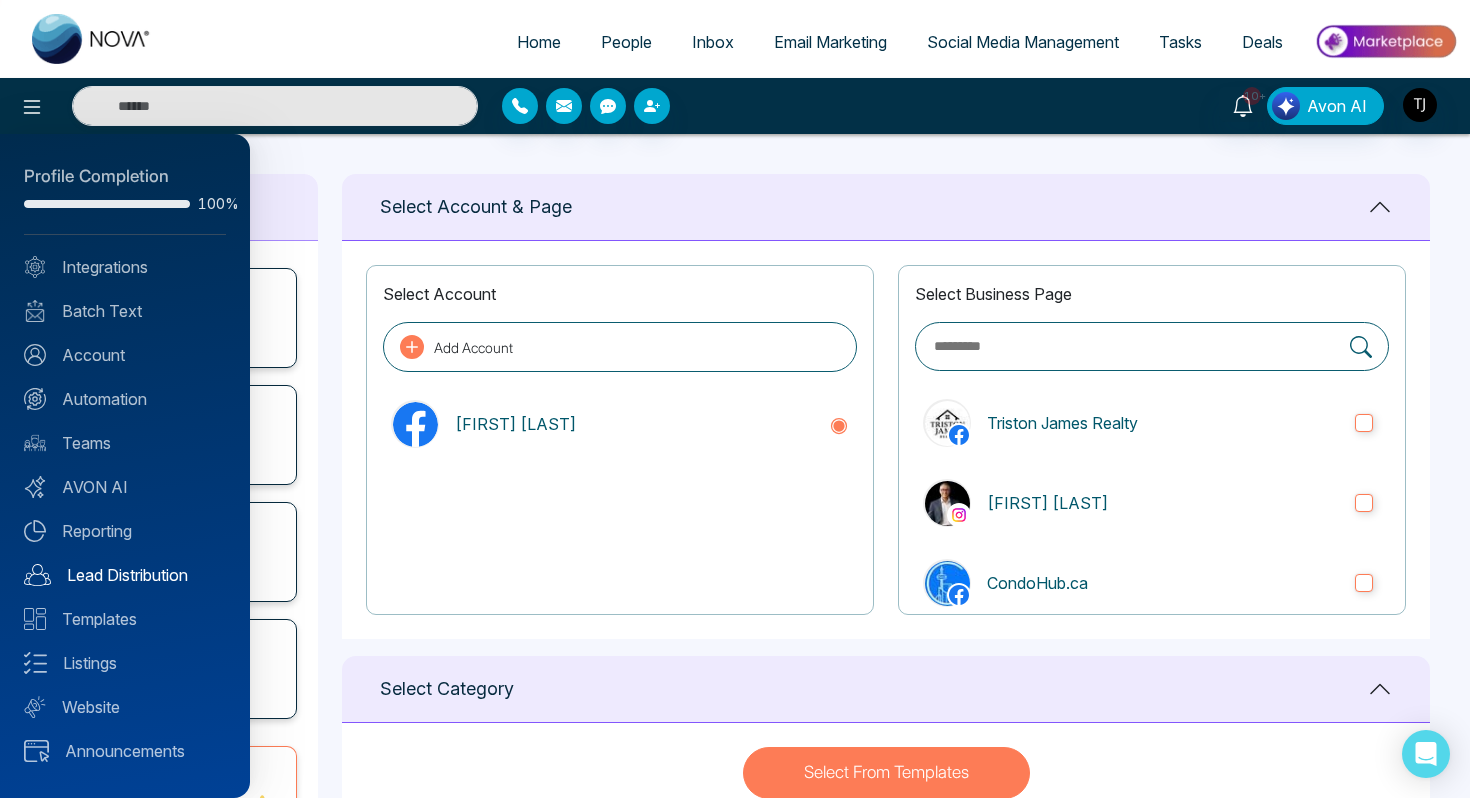 click on "Lead Distribution" at bounding box center (125, 575) 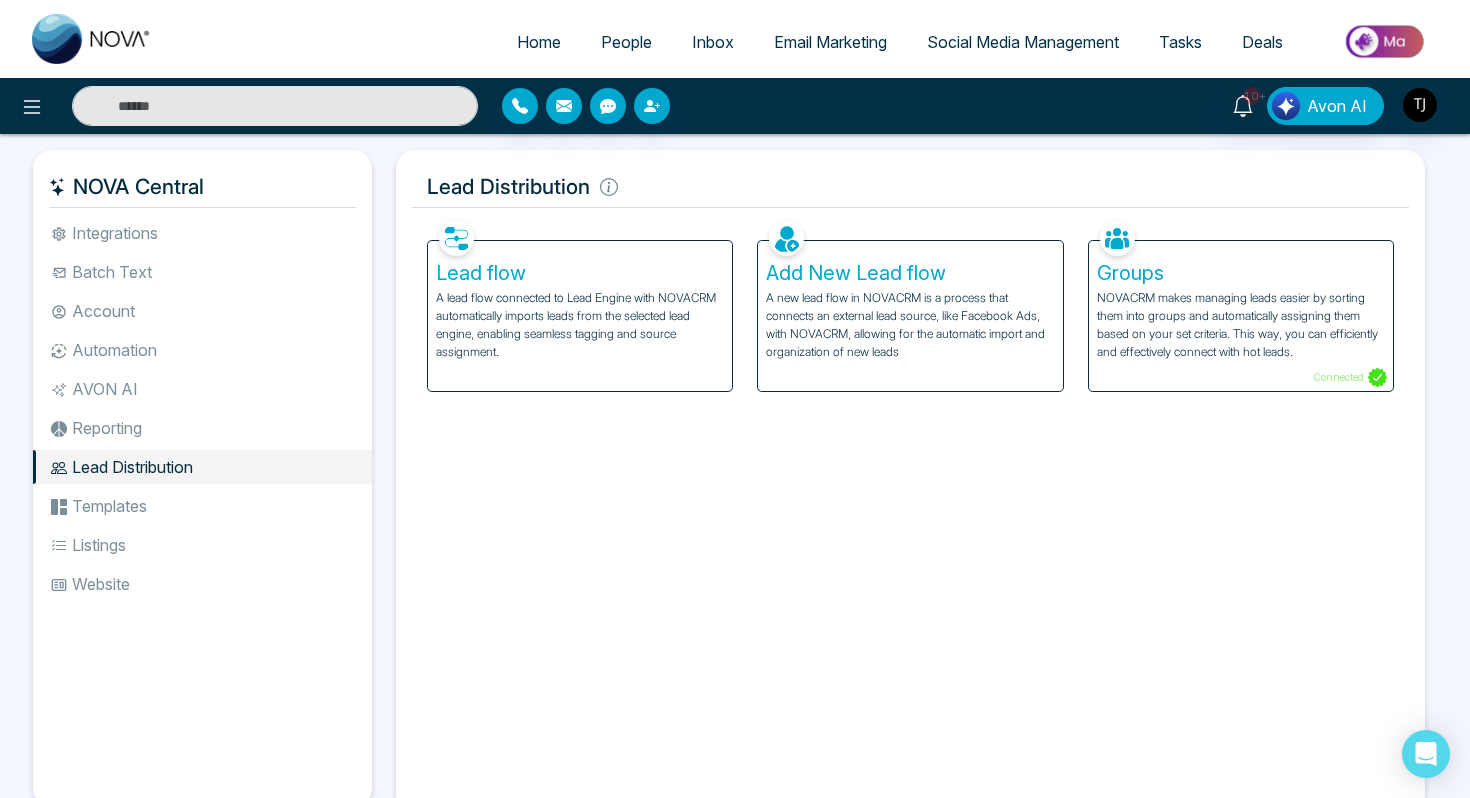 click on "Lead flow" at bounding box center (580, 273) 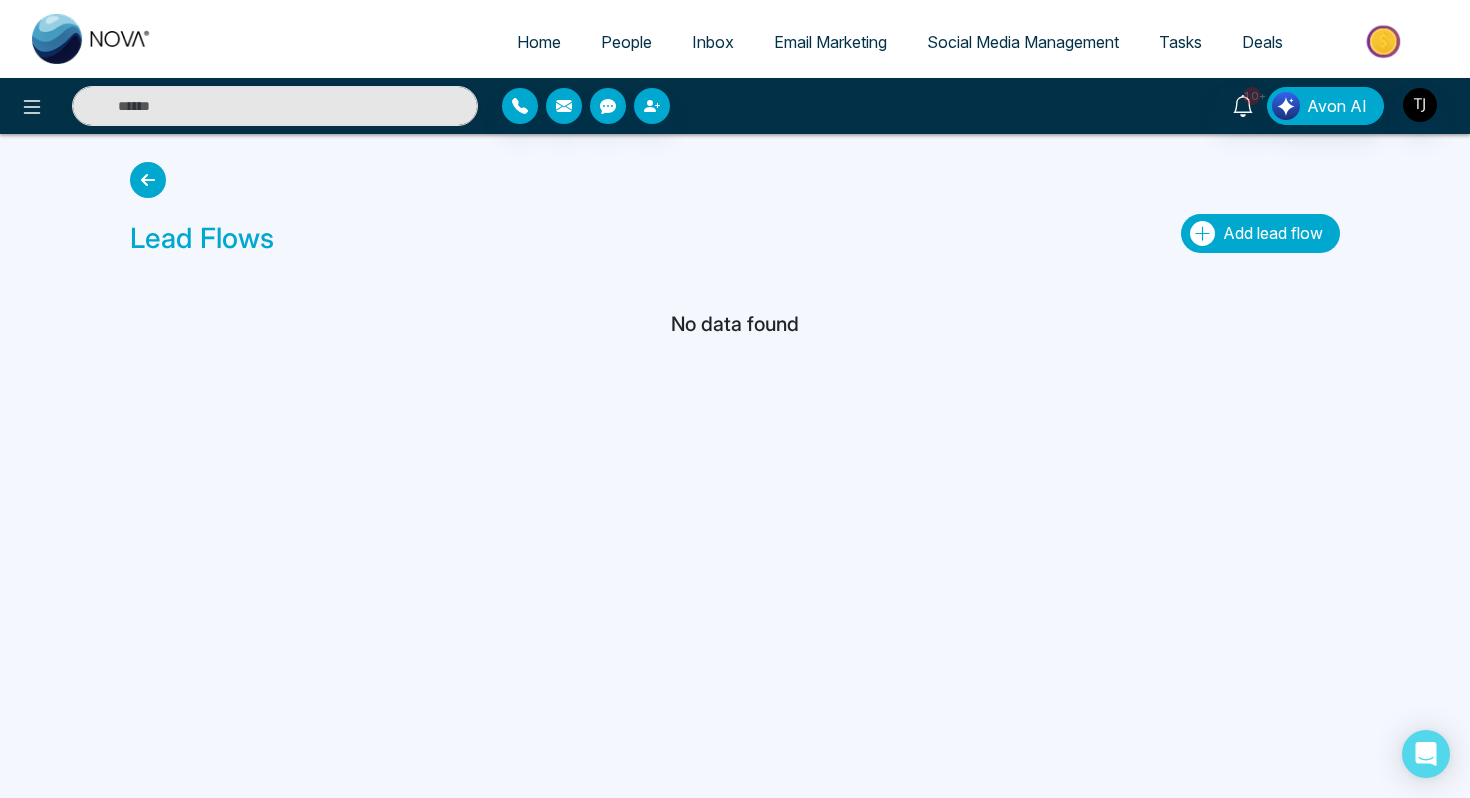 click on "Add lead flow" at bounding box center [1260, 233] 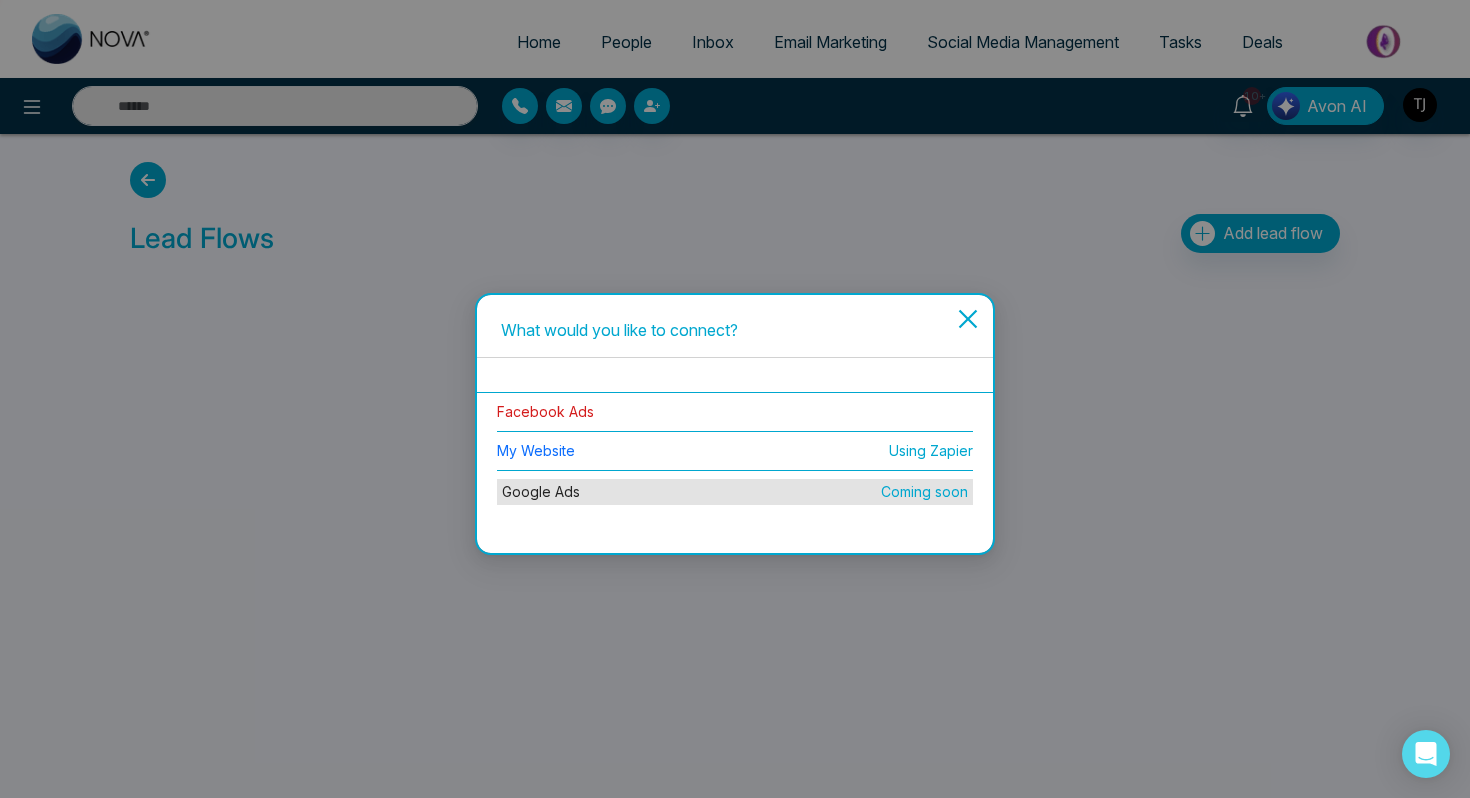 click on "Facebook Ads" at bounding box center [545, 411] 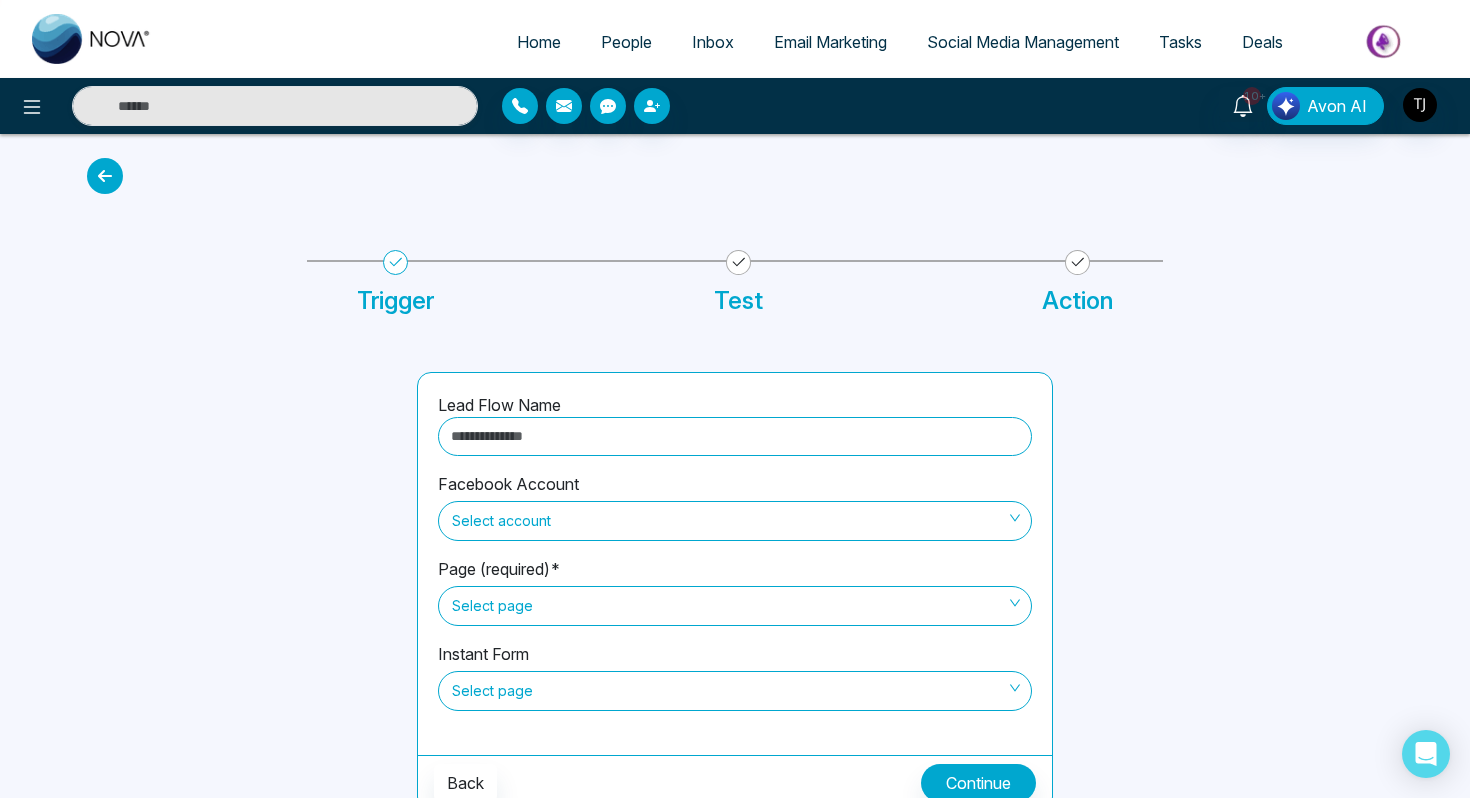scroll, scrollTop: 13, scrollLeft: 0, axis: vertical 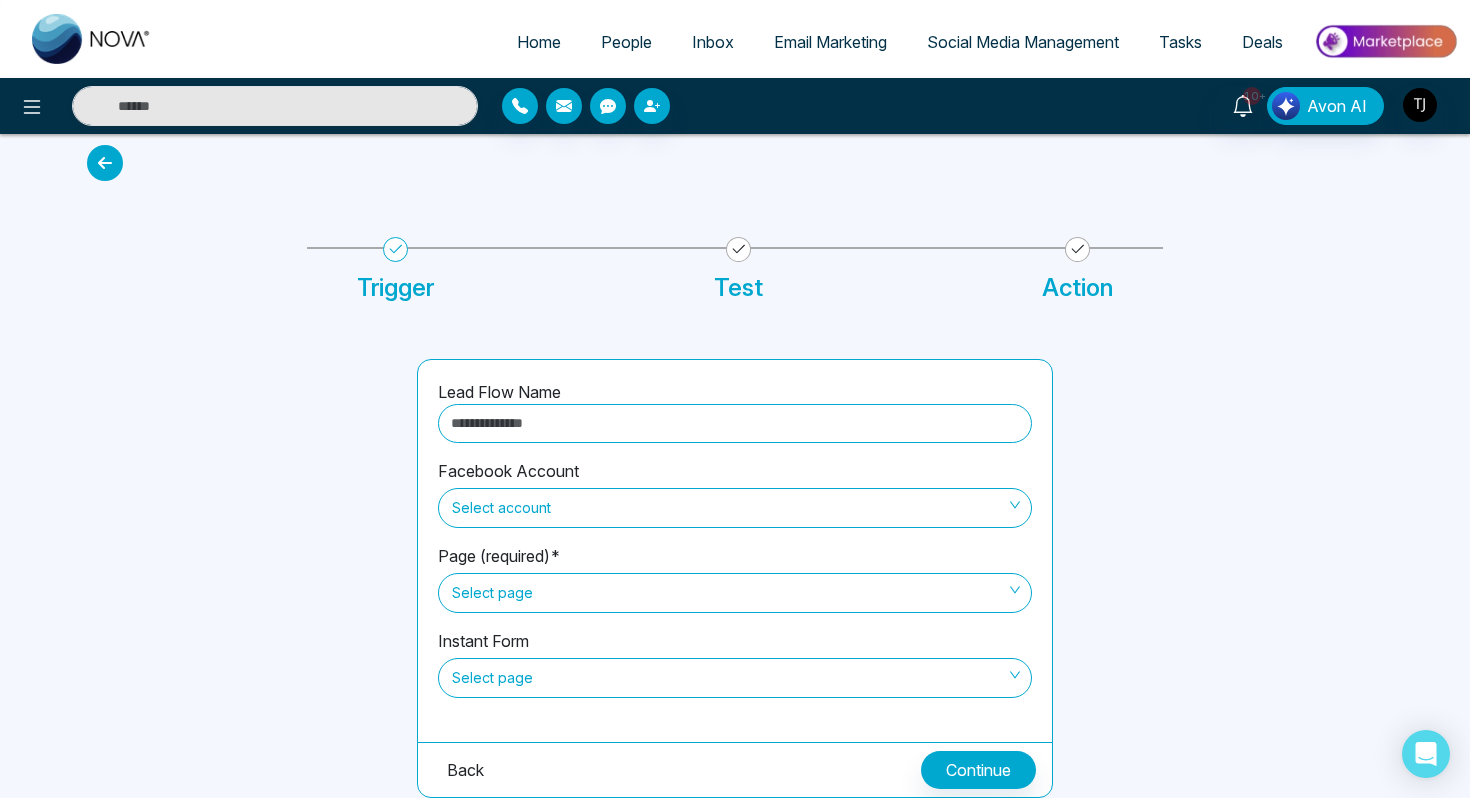click on "Back" at bounding box center (465, 770) 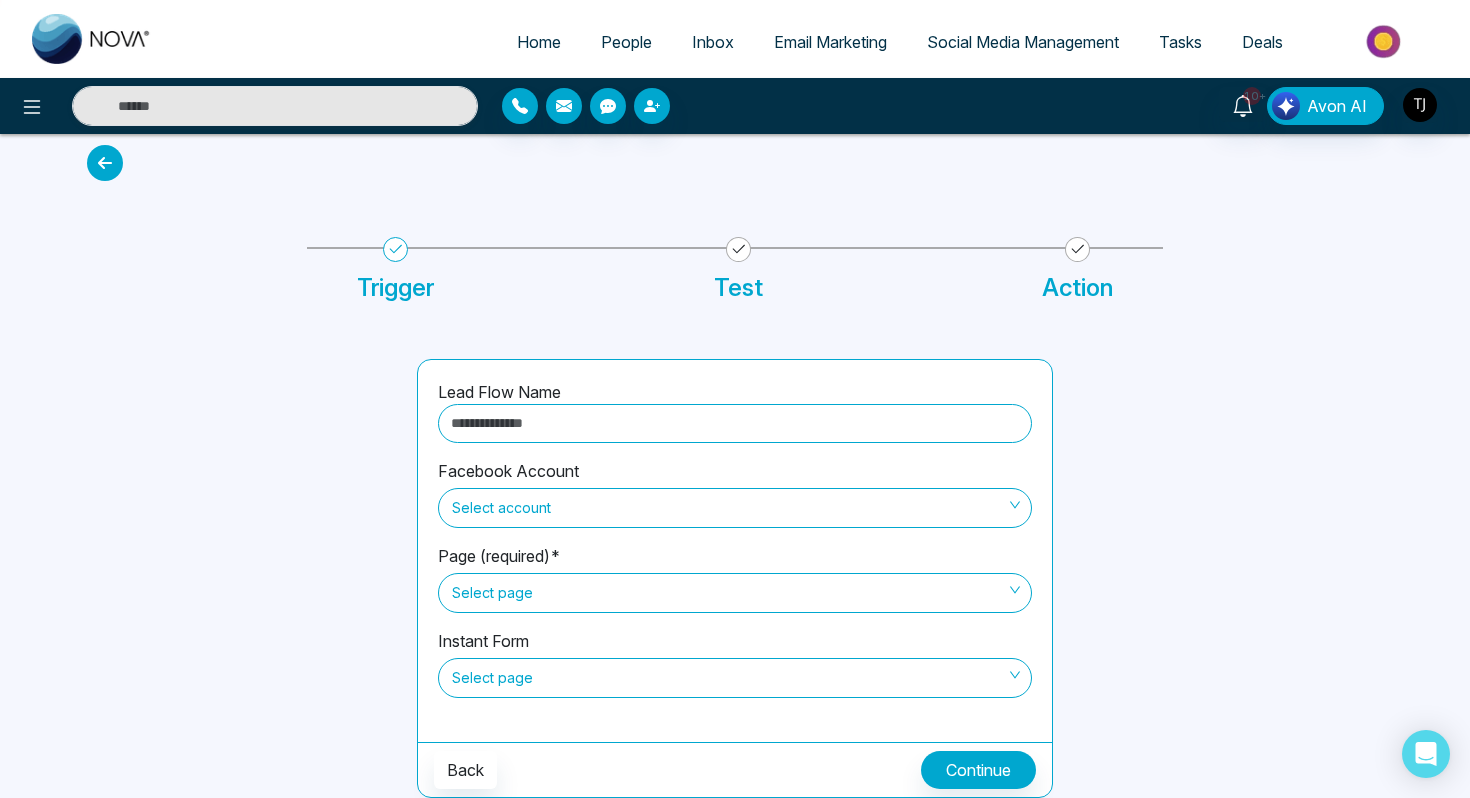 scroll, scrollTop: 0, scrollLeft: 0, axis: both 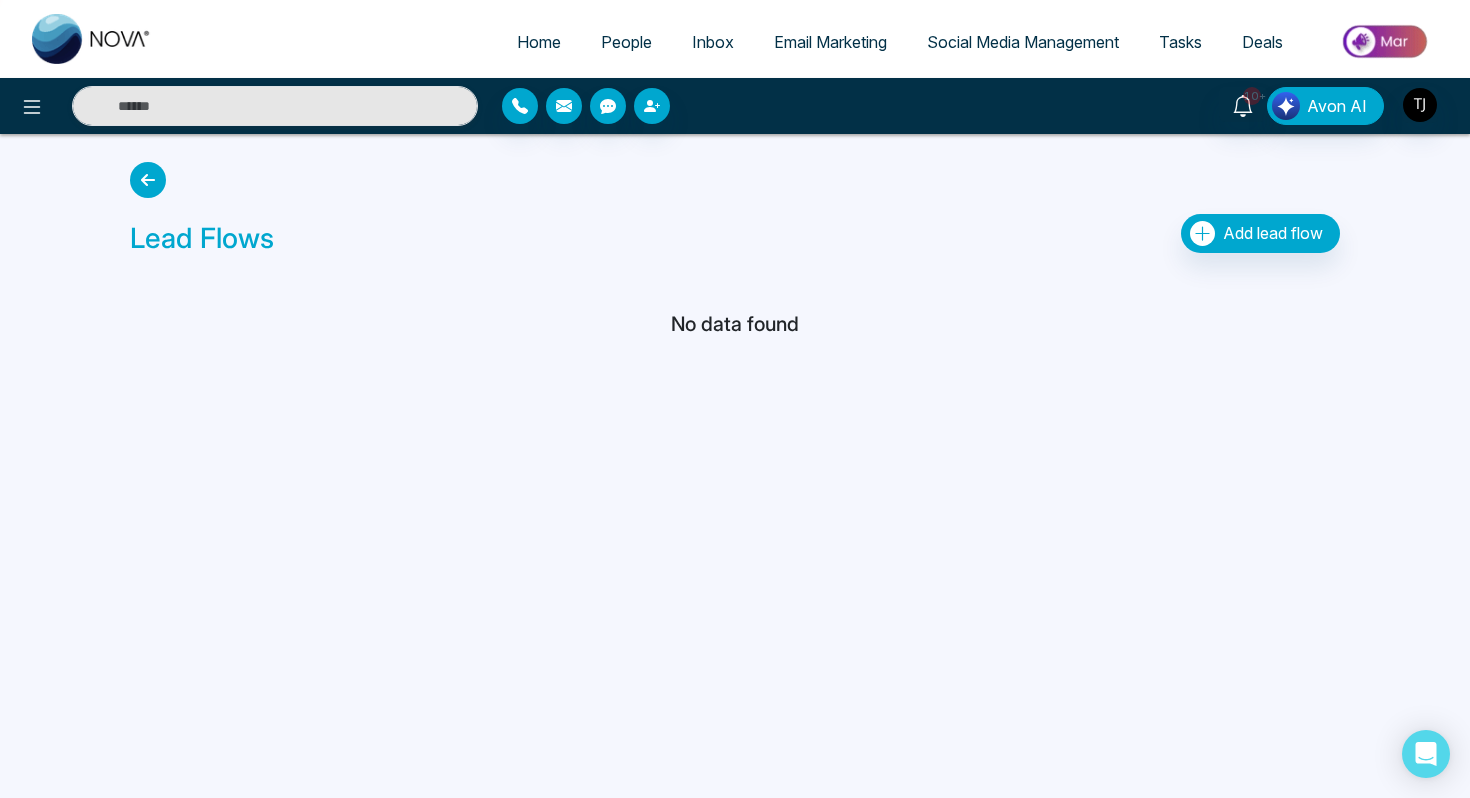 click at bounding box center (1385, 41) 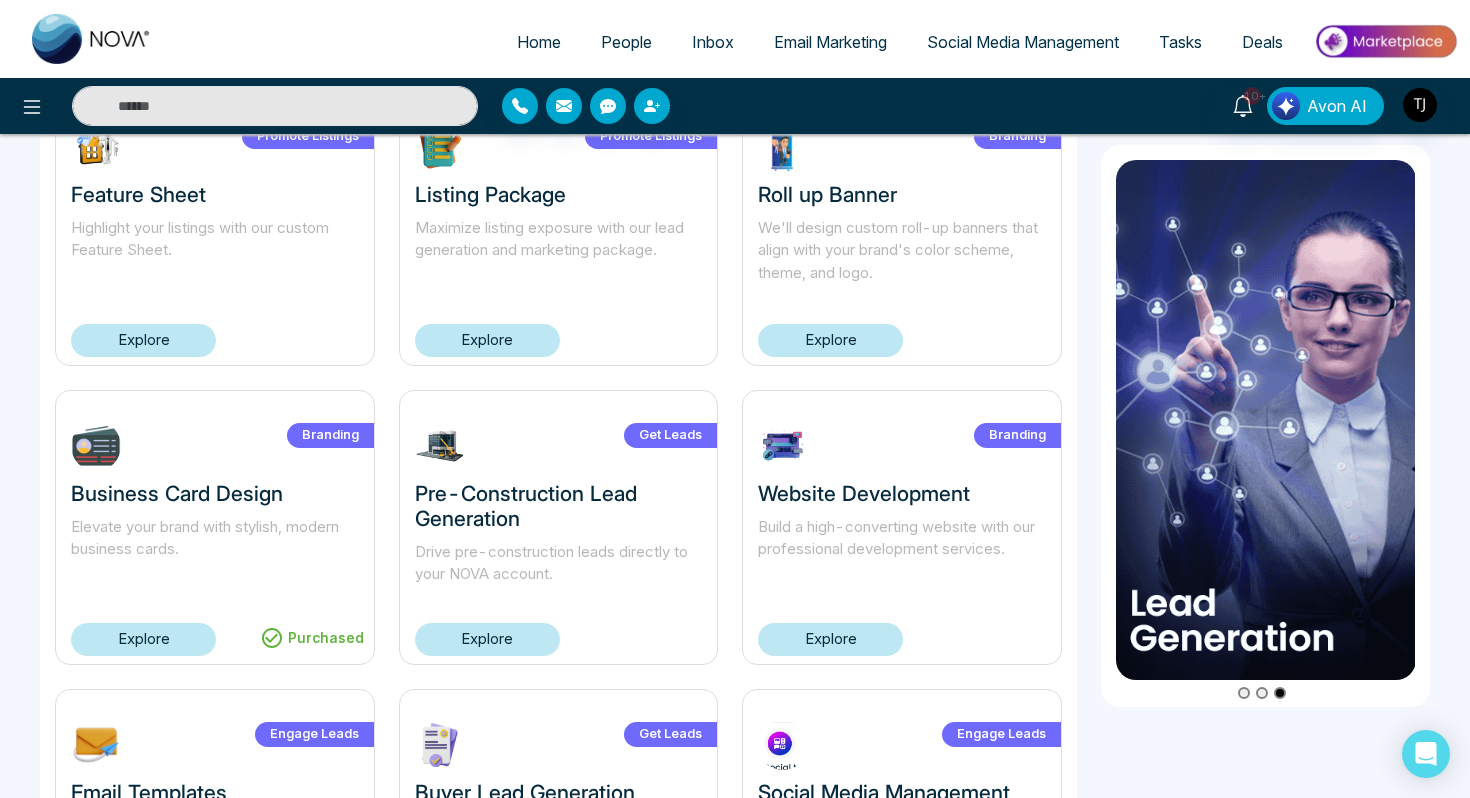 scroll, scrollTop: 1300, scrollLeft: 0, axis: vertical 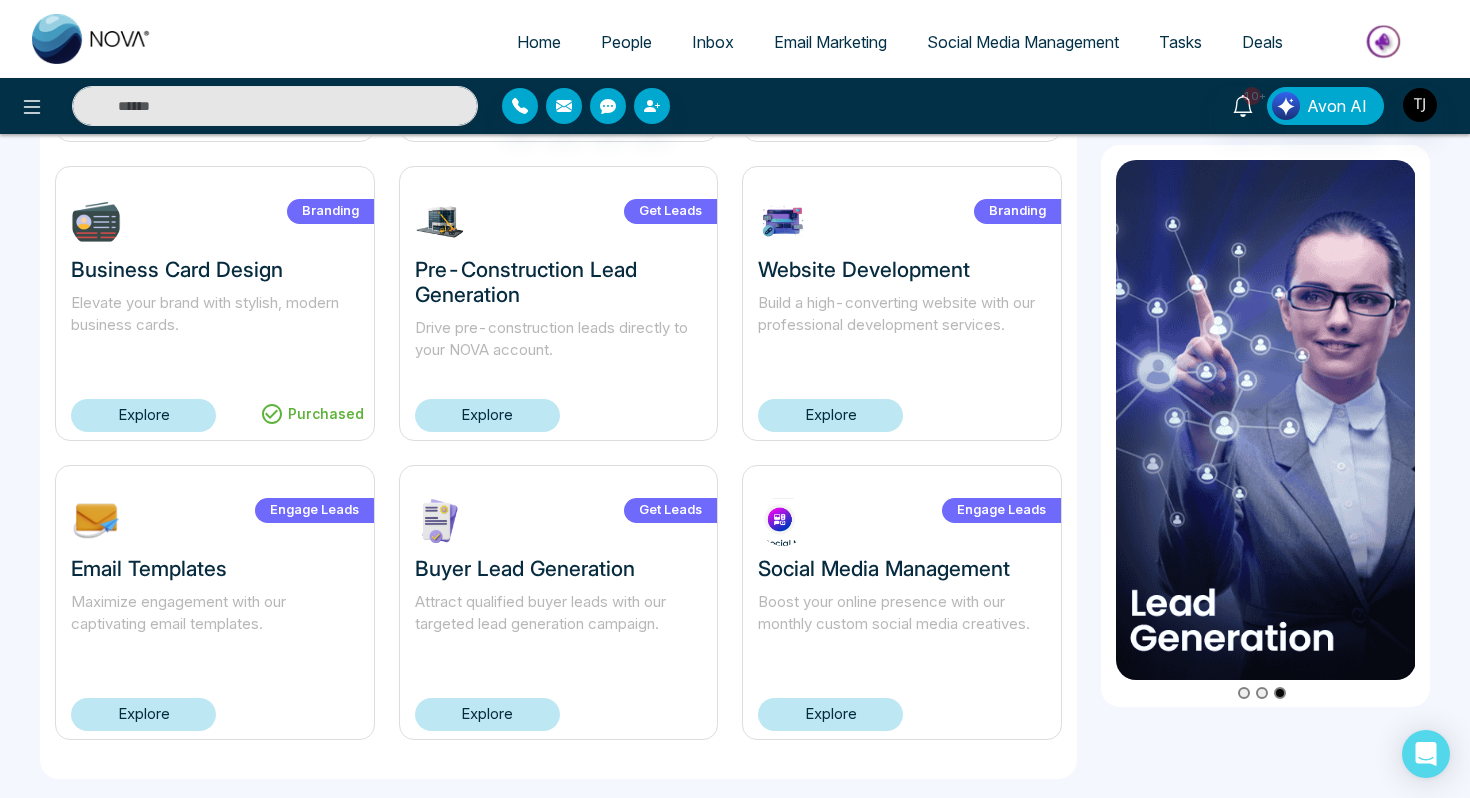 click on "Explore" at bounding box center [487, 714] 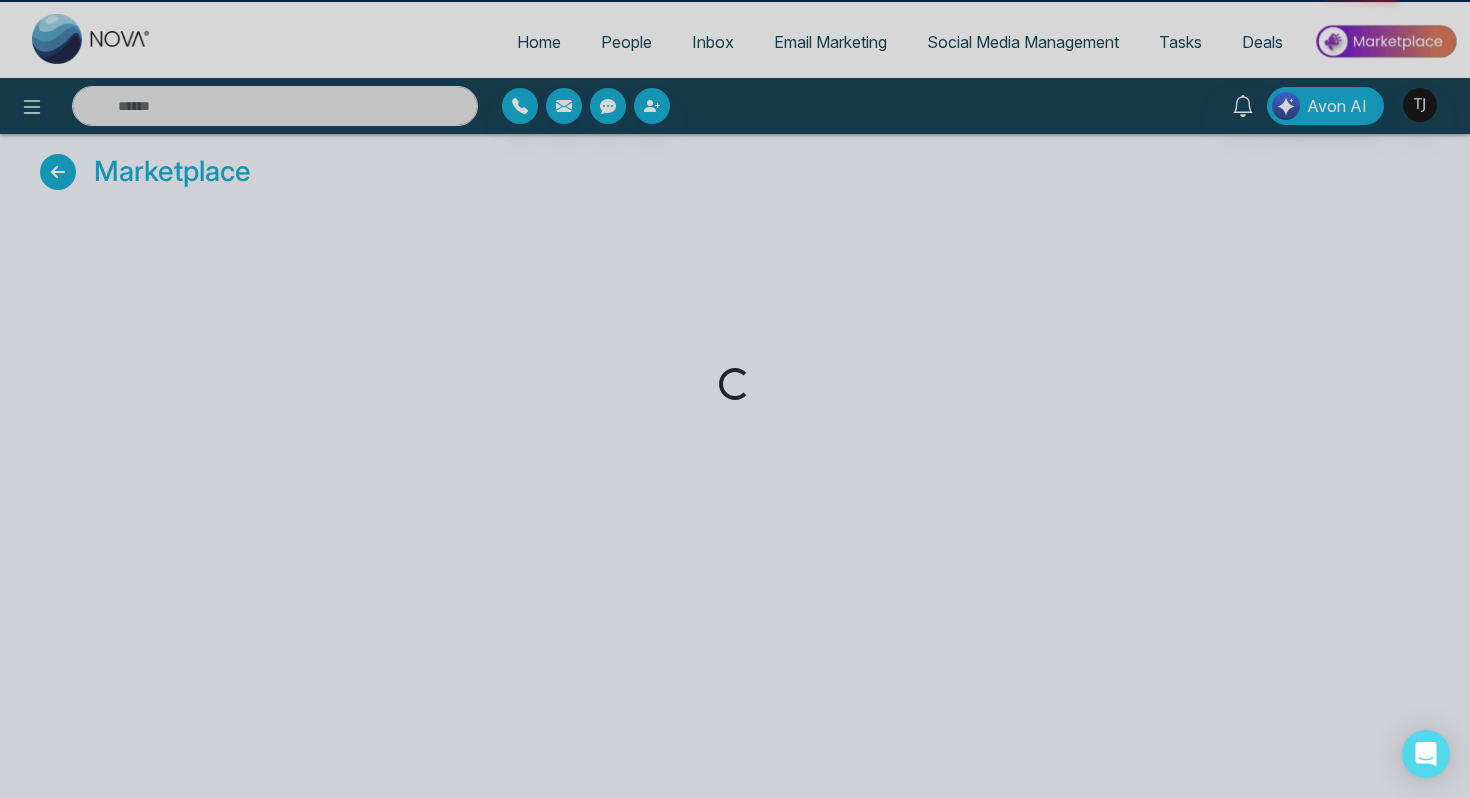 scroll, scrollTop: 0, scrollLeft: 0, axis: both 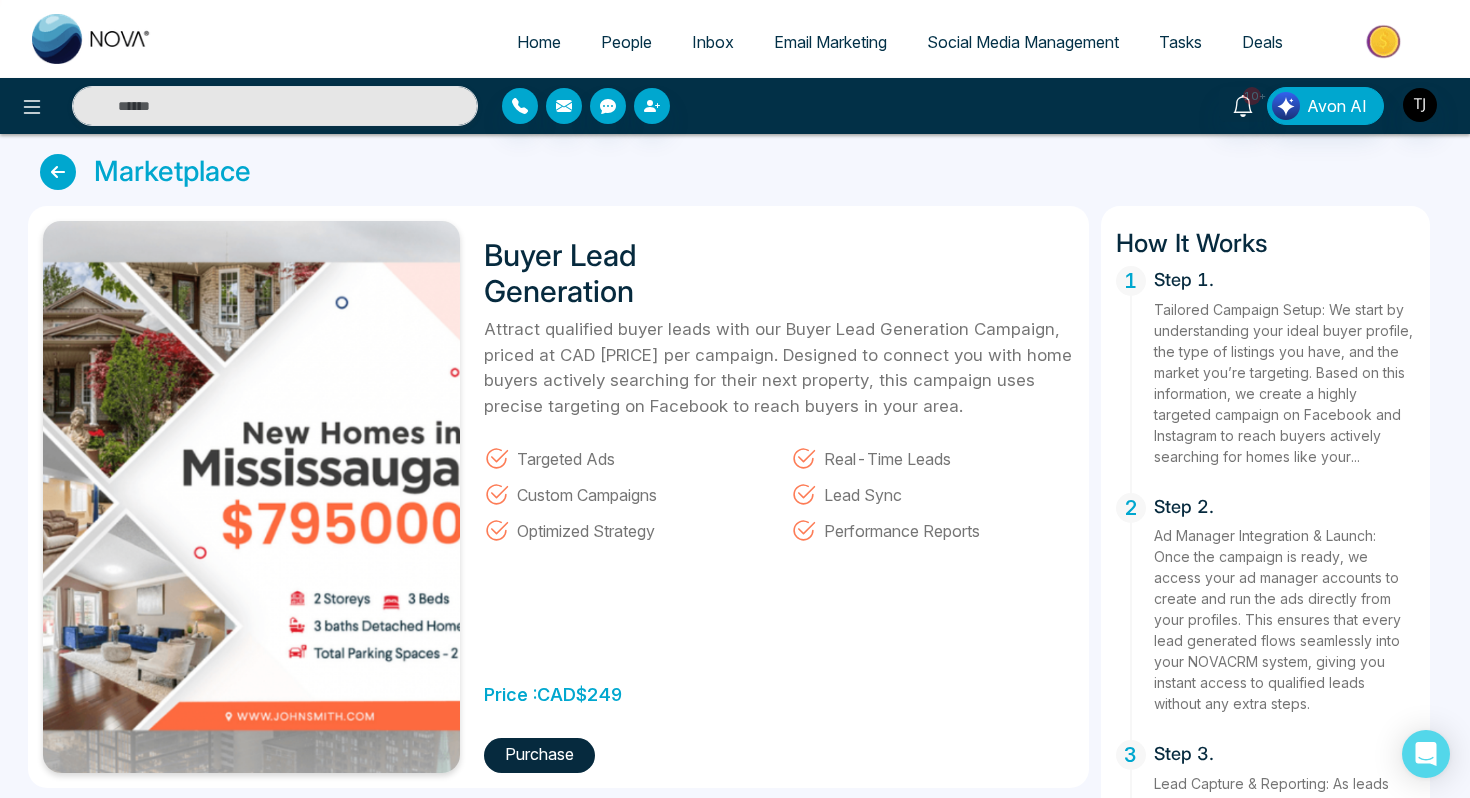 click at bounding box center [63, 172] 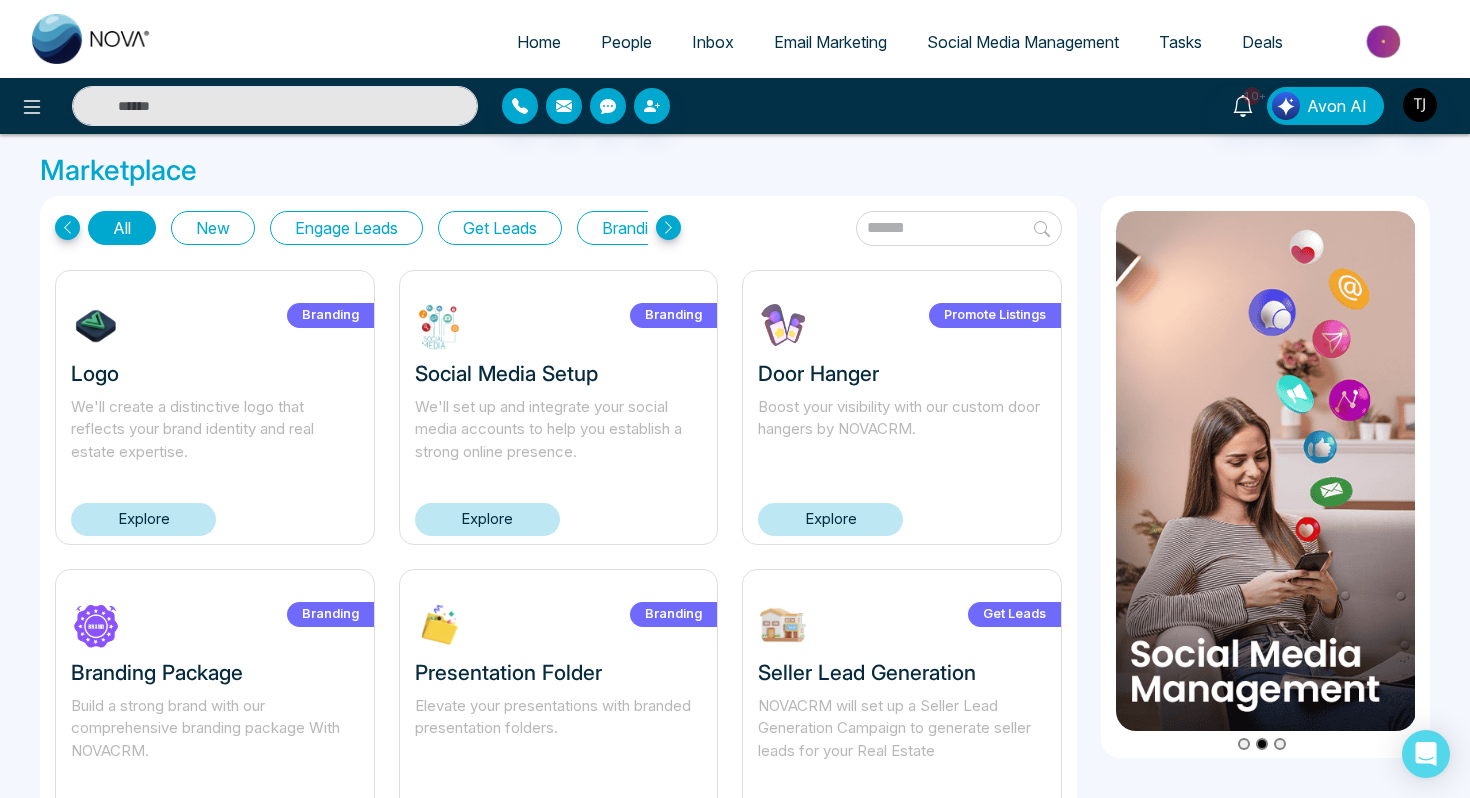 click on "People" at bounding box center [626, 42] 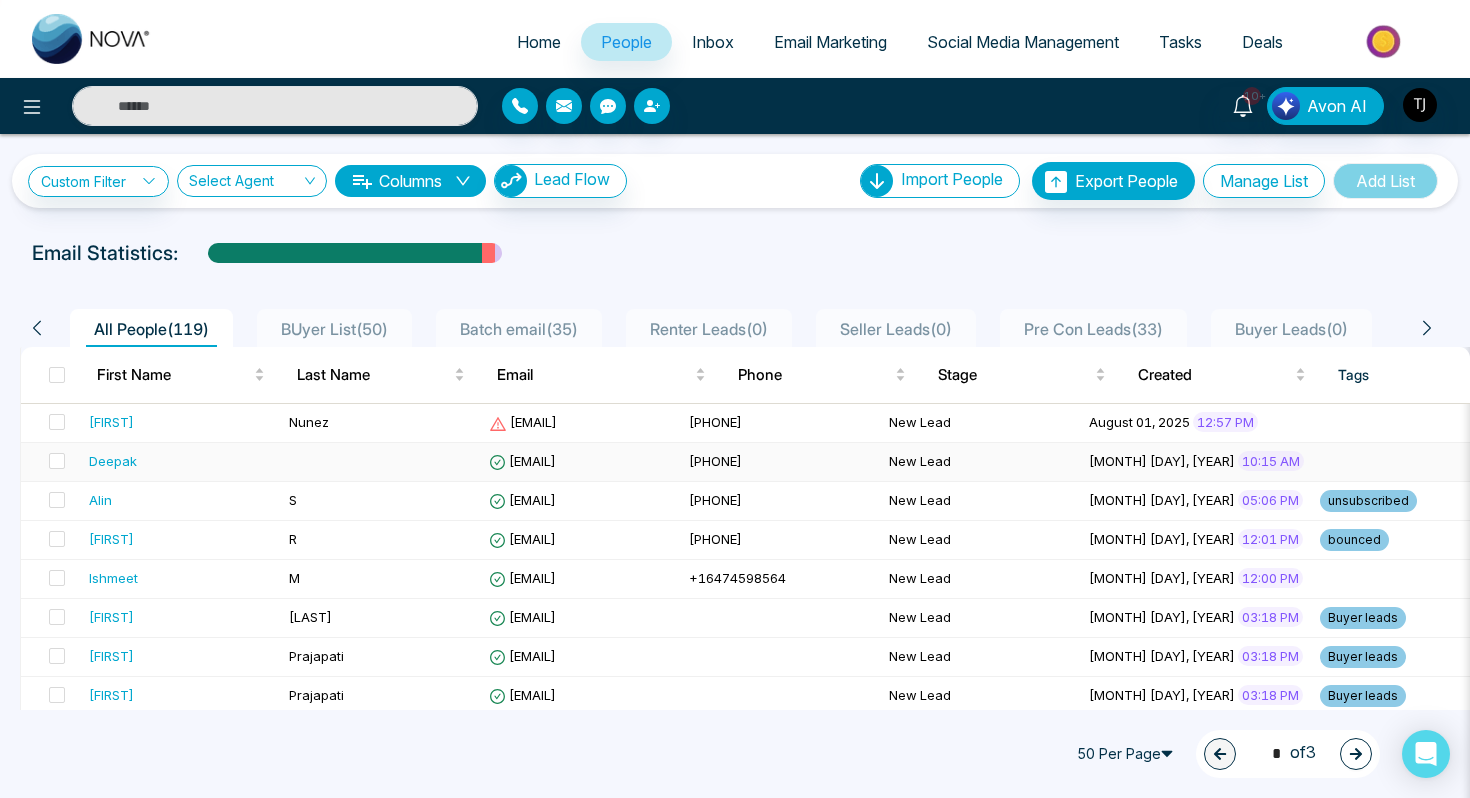 click at bounding box center (381, 462) 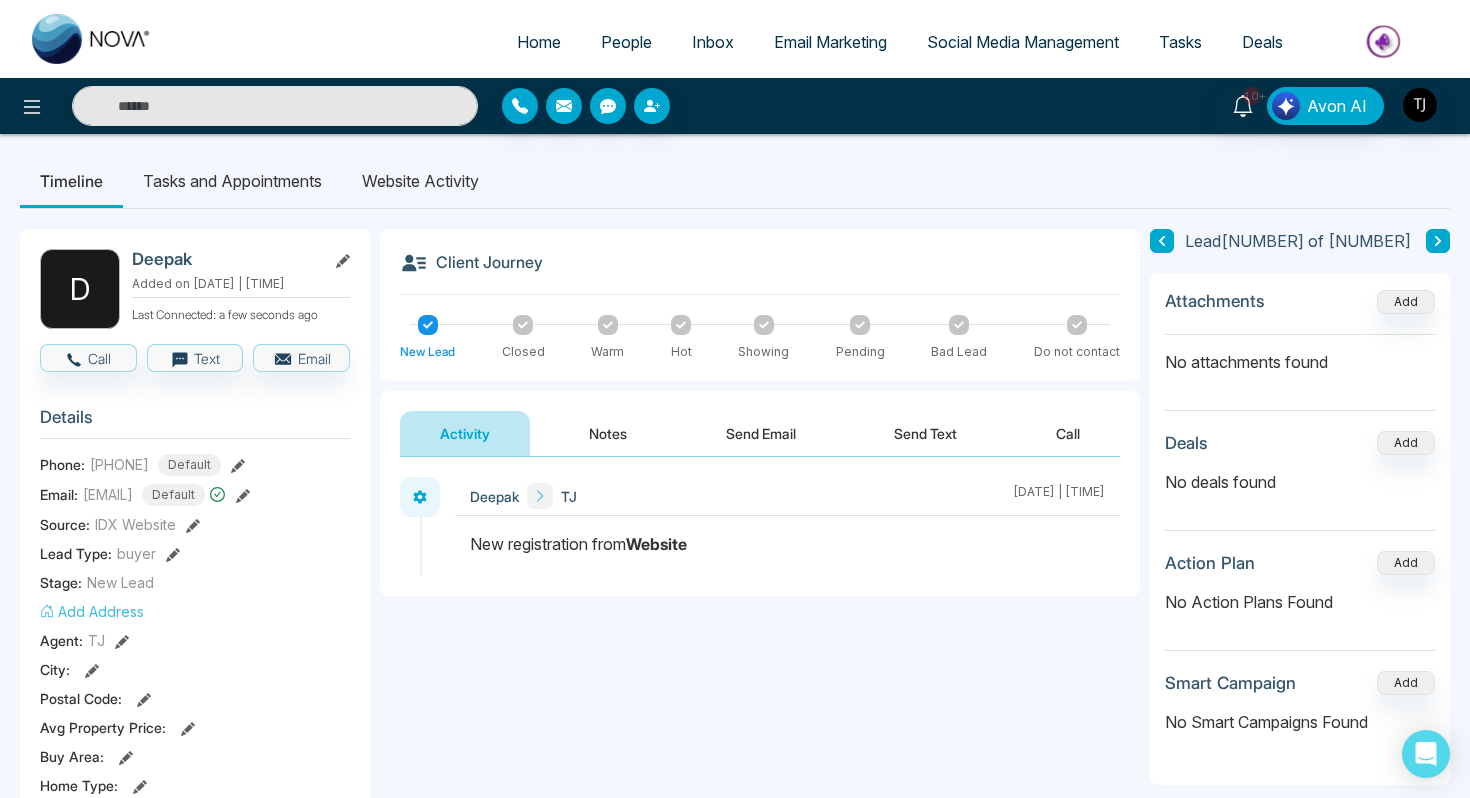click on "Send Email" at bounding box center (761, 433) 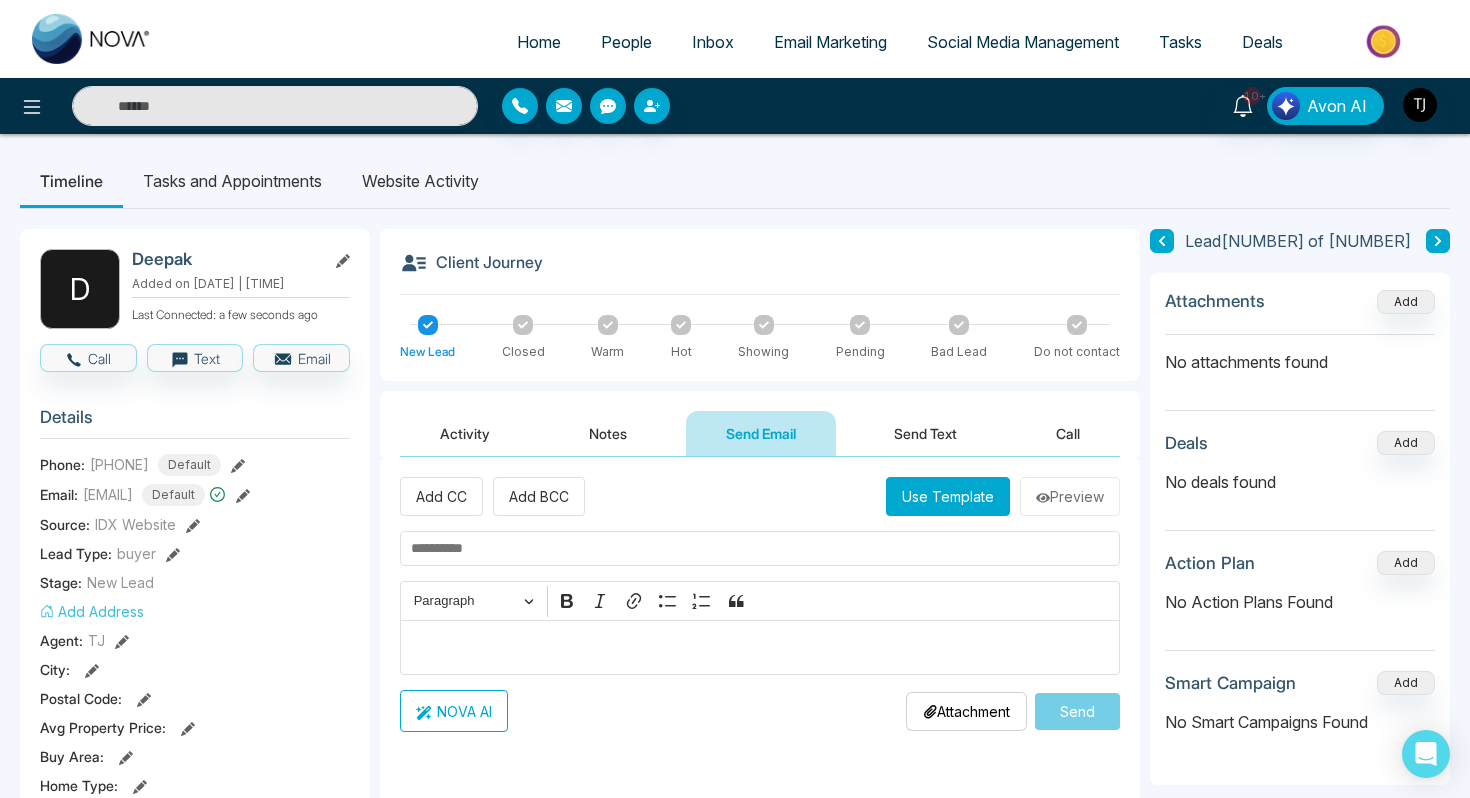 click at bounding box center (760, 648) 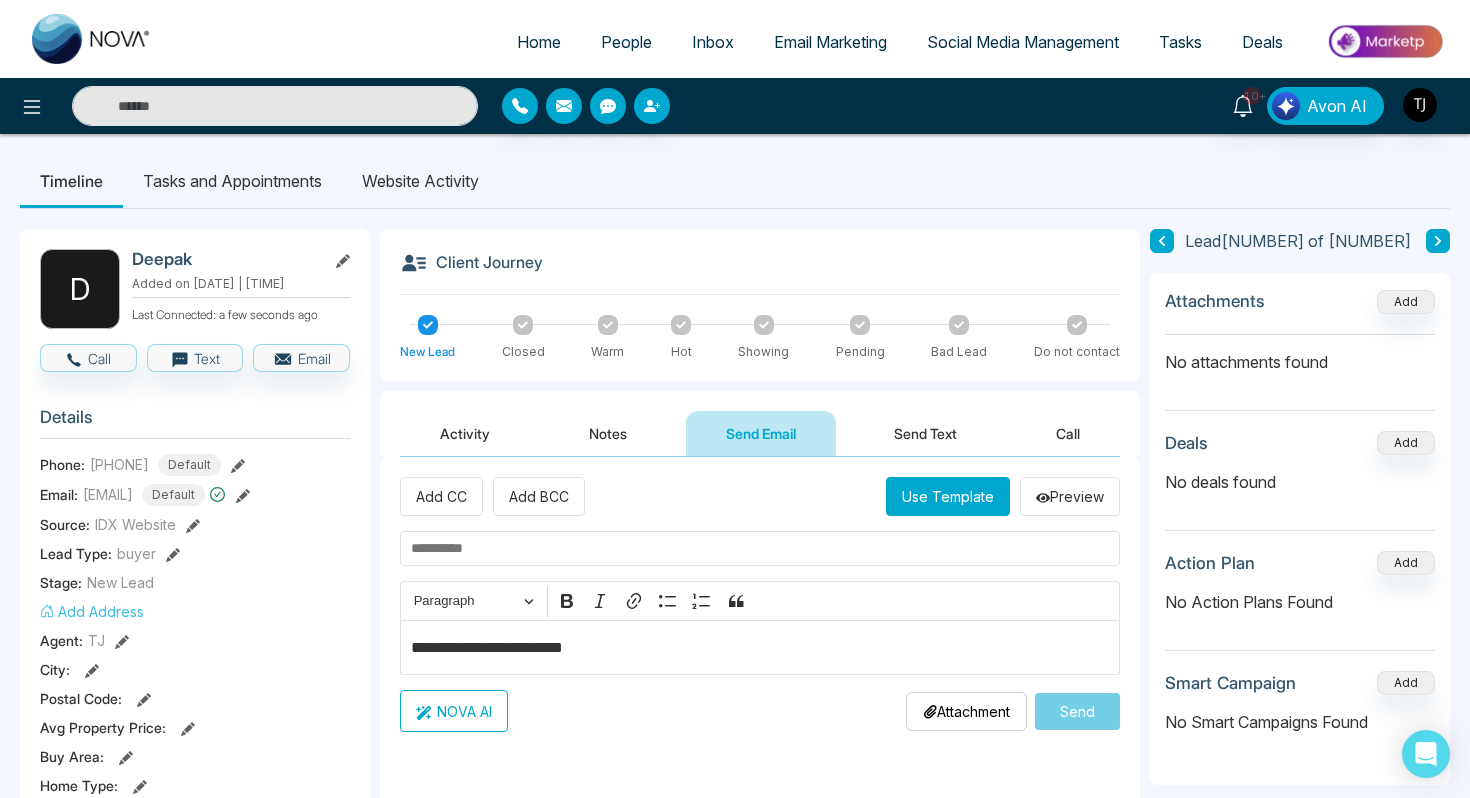 drag, startPoint x: 659, startPoint y: 656, endPoint x: 648, endPoint y: 656, distance: 11 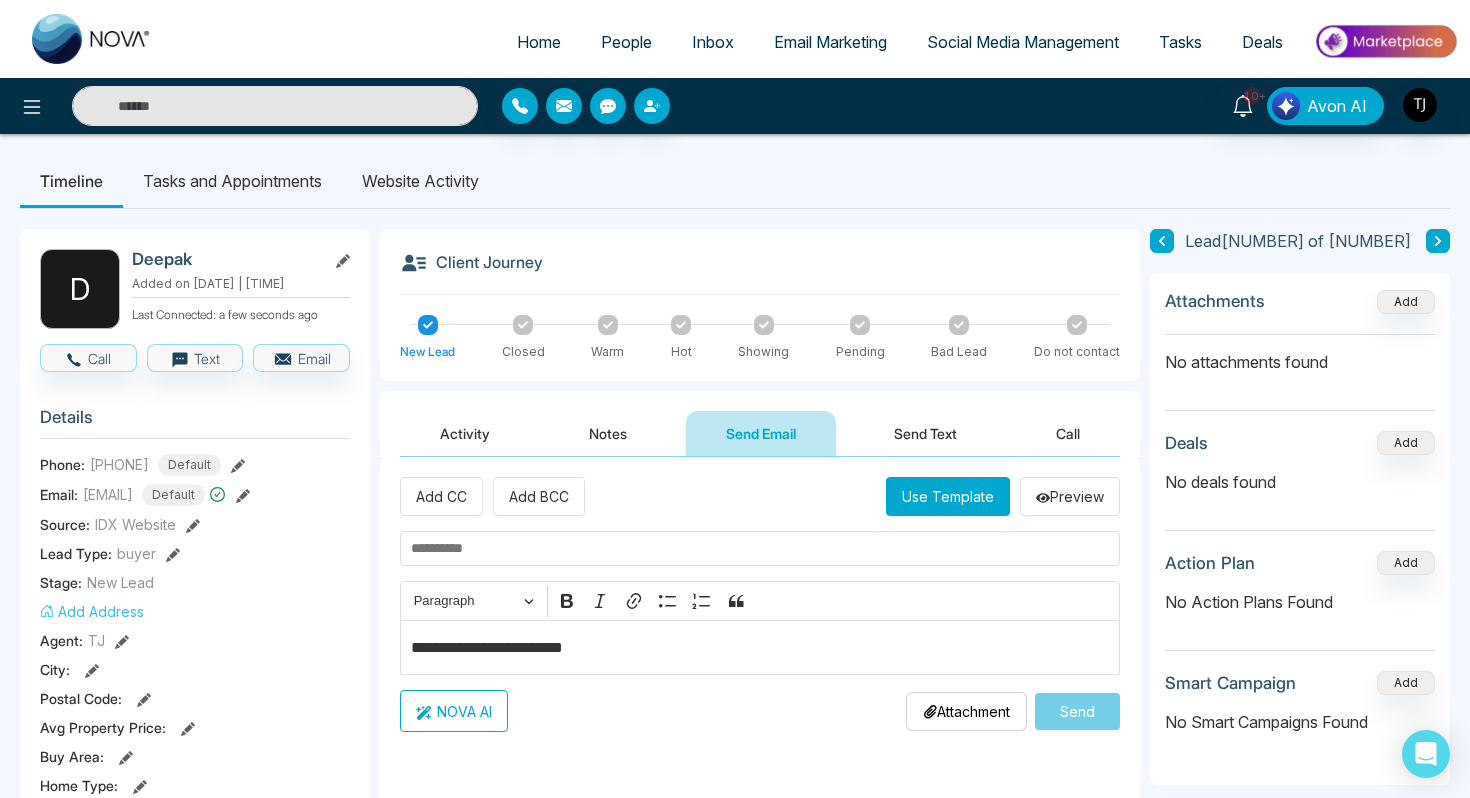 click on "**********" at bounding box center [760, 648] 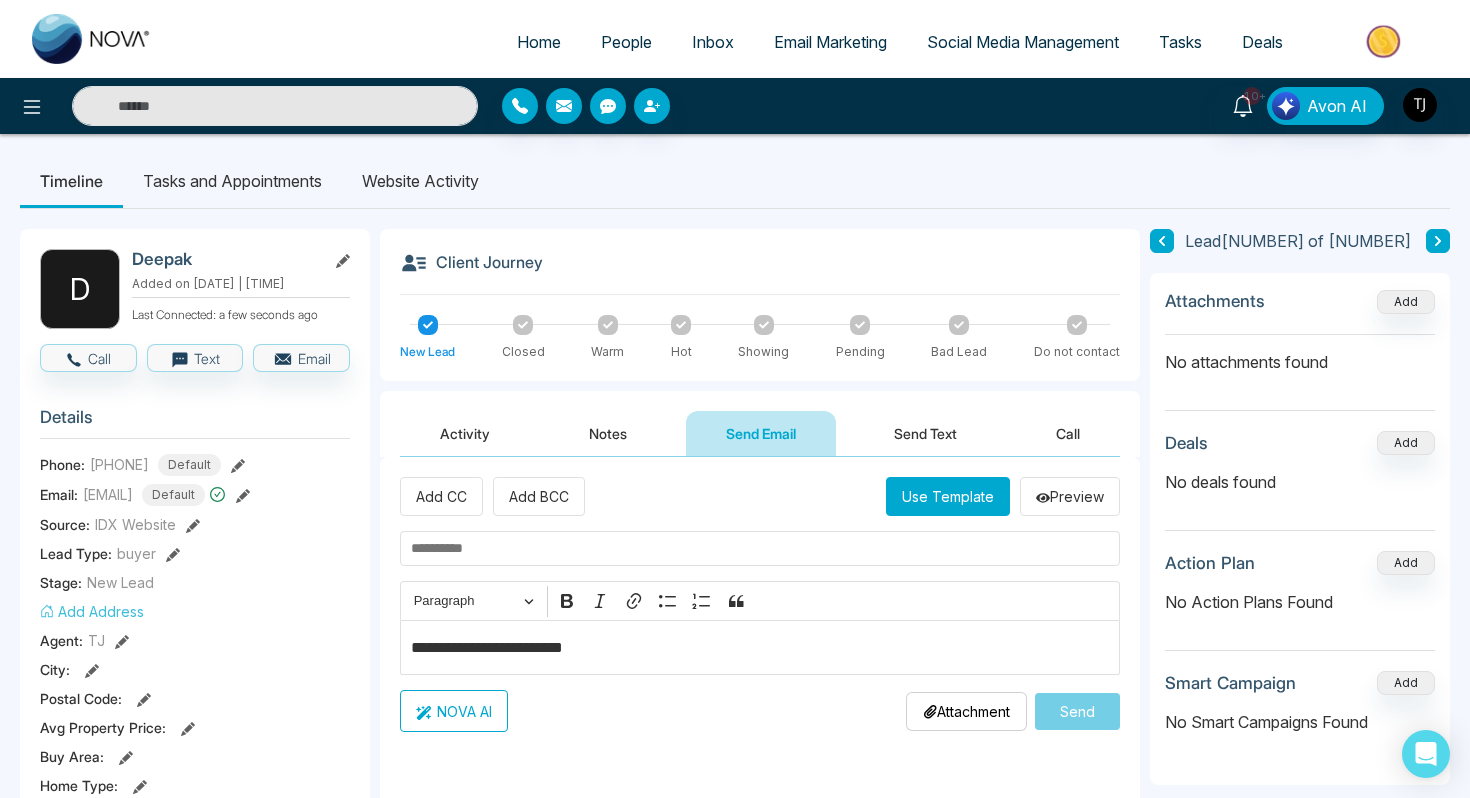 click on "**********" at bounding box center [760, 648] 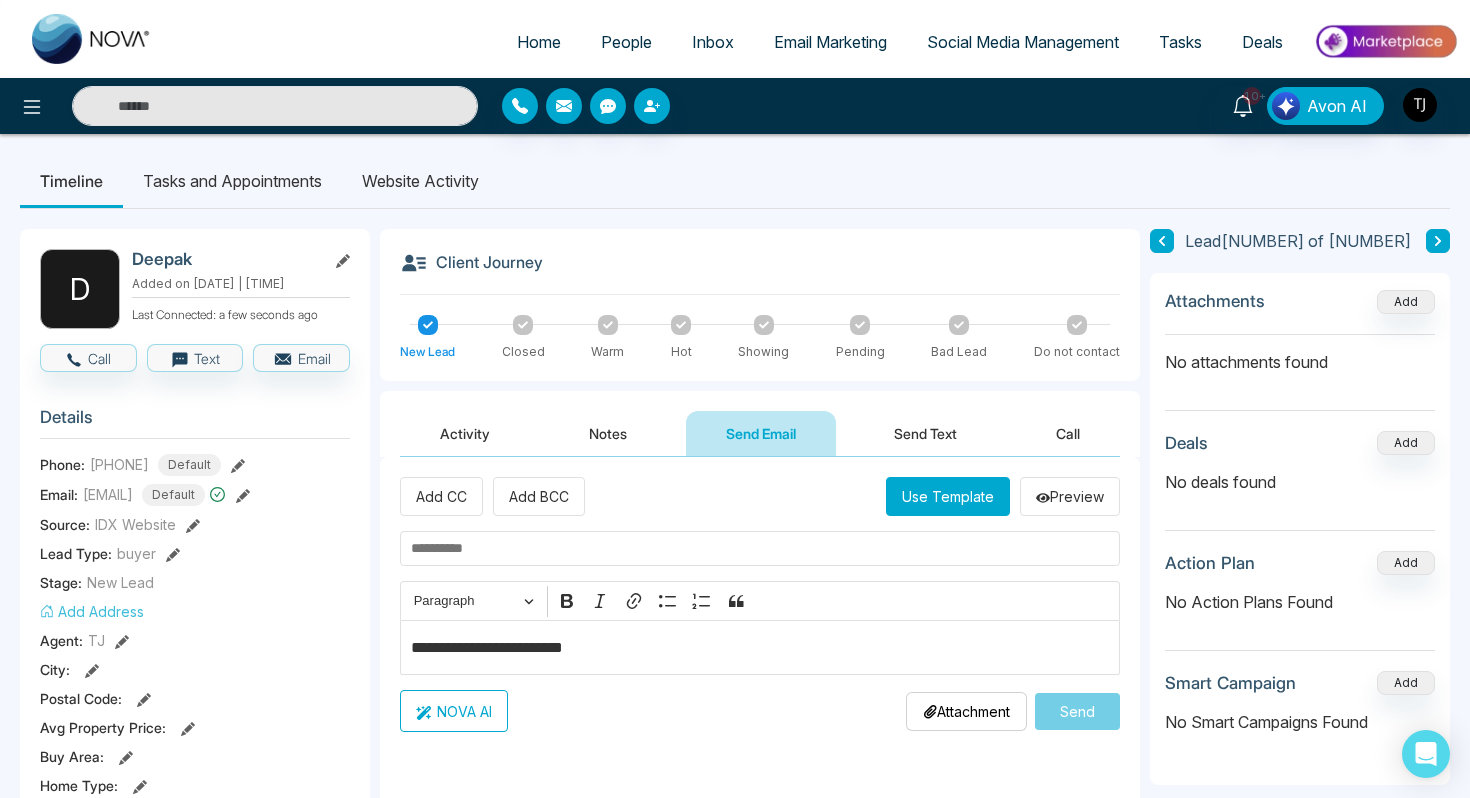 click on "**********" at bounding box center [760, 648] 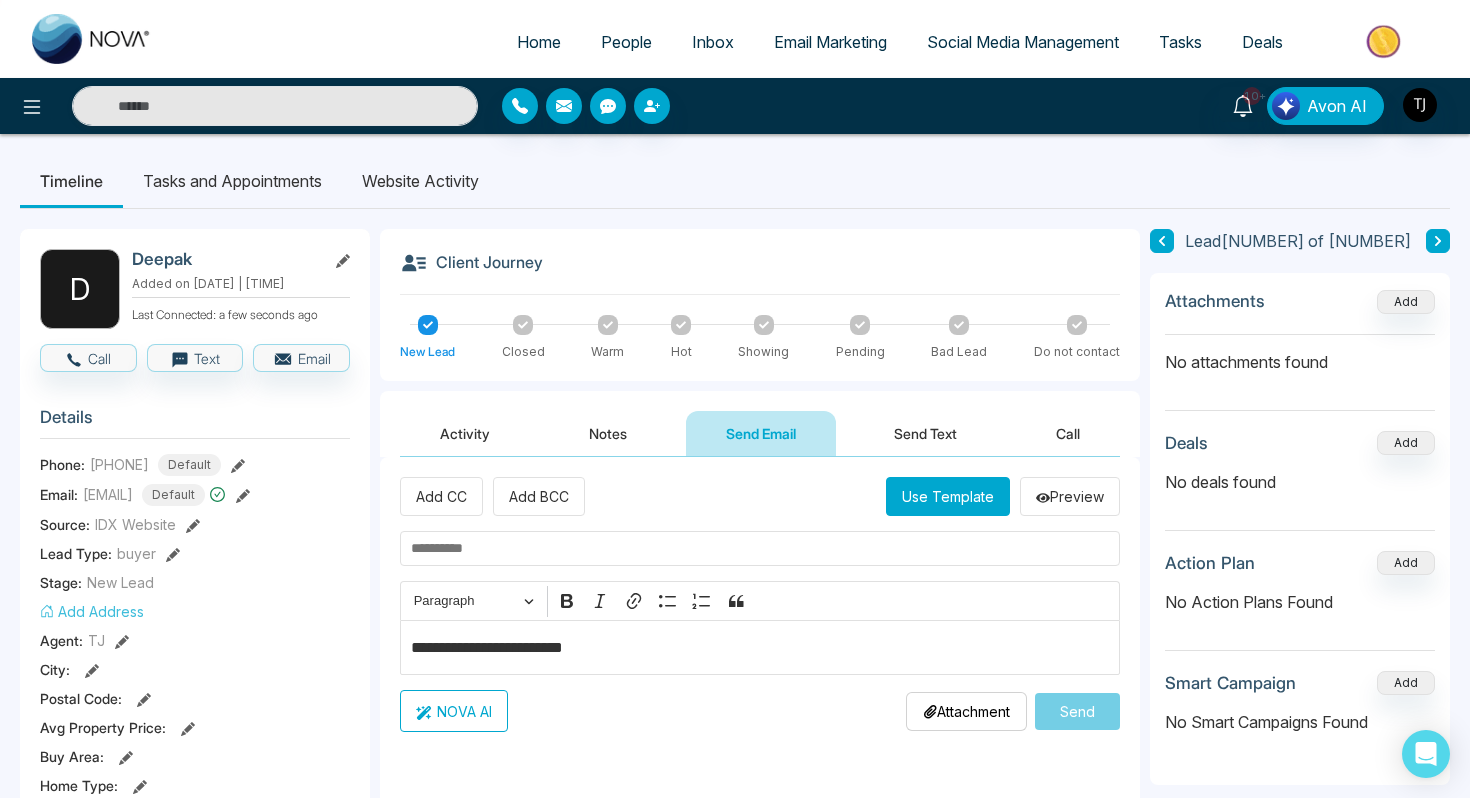click on "**********" at bounding box center (760, 648) 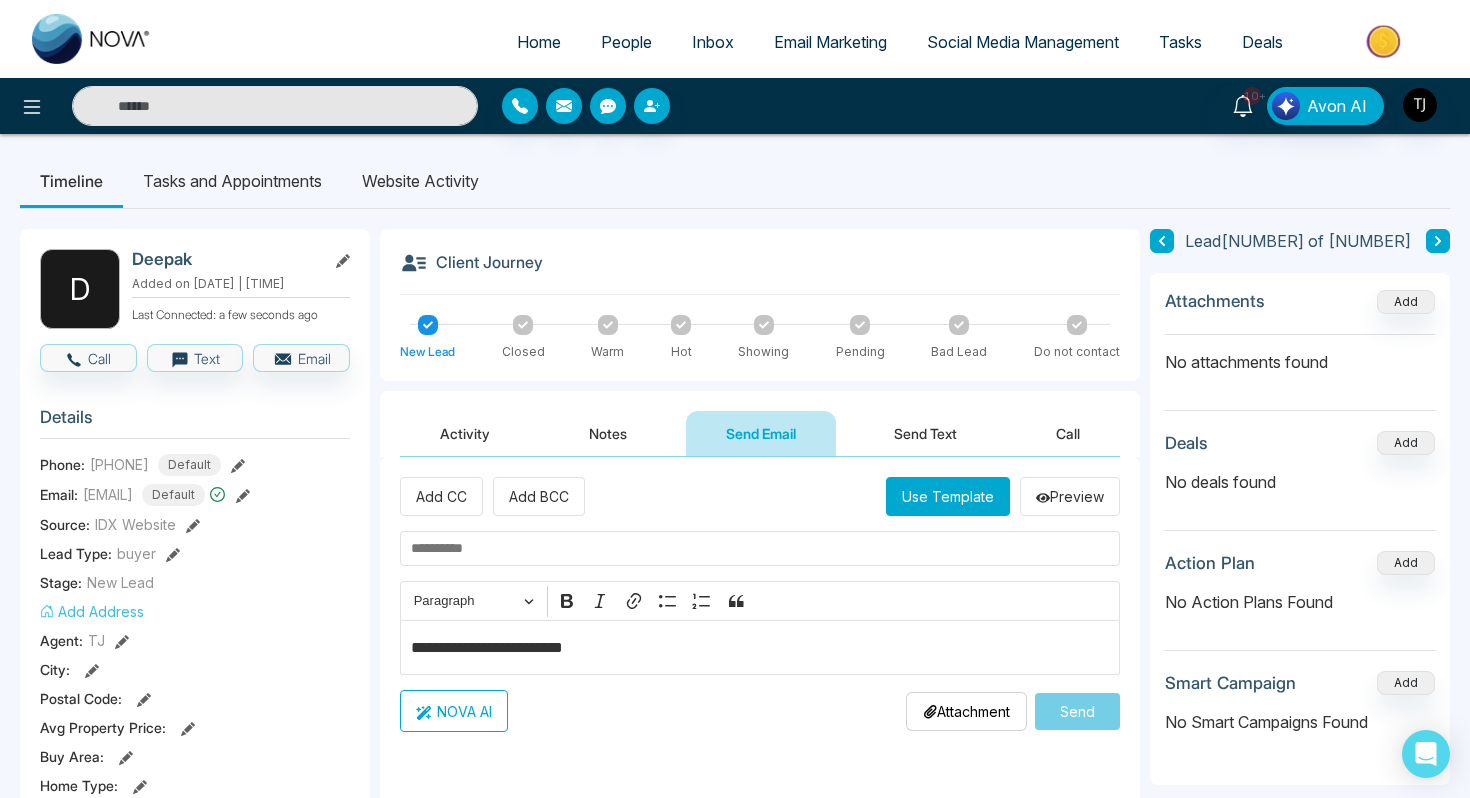 click on "**********" at bounding box center [760, 648] 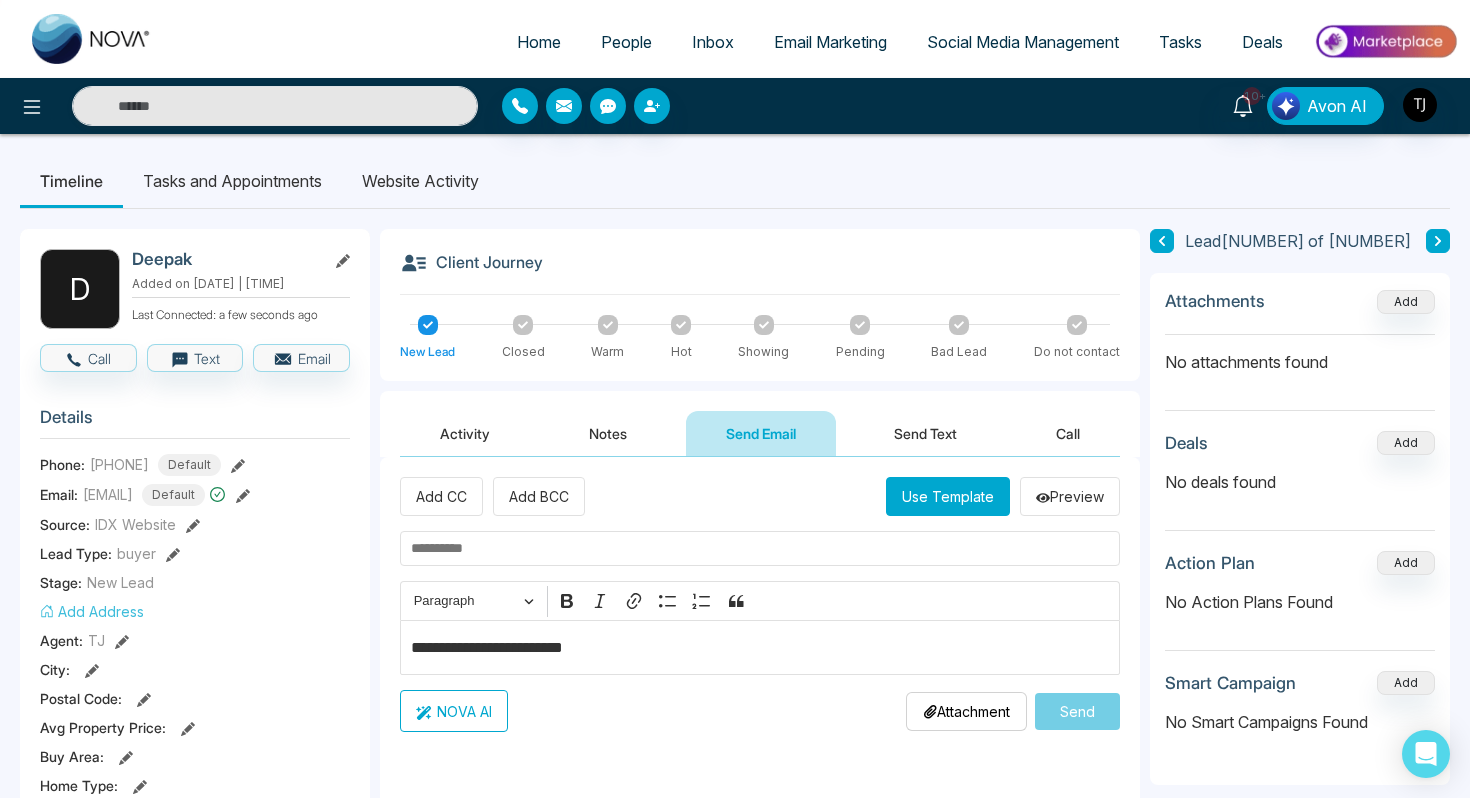 click on "NOVA AI" at bounding box center [454, 711] 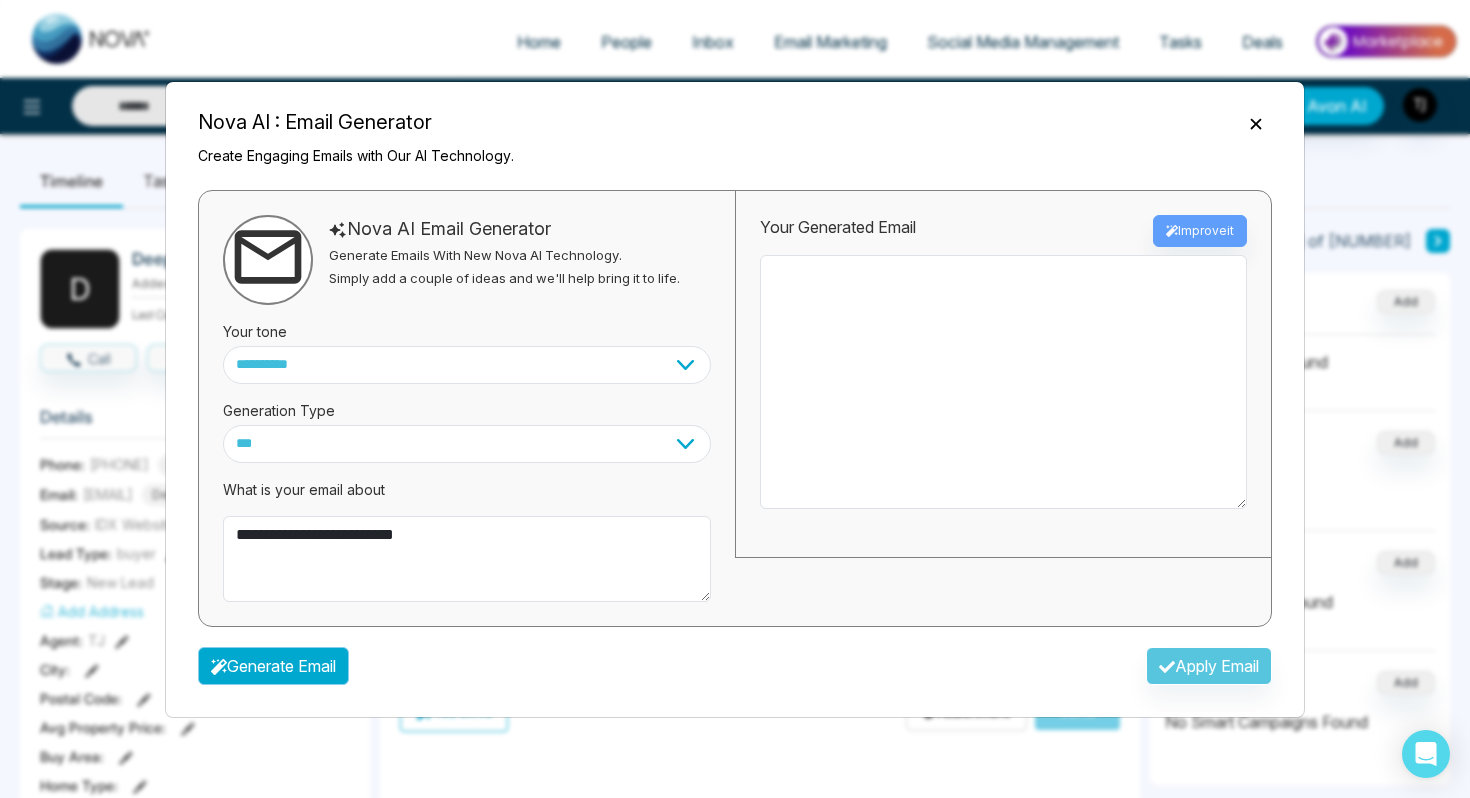 click on "Generate Email" at bounding box center (273, 666) 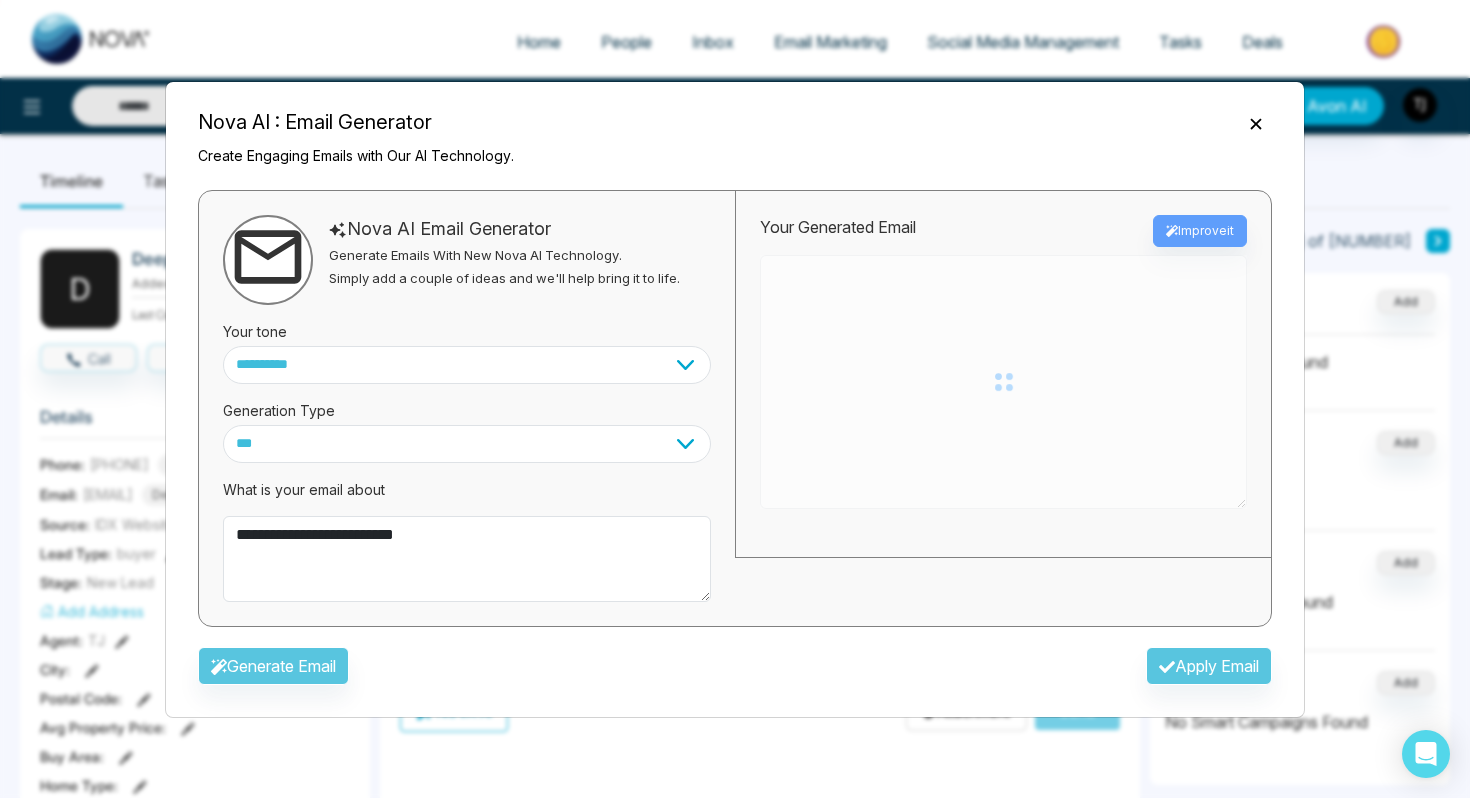 type on "**********" 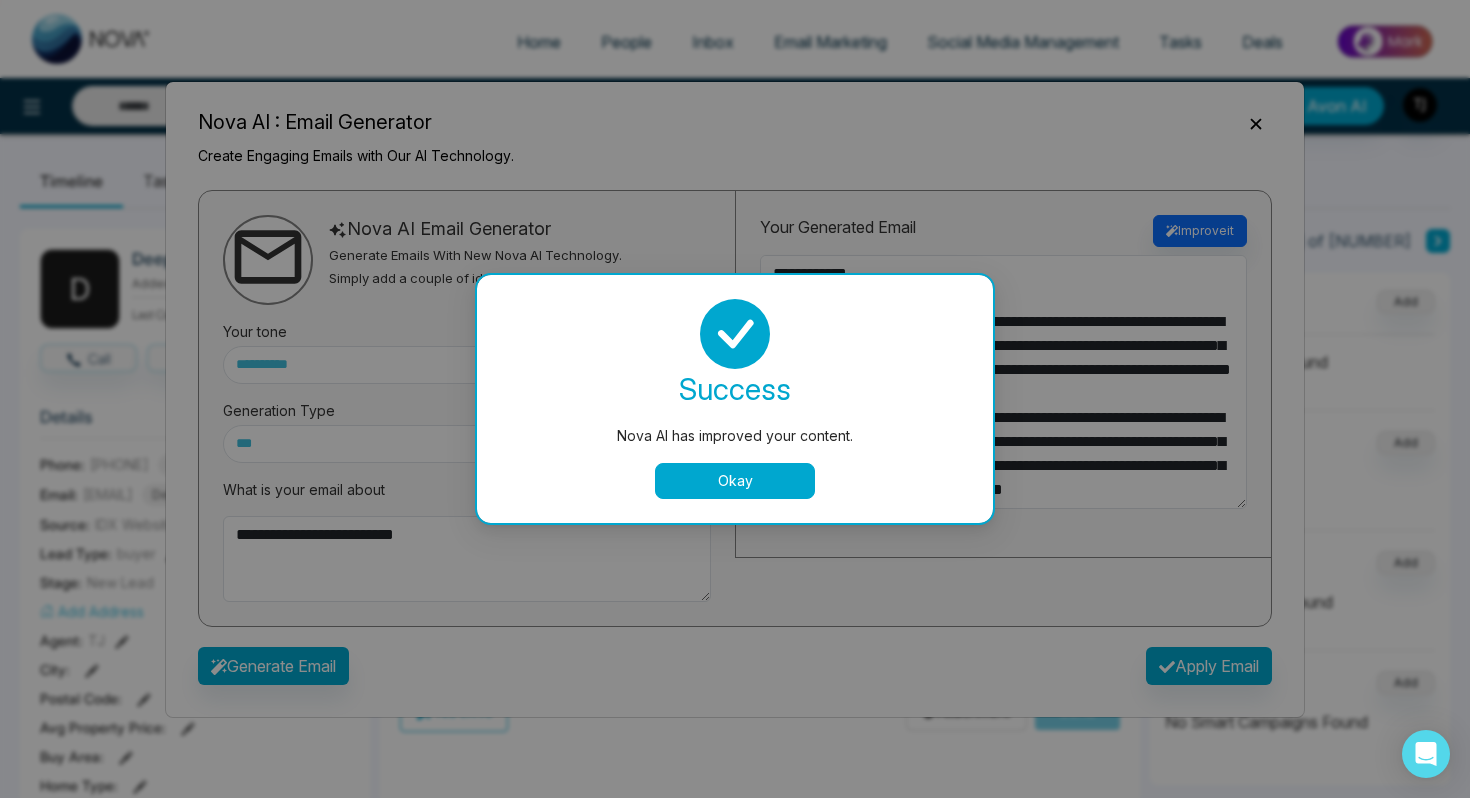 click on "success Nova AI has improved your content.   Okay" at bounding box center [735, 399] 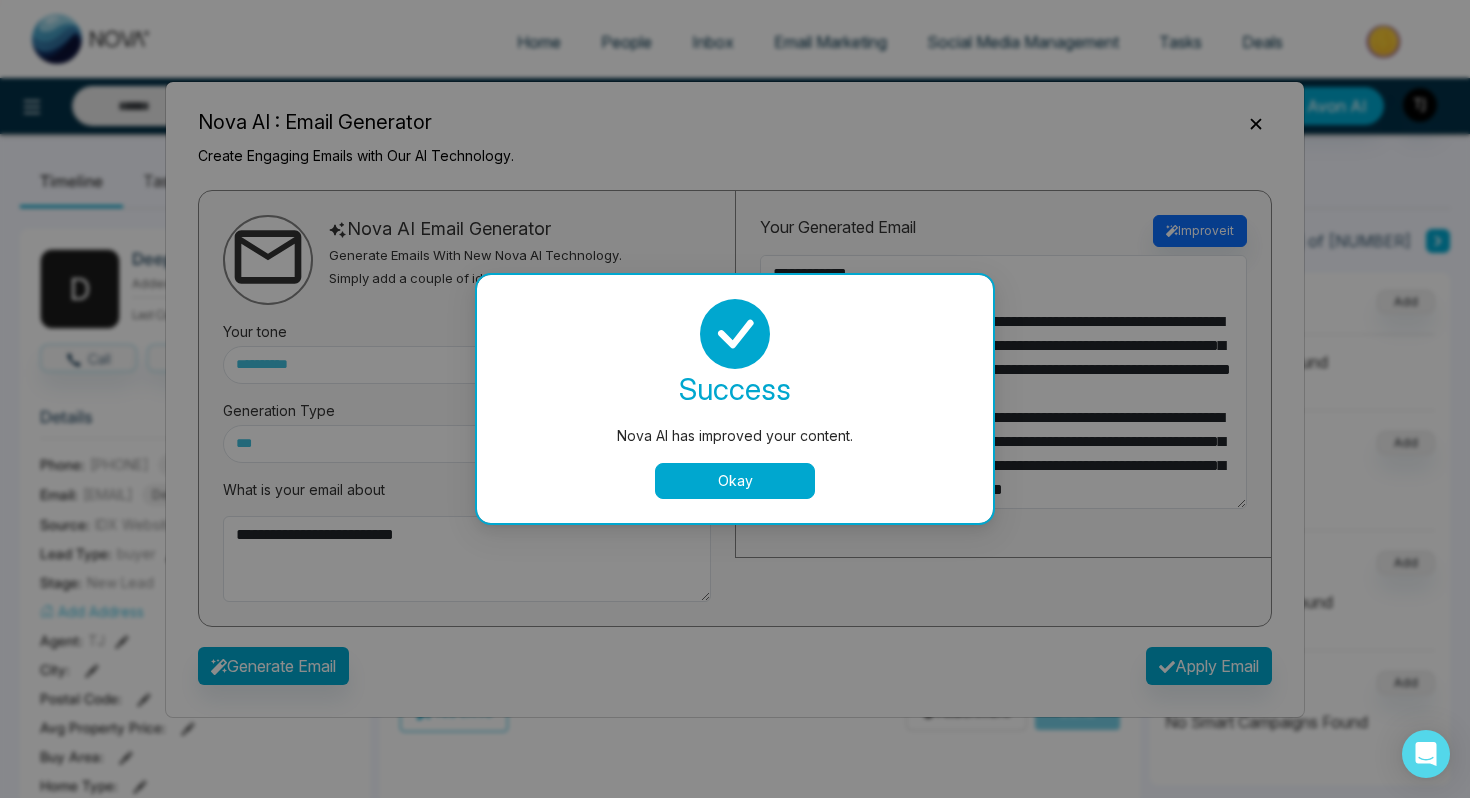 click on "Okay" at bounding box center [735, 481] 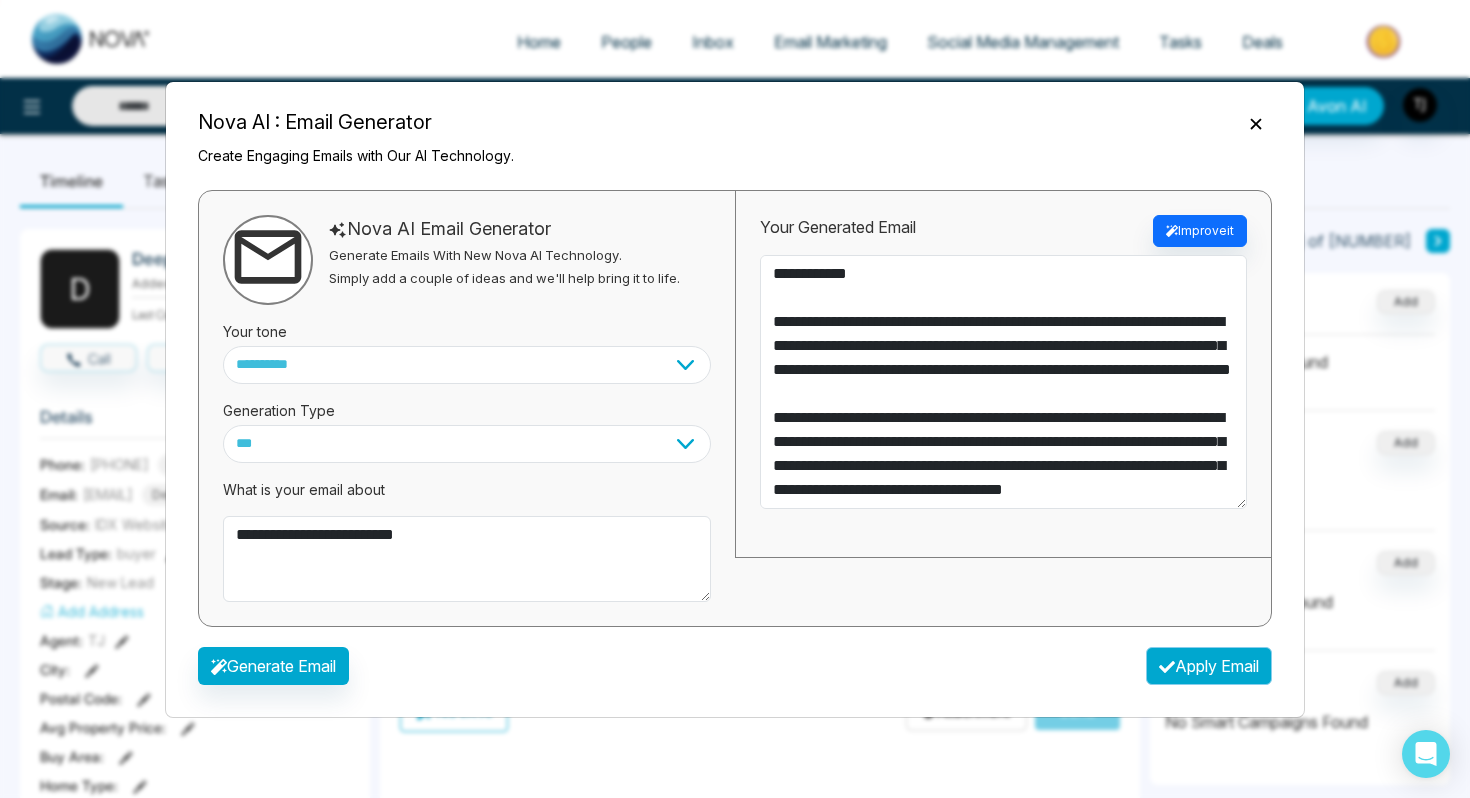 click on "Apply Email" at bounding box center [1209, 666] 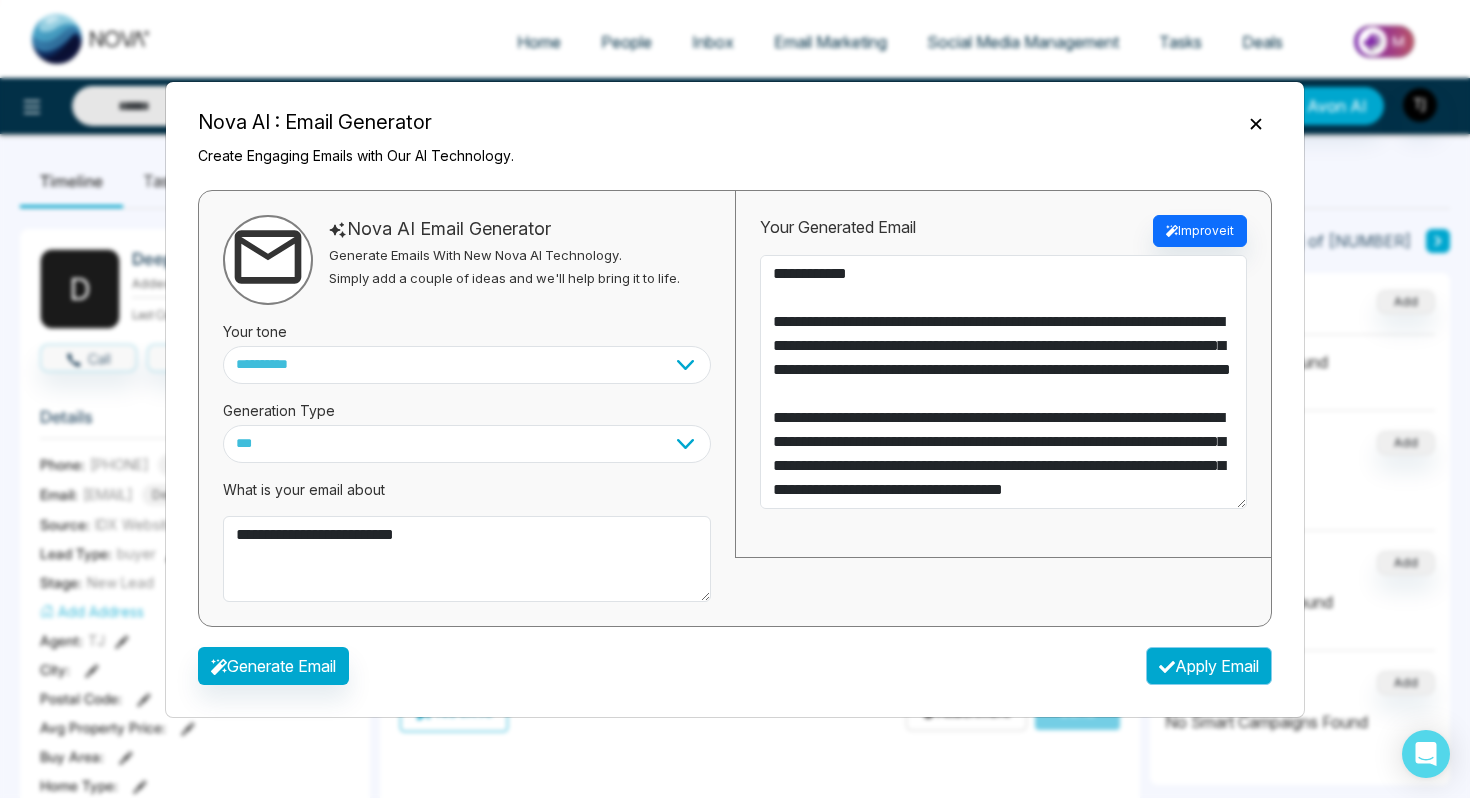 type on "**********" 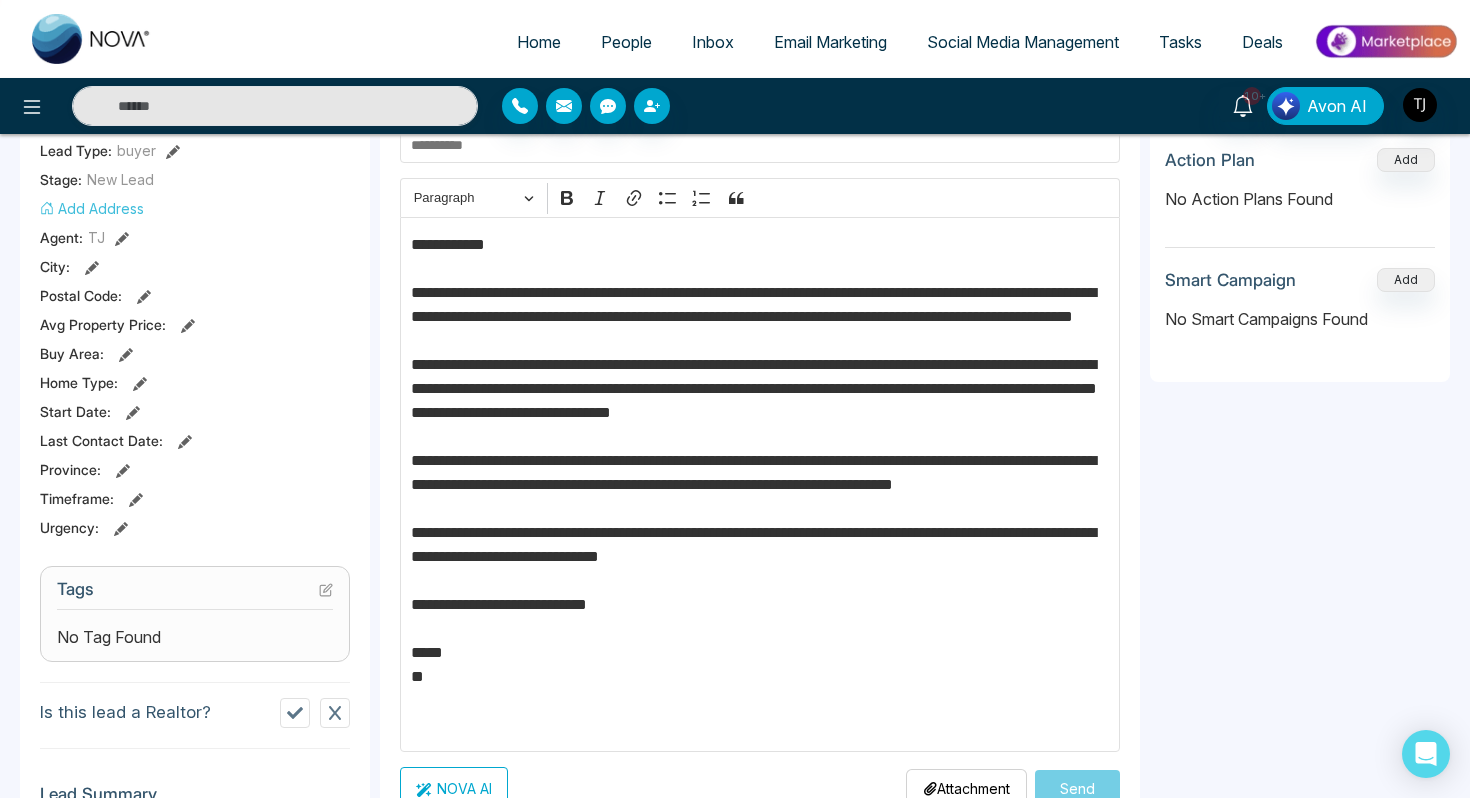 scroll, scrollTop: 383, scrollLeft: 0, axis: vertical 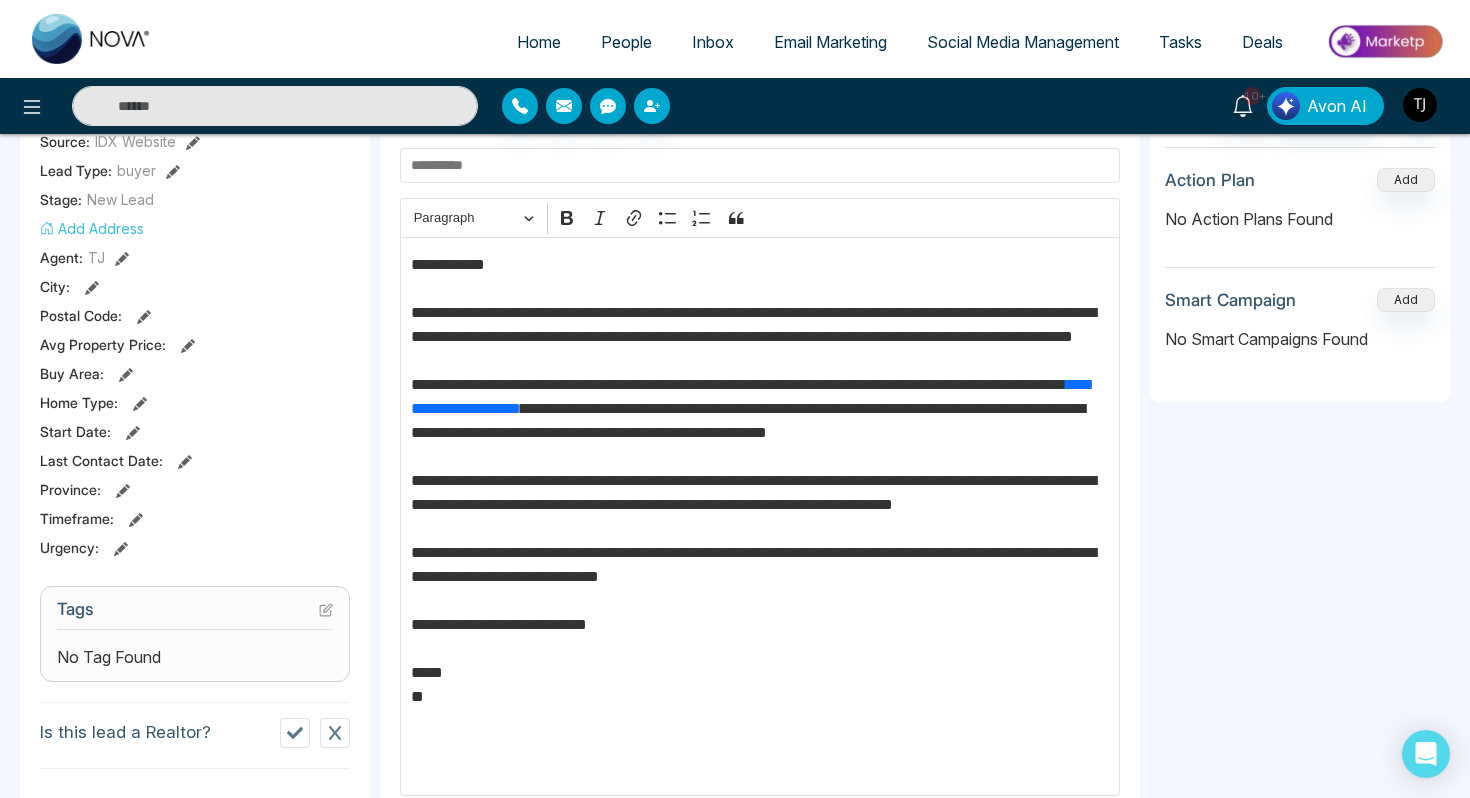 click on "Social Media Management" at bounding box center (1023, 42) 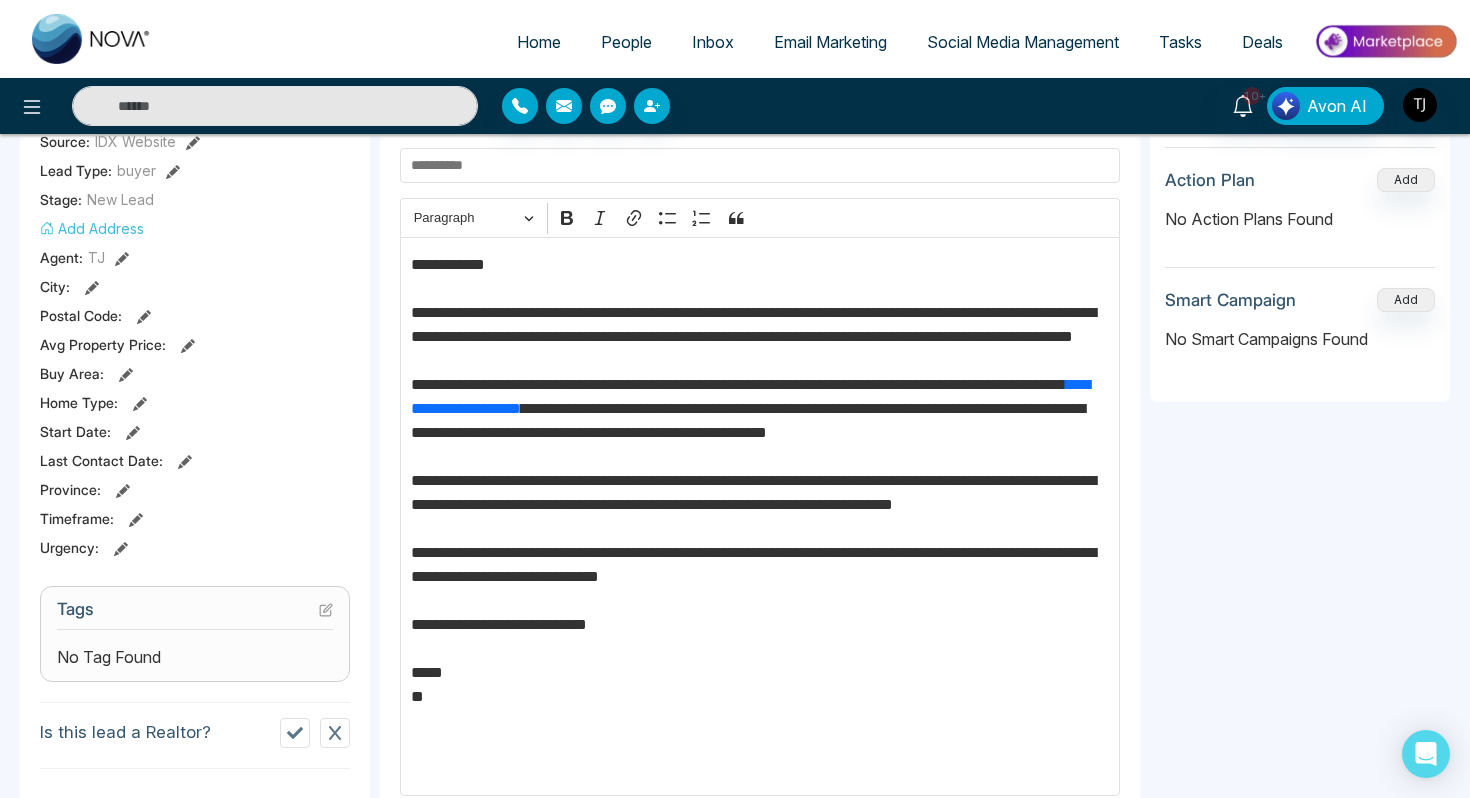 scroll, scrollTop: 0, scrollLeft: 0, axis: both 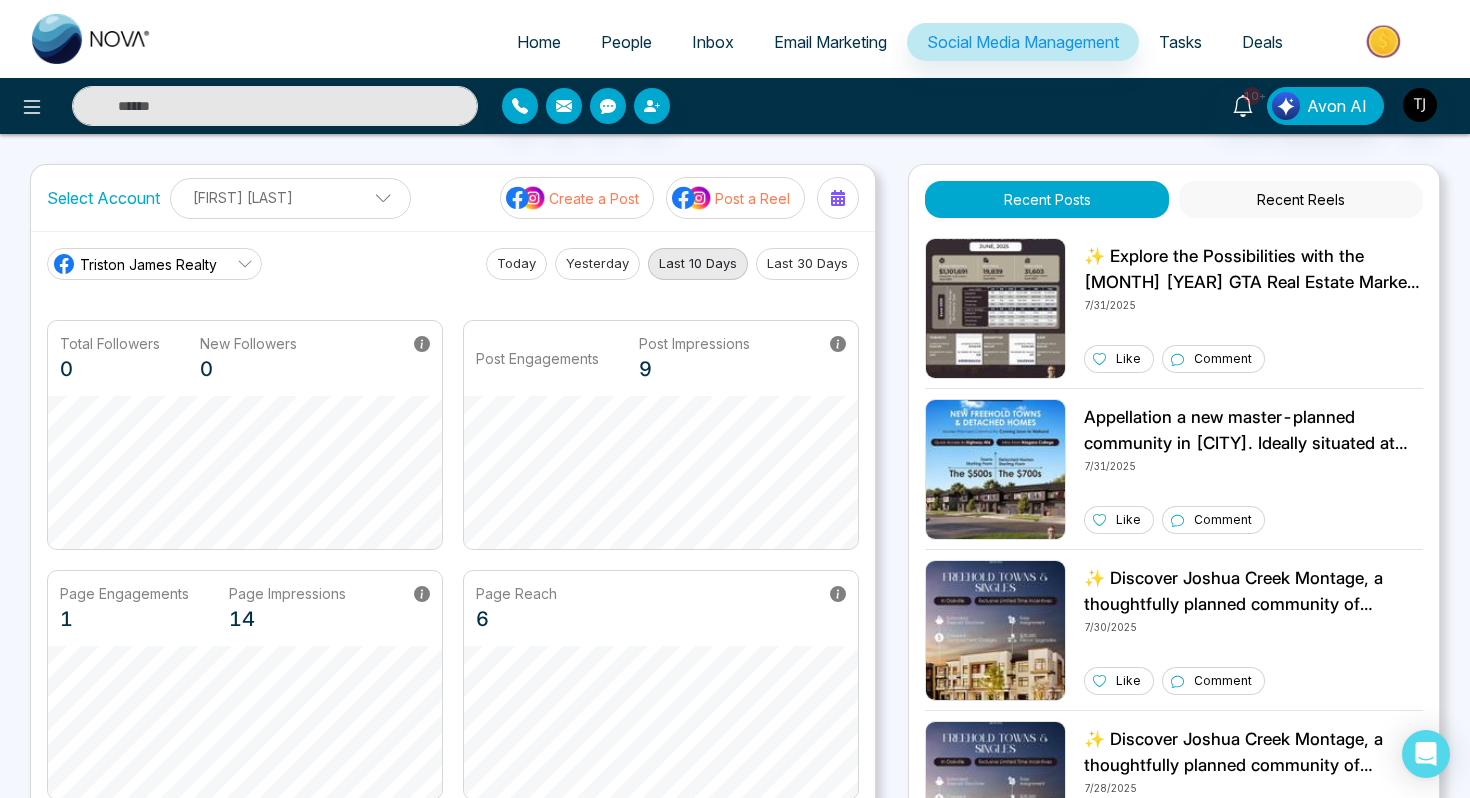 click on "Create a Post" at bounding box center [577, 198] 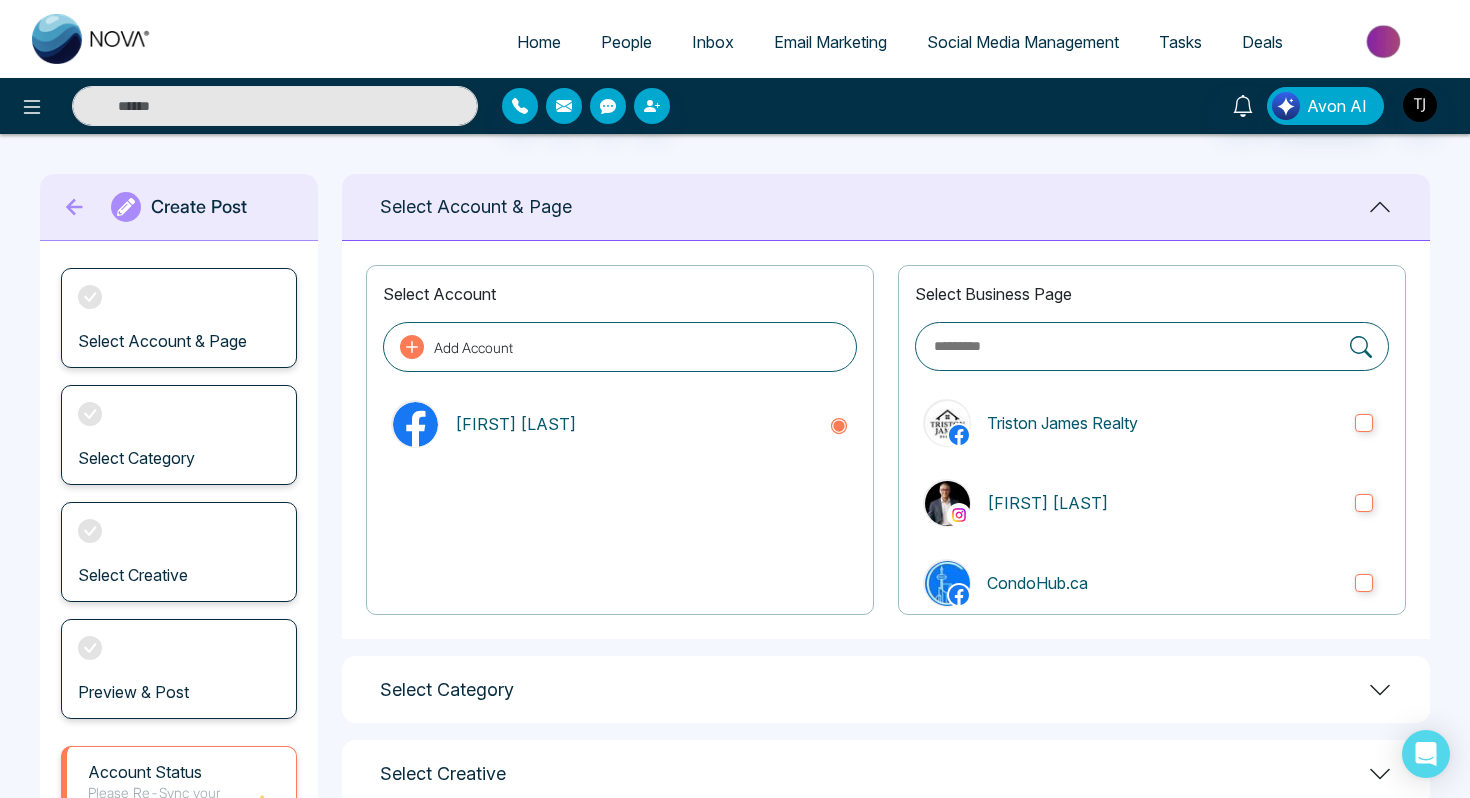 scroll, scrollTop: 211, scrollLeft: 0, axis: vertical 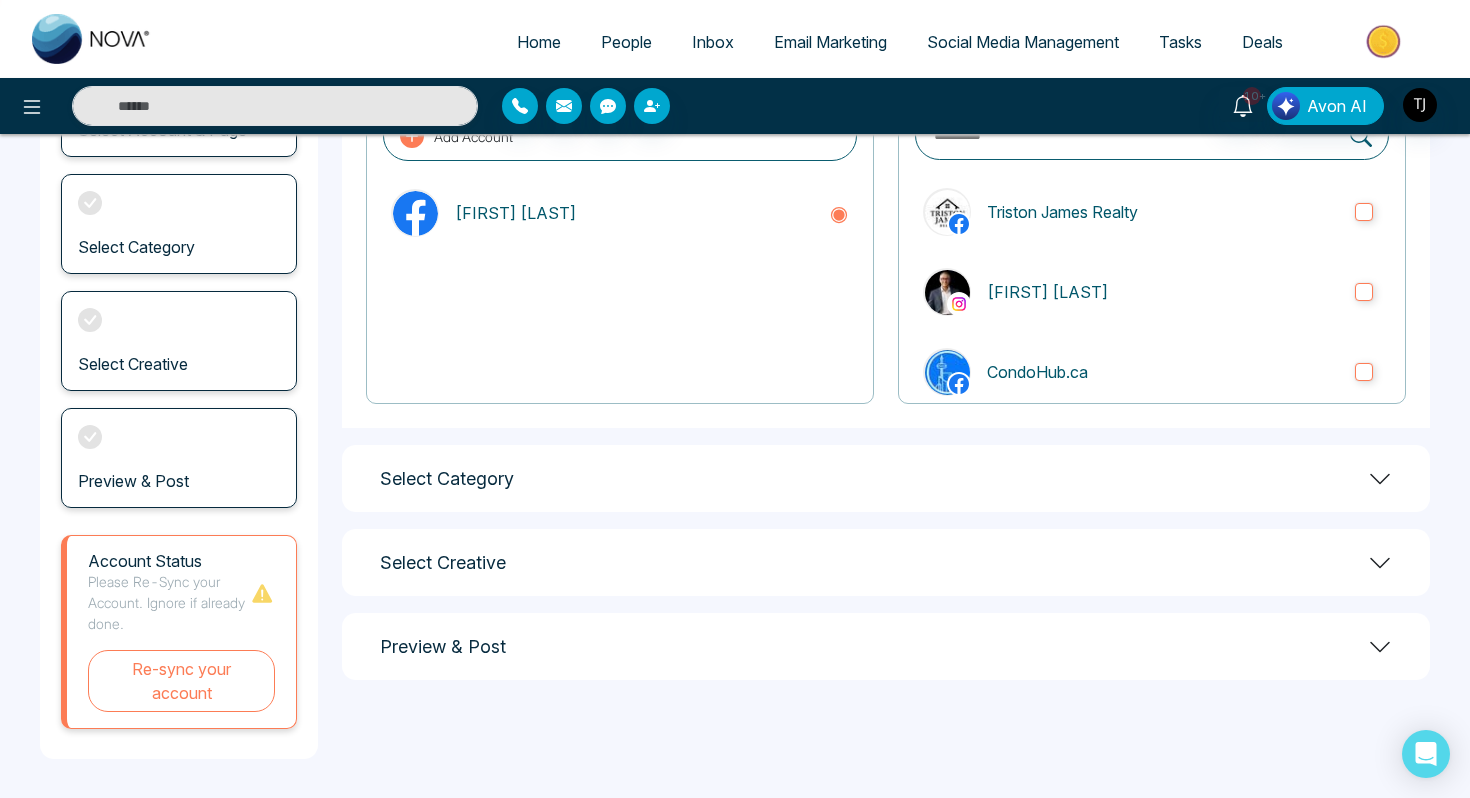 click on "Select Category" at bounding box center [886, 478] 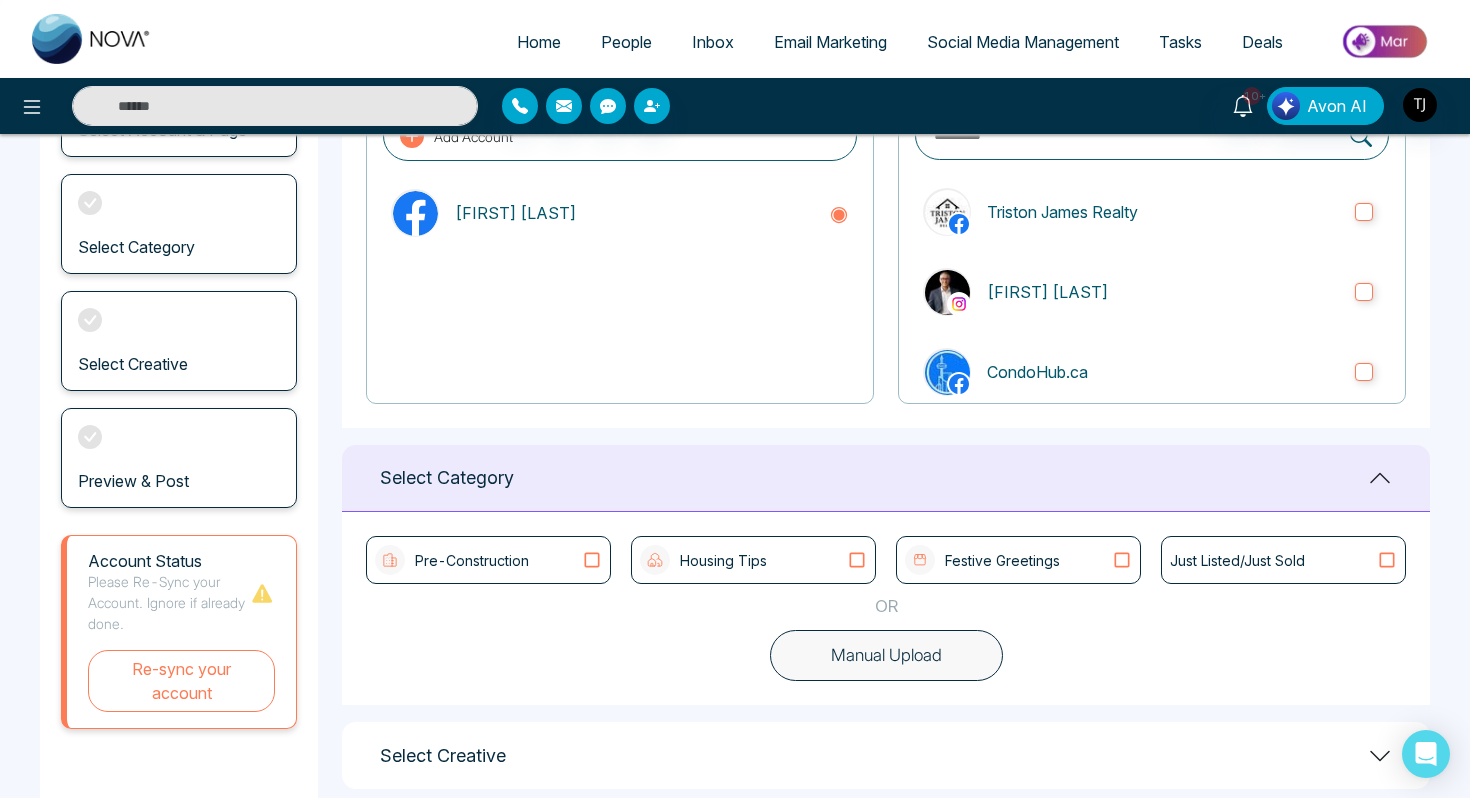 scroll, scrollTop: 324, scrollLeft: 0, axis: vertical 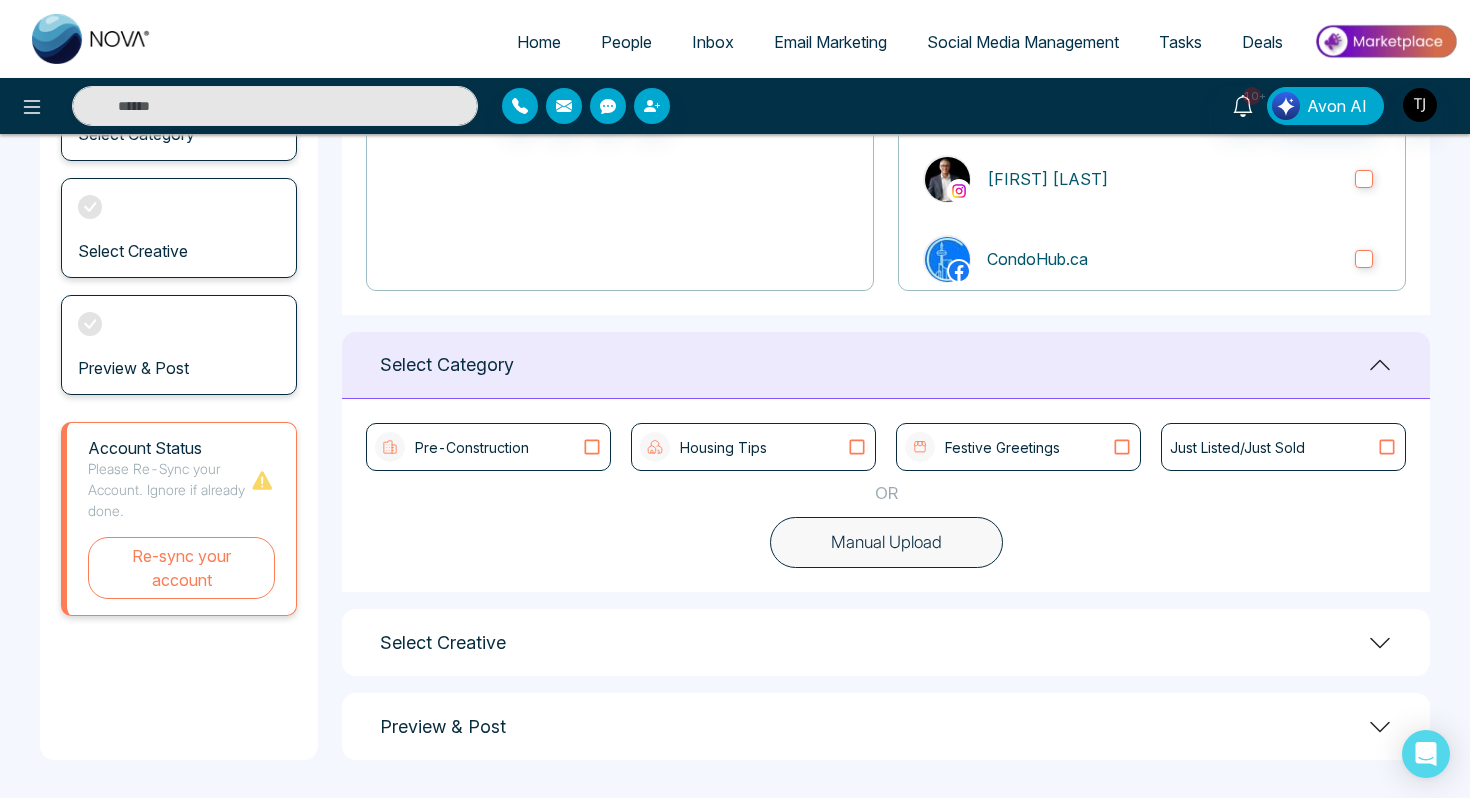click on "Pre-Construction" at bounding box center (488, 447) 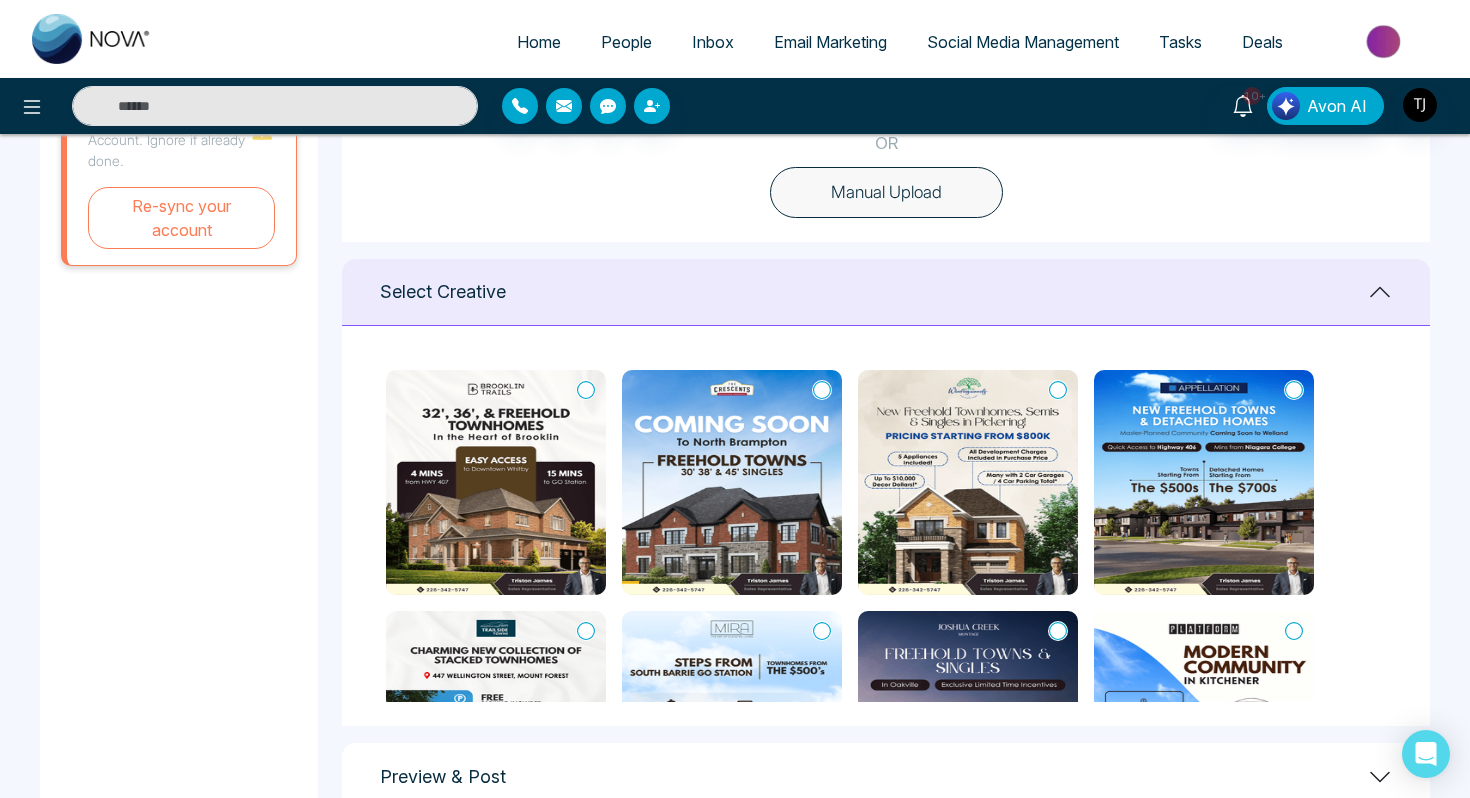 scroll, scrollTop: 724, scrollLeft: 0, axis: vertical 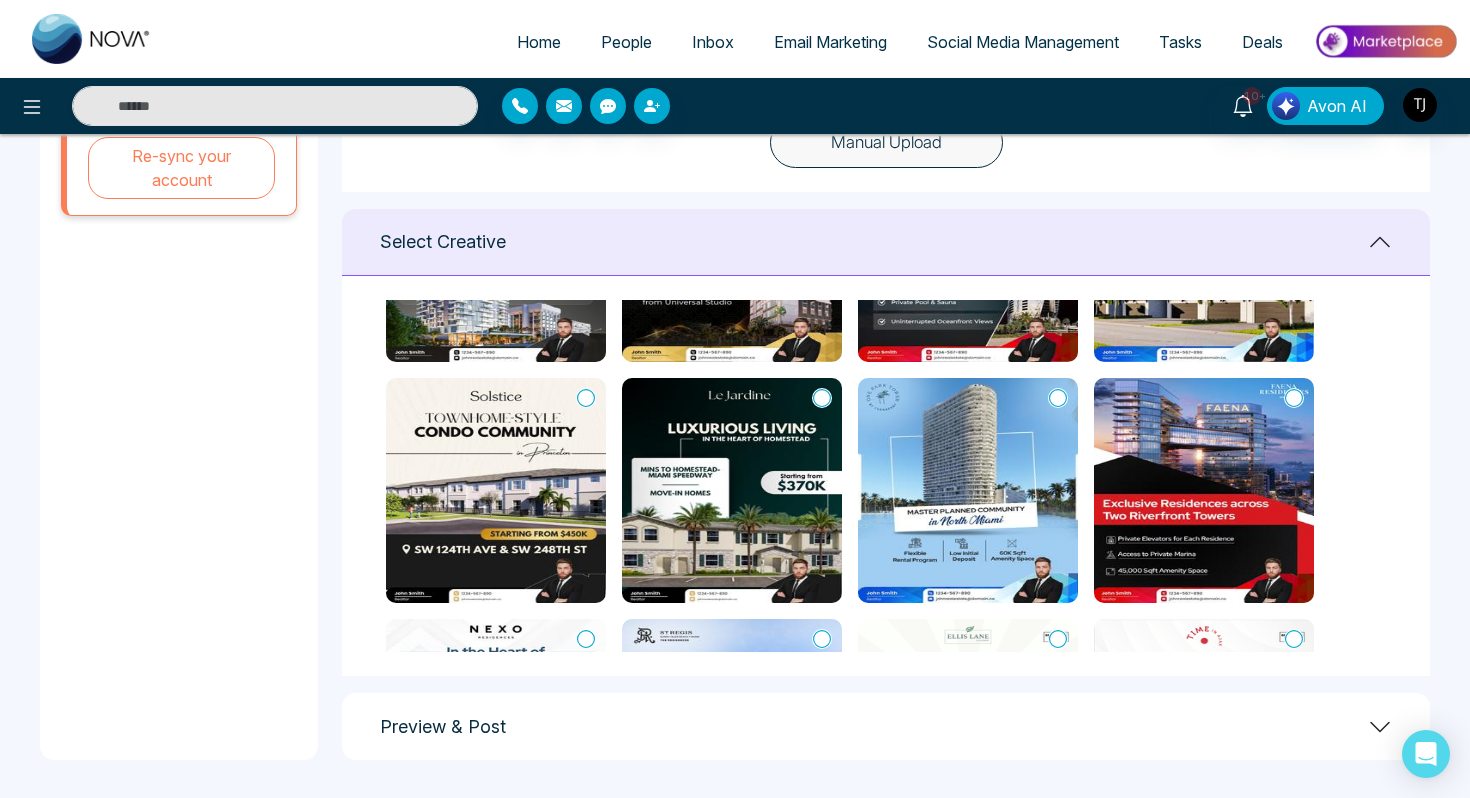 click 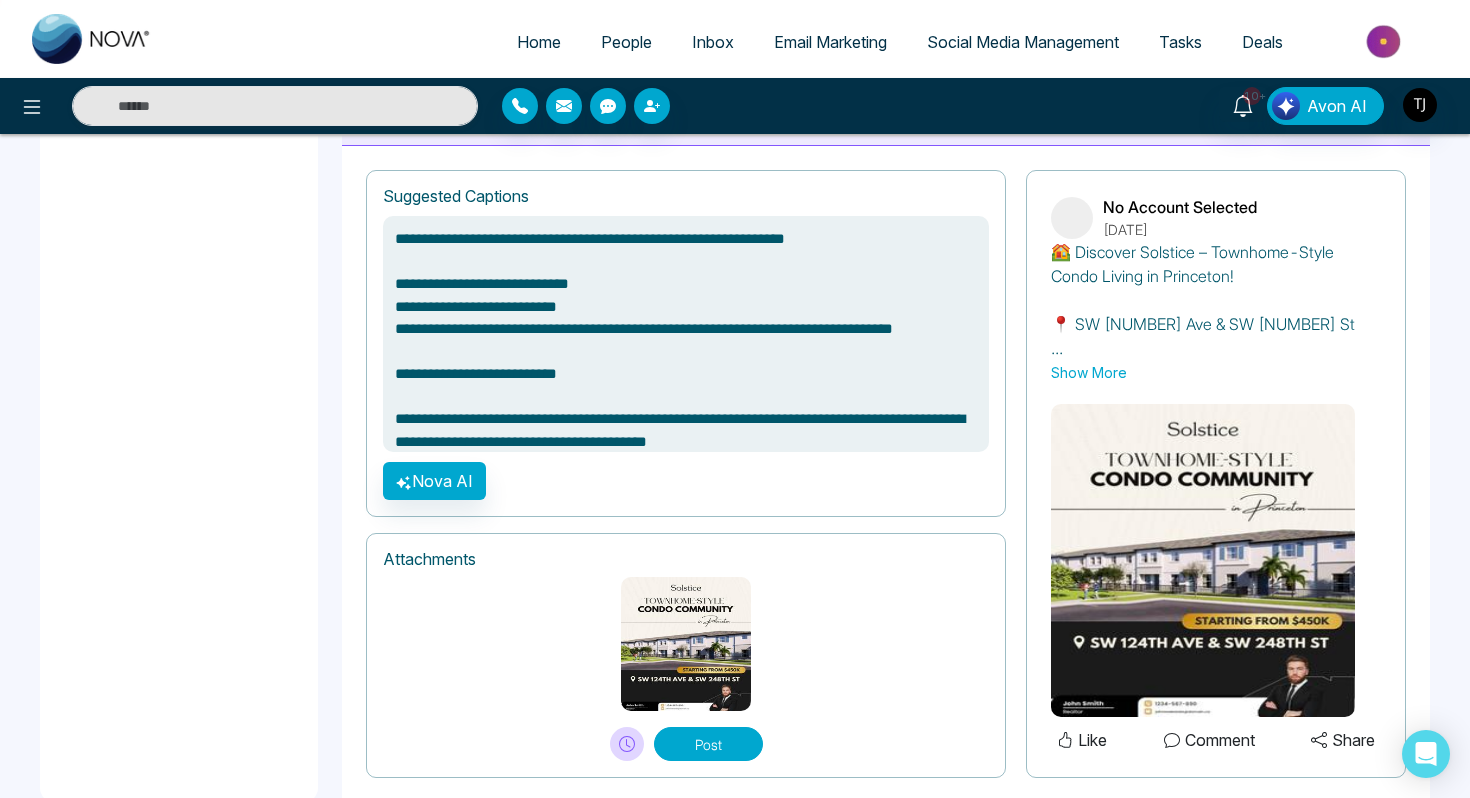 scroll, scrollTop: 1327, scrollLeft: 0, axis: vertical 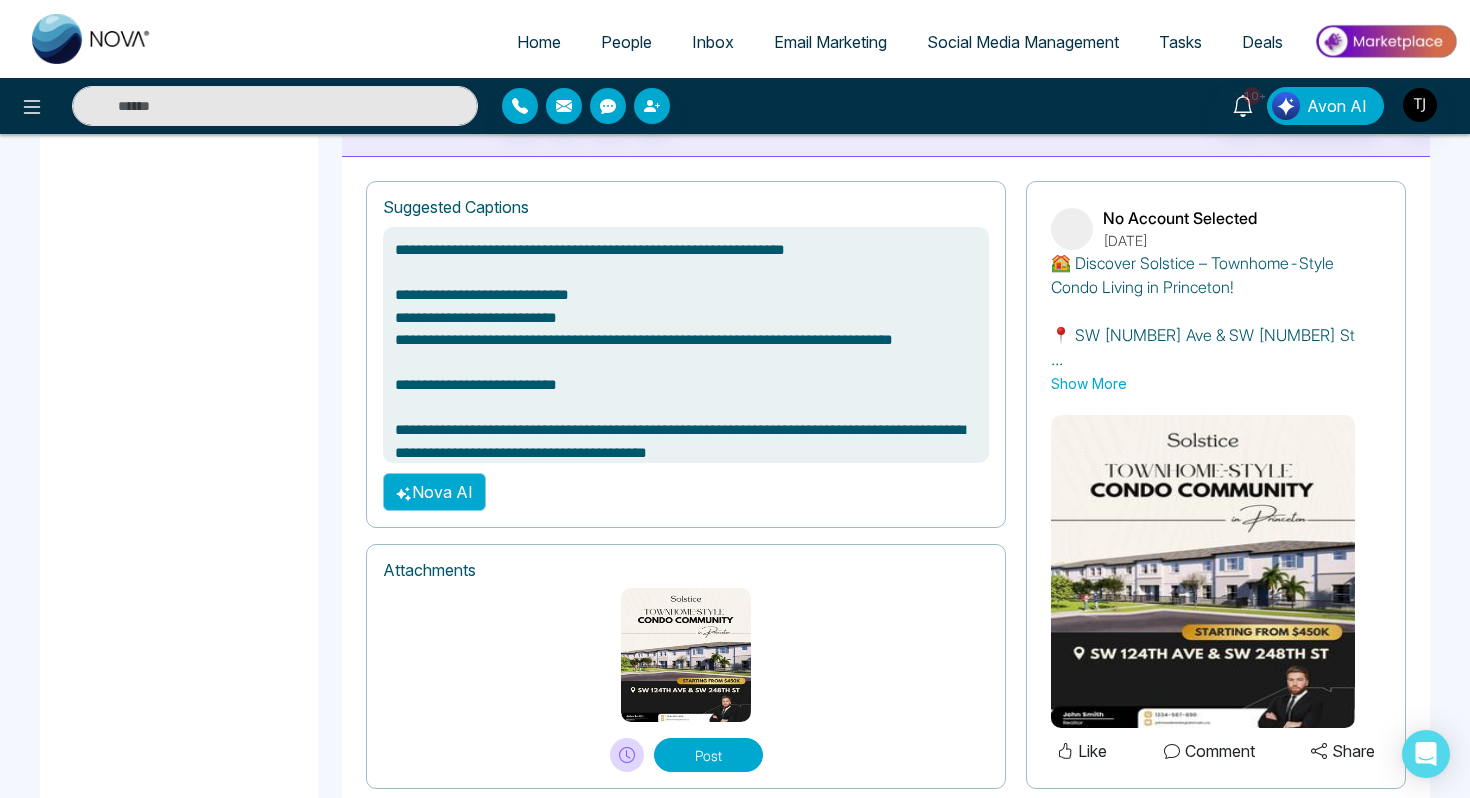 click on "Nova AI" at bounding box center (434, 492) 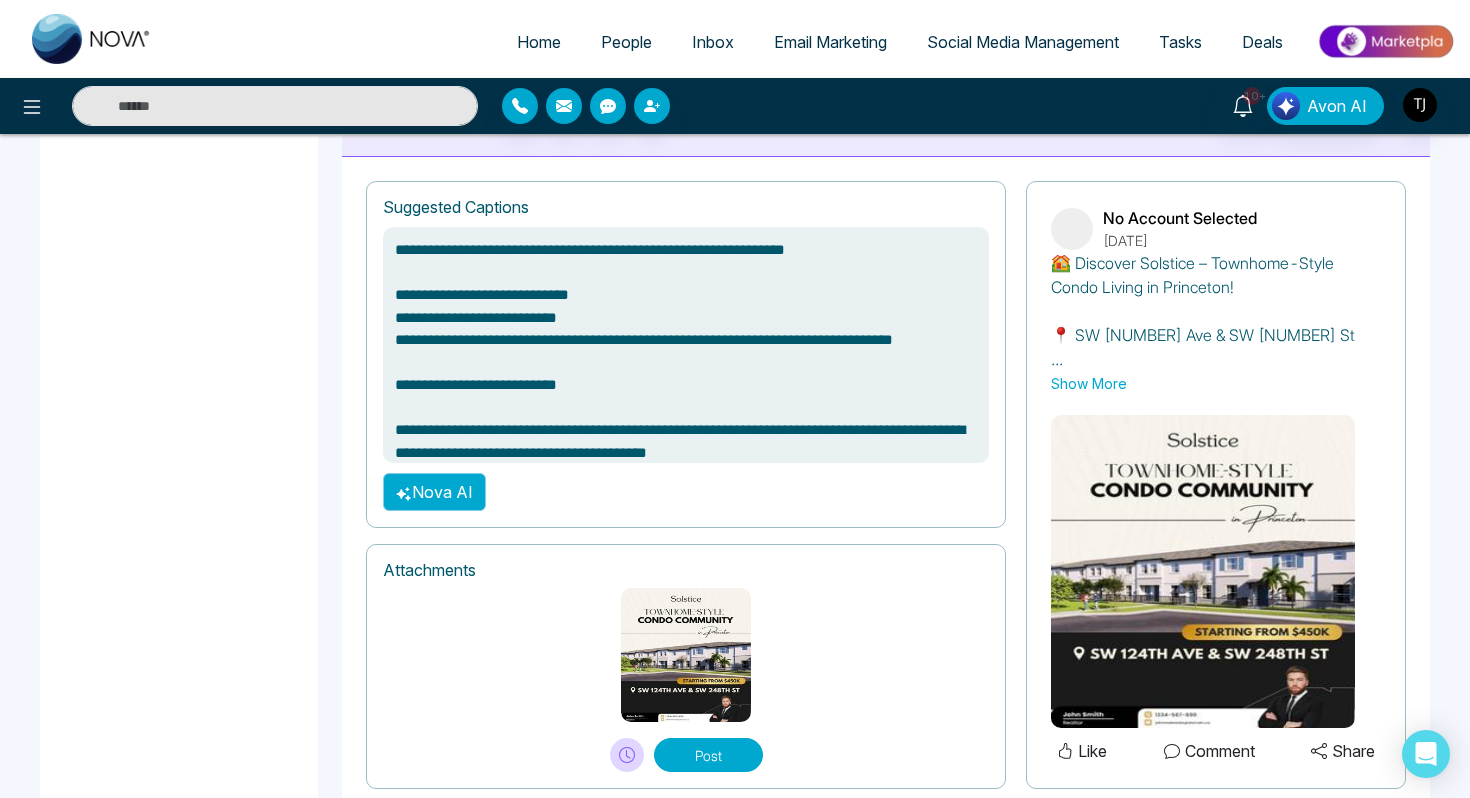 type on "**********" 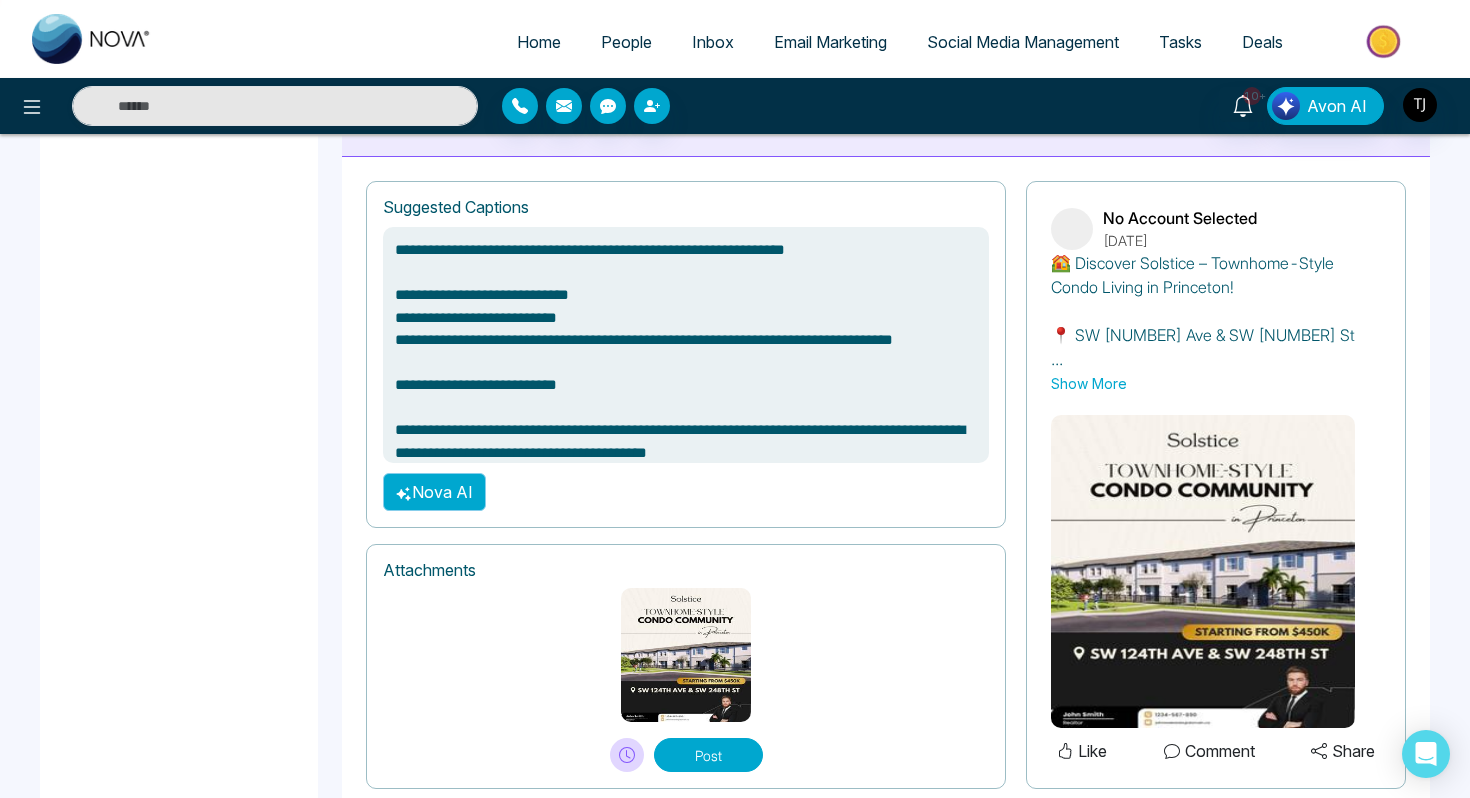 type on "**********" 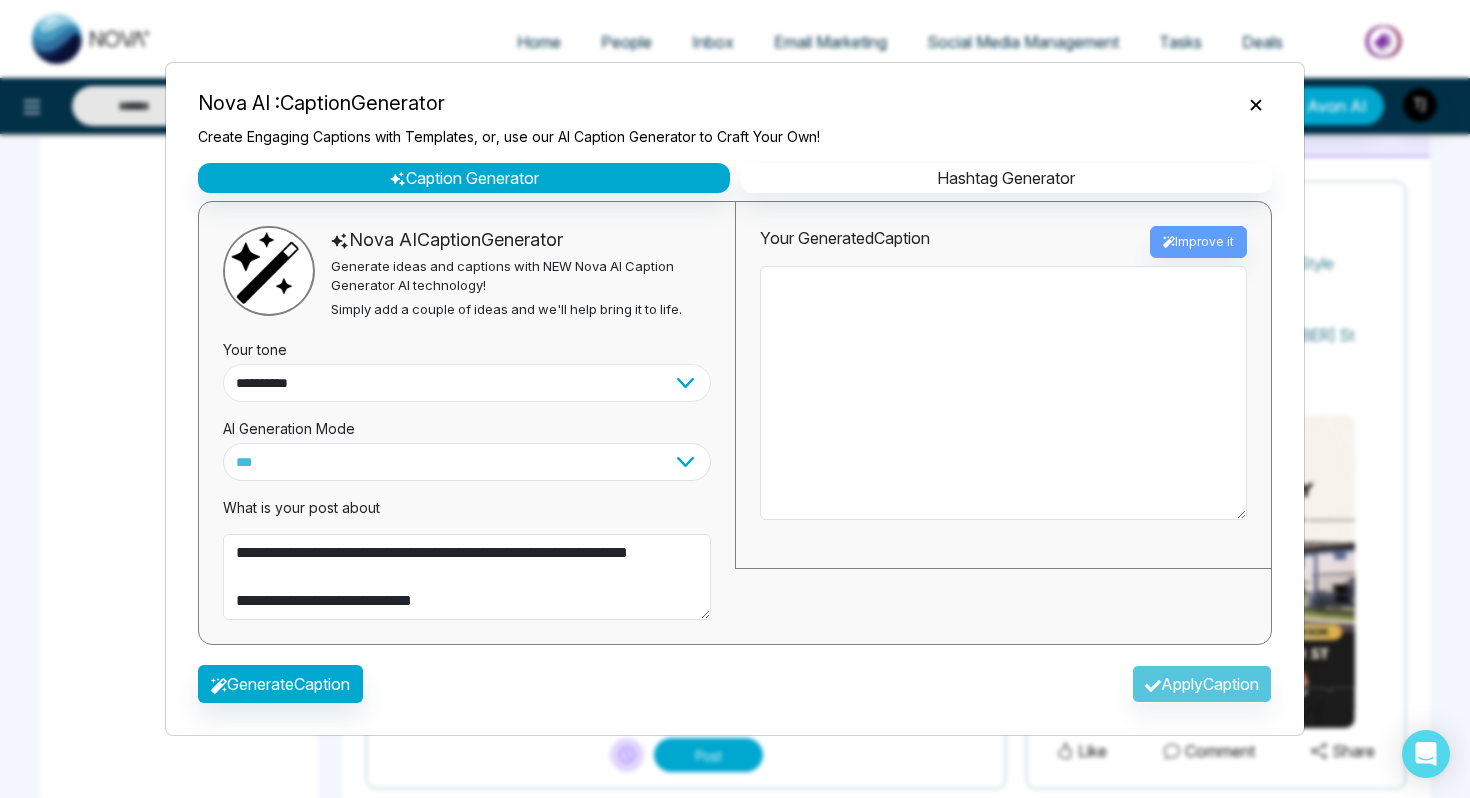 click on "**********" at bounding box center [467, 383] 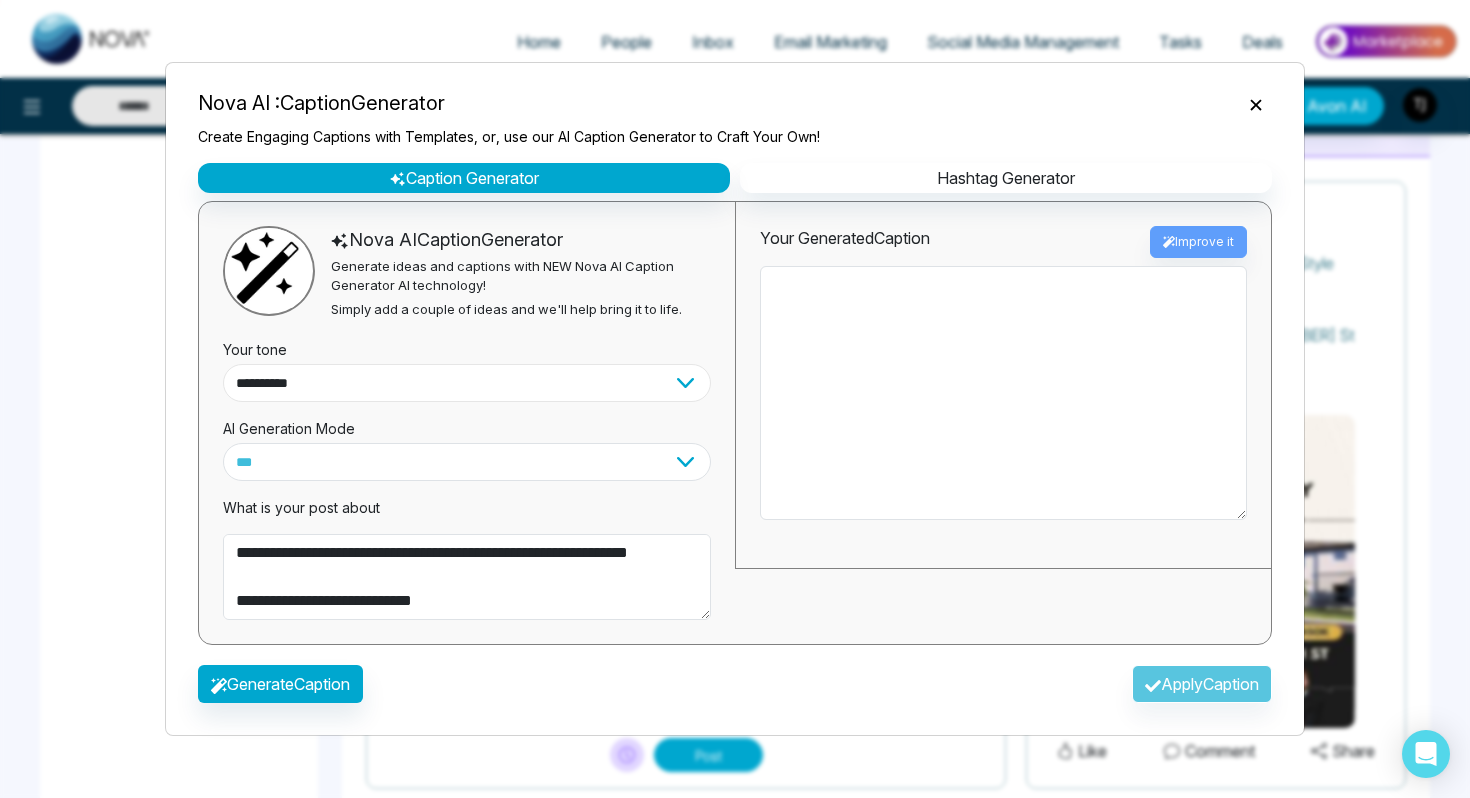 select on "*******" 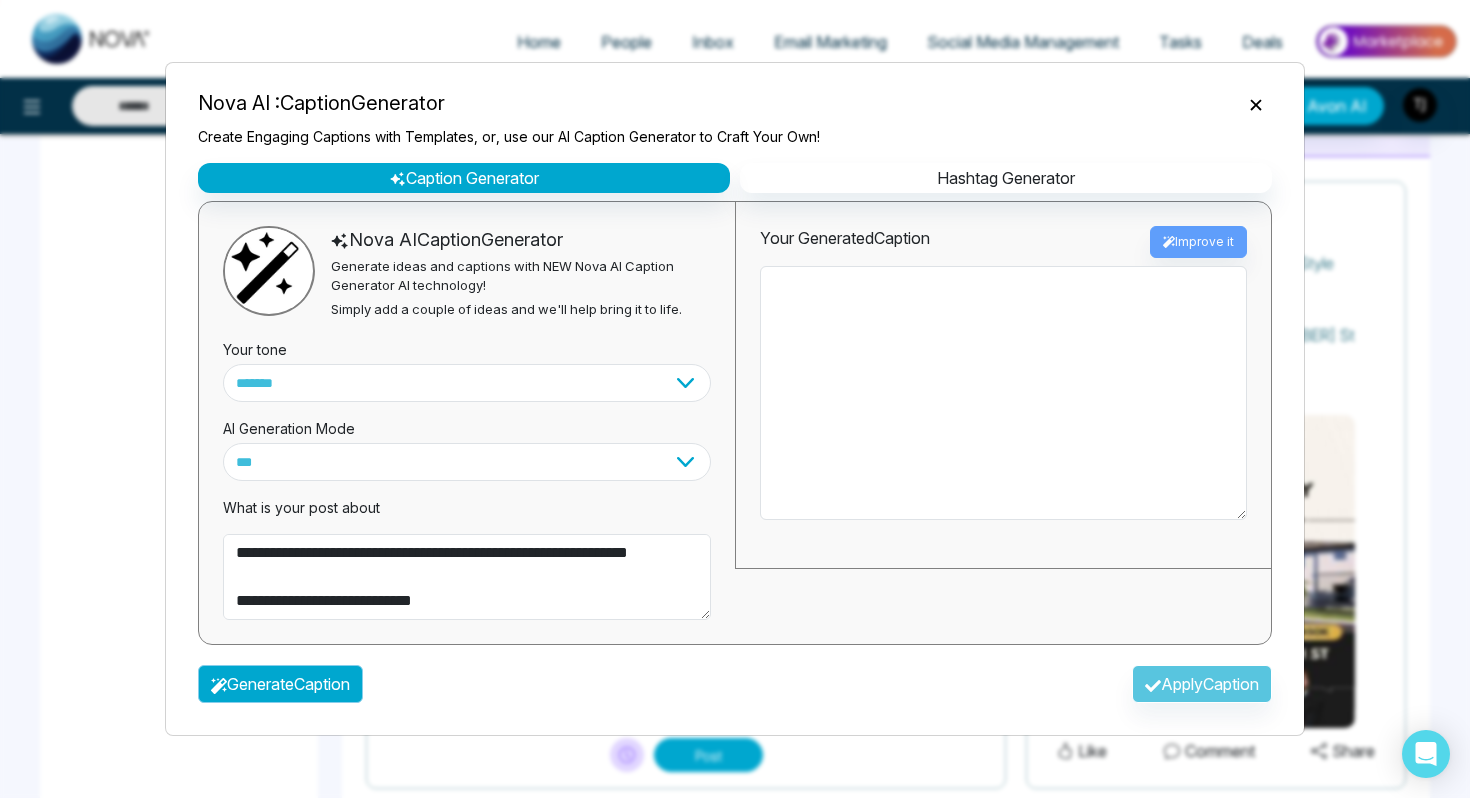 click on "Generate  Caption" at bounding box center [280, 684] 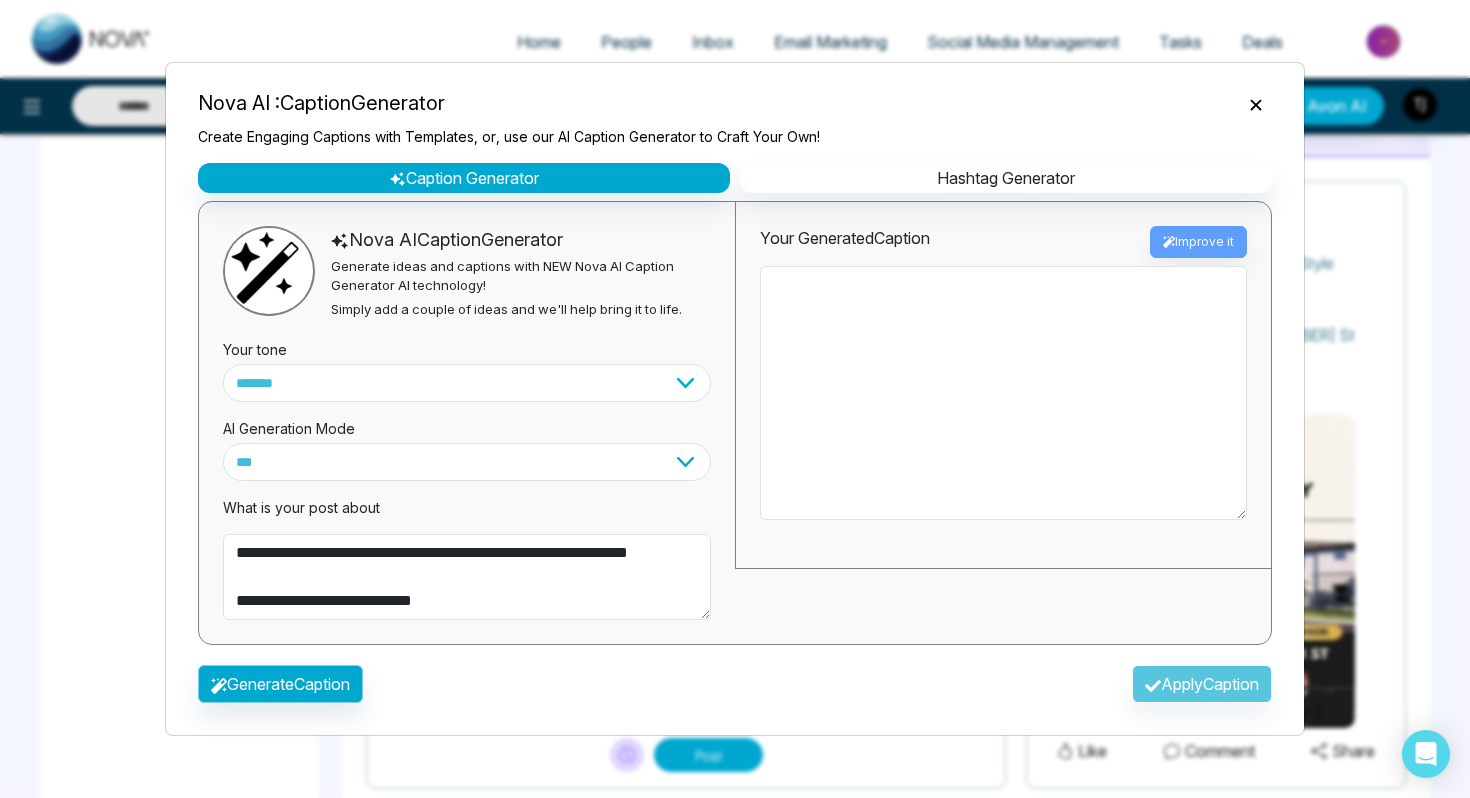 type on "**********" 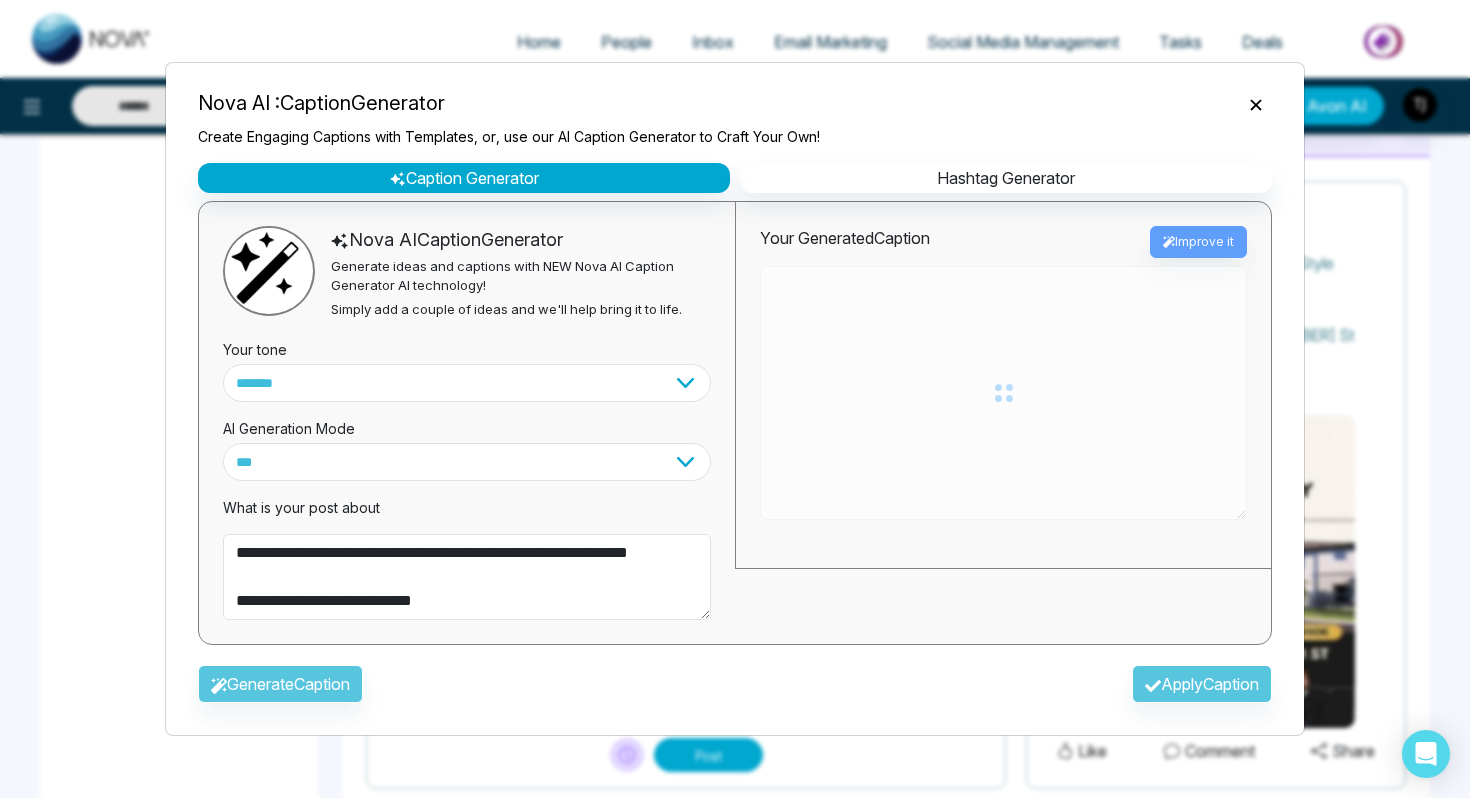 type on "**********" 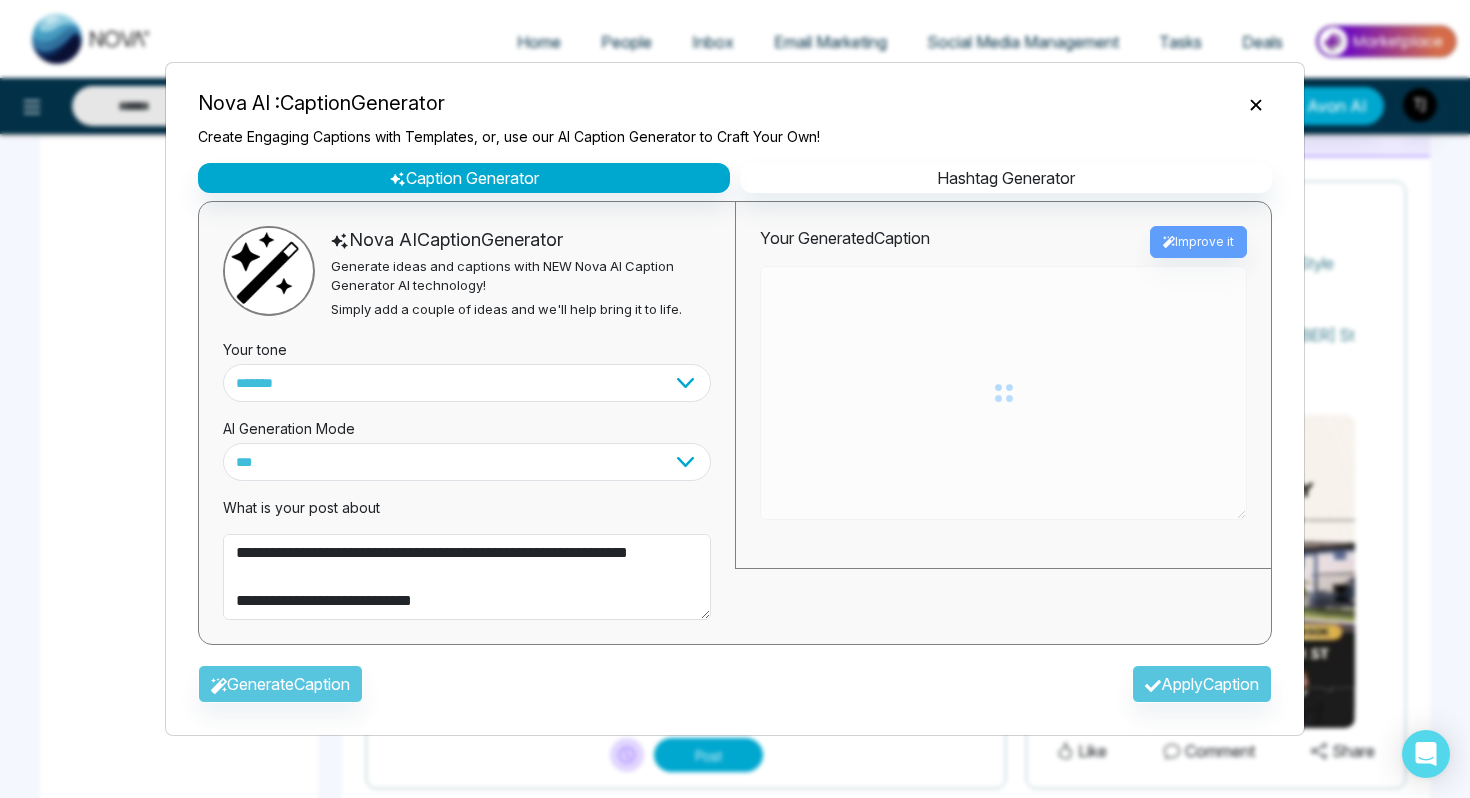 type on "**********" 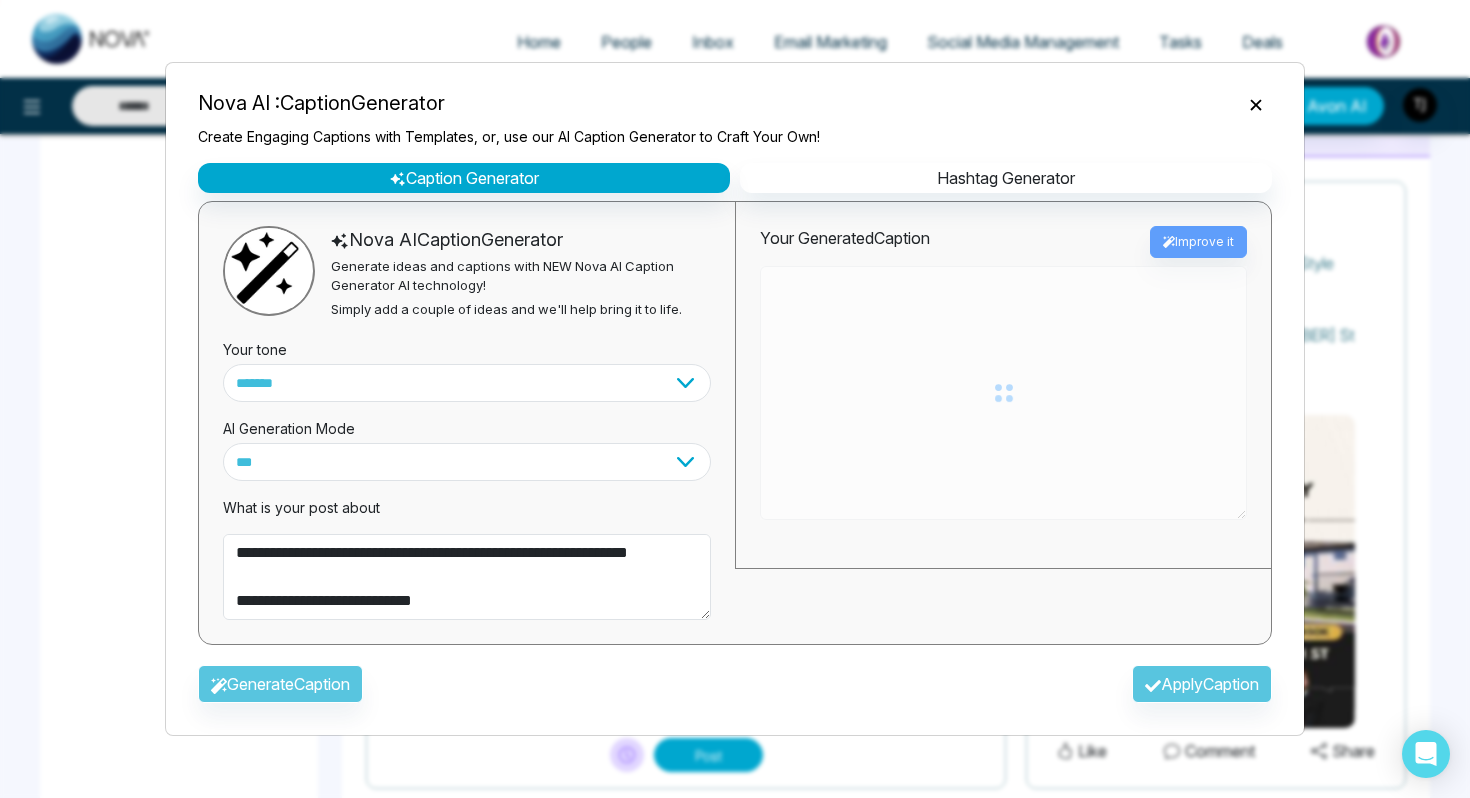 type on "**********" 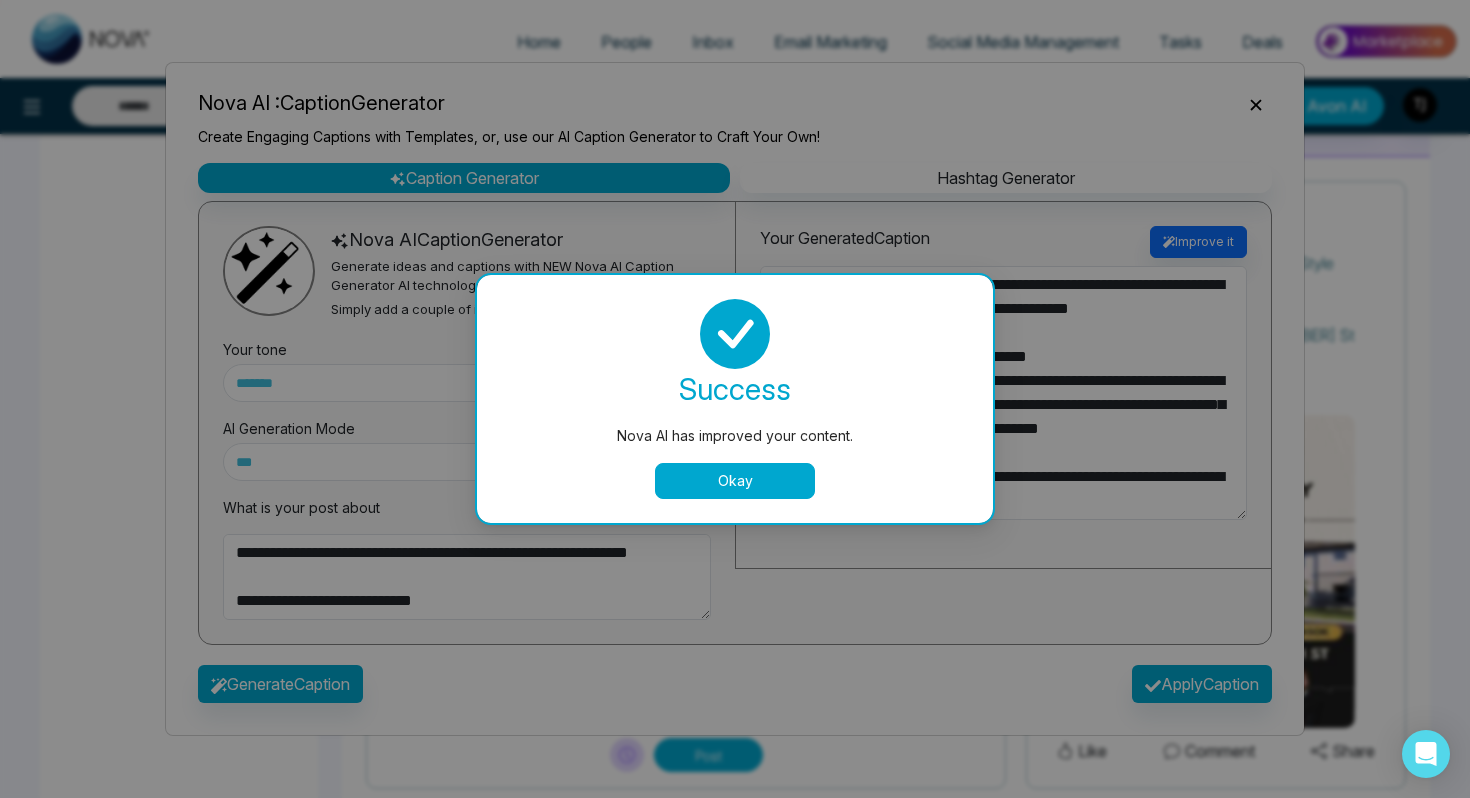 click on "Okay" at bounding box center (735, 481) 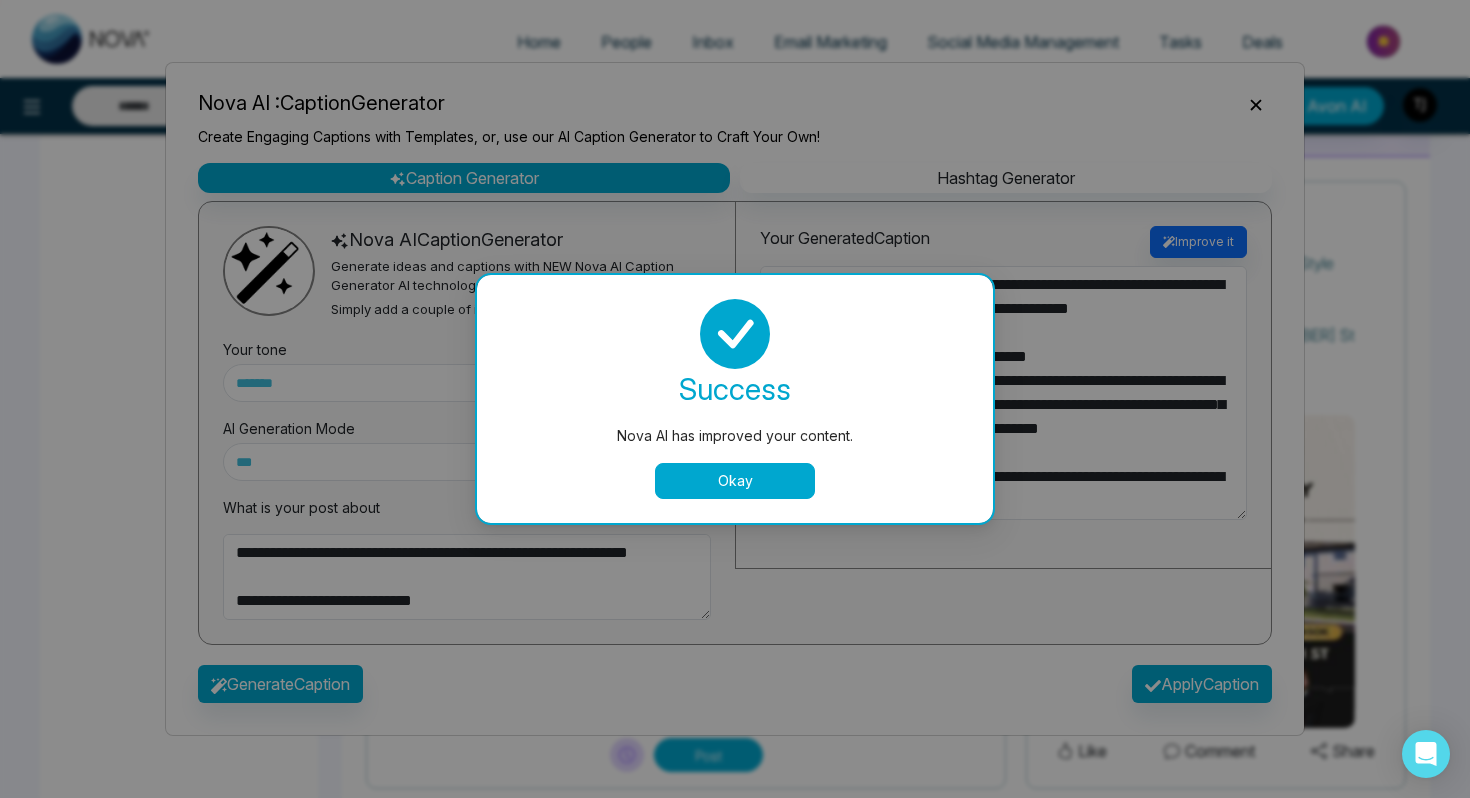 type on "**********" 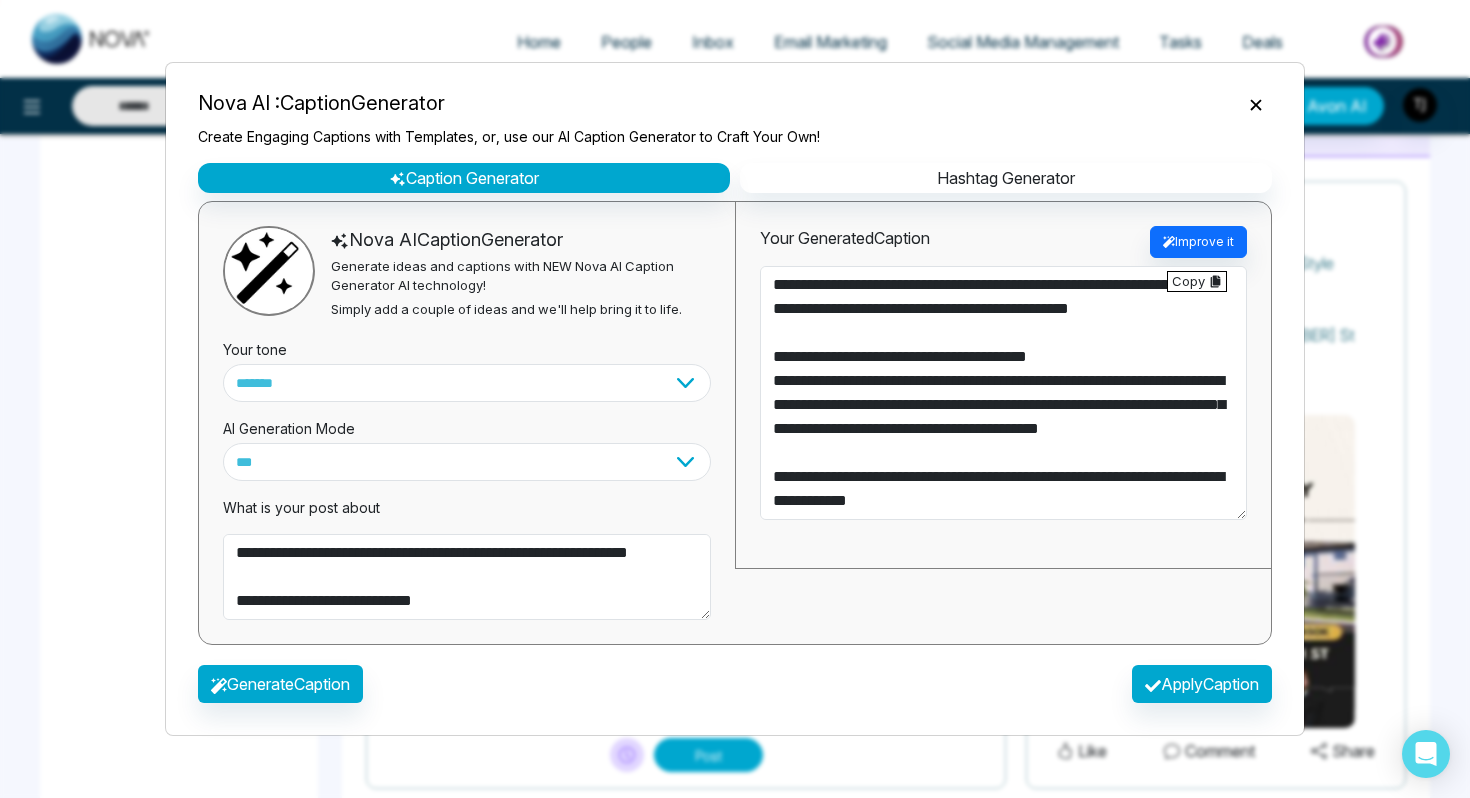 type on "**********" 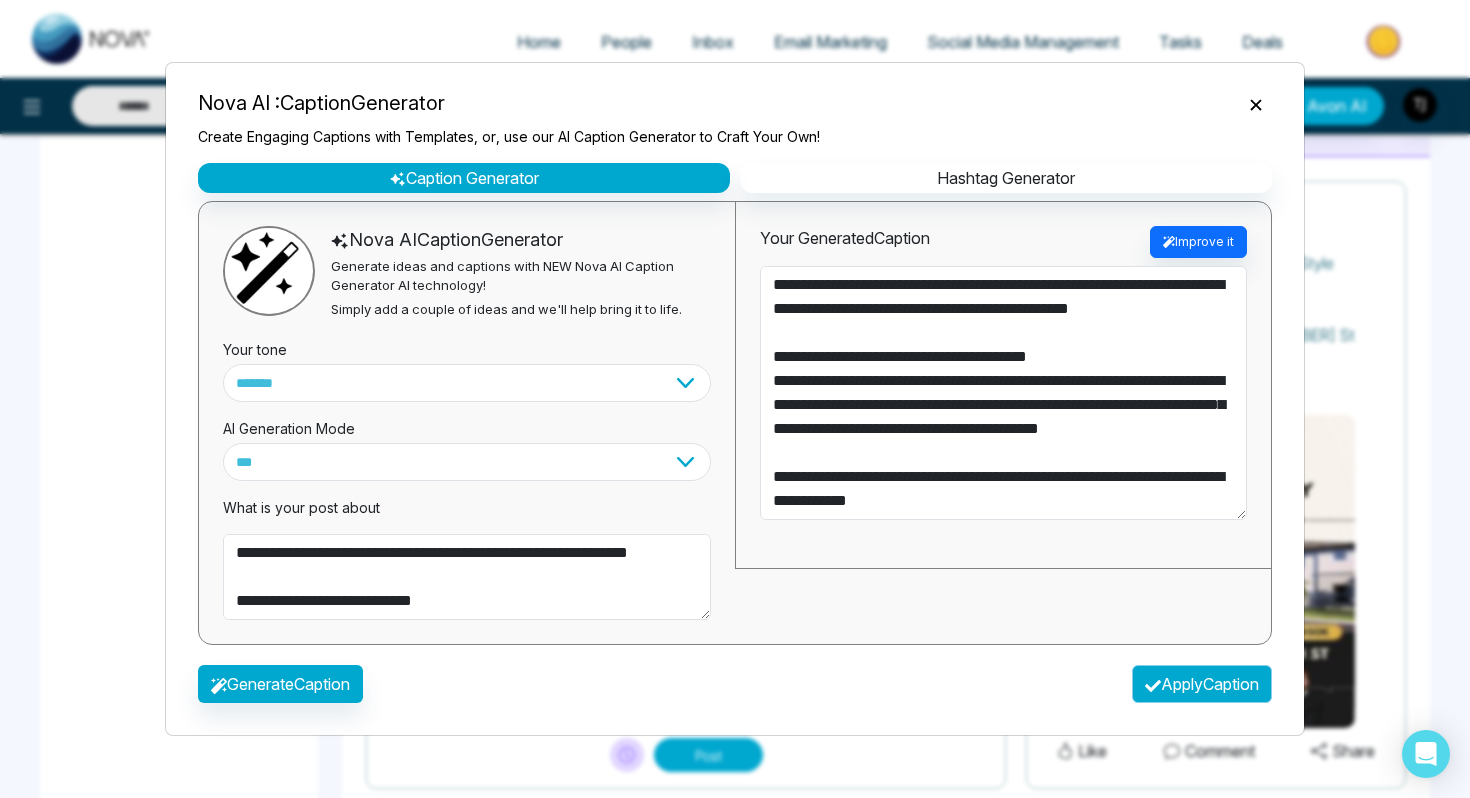 click on "Apply  Caption" at bounding box center [1202, 684] 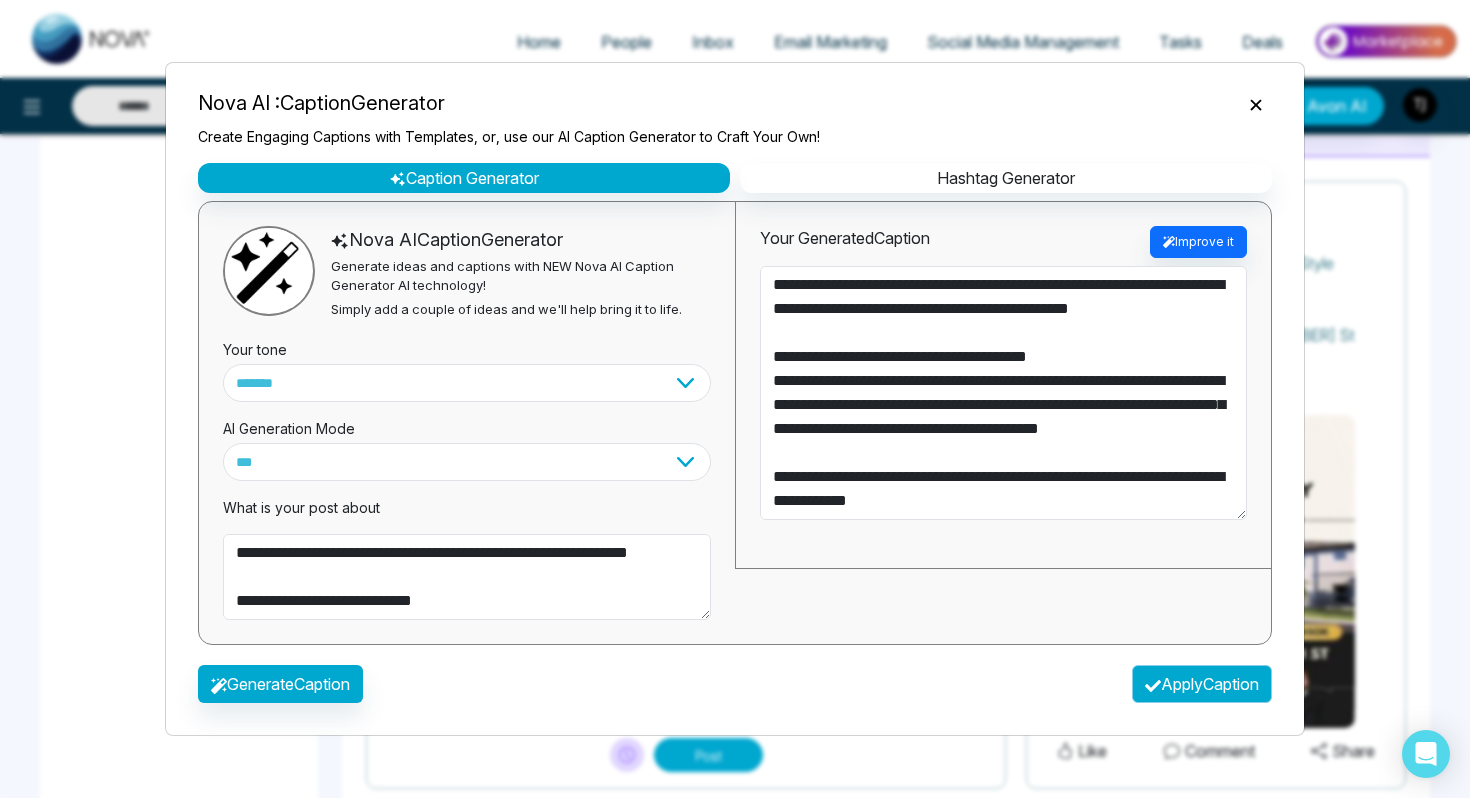 type on "**********" 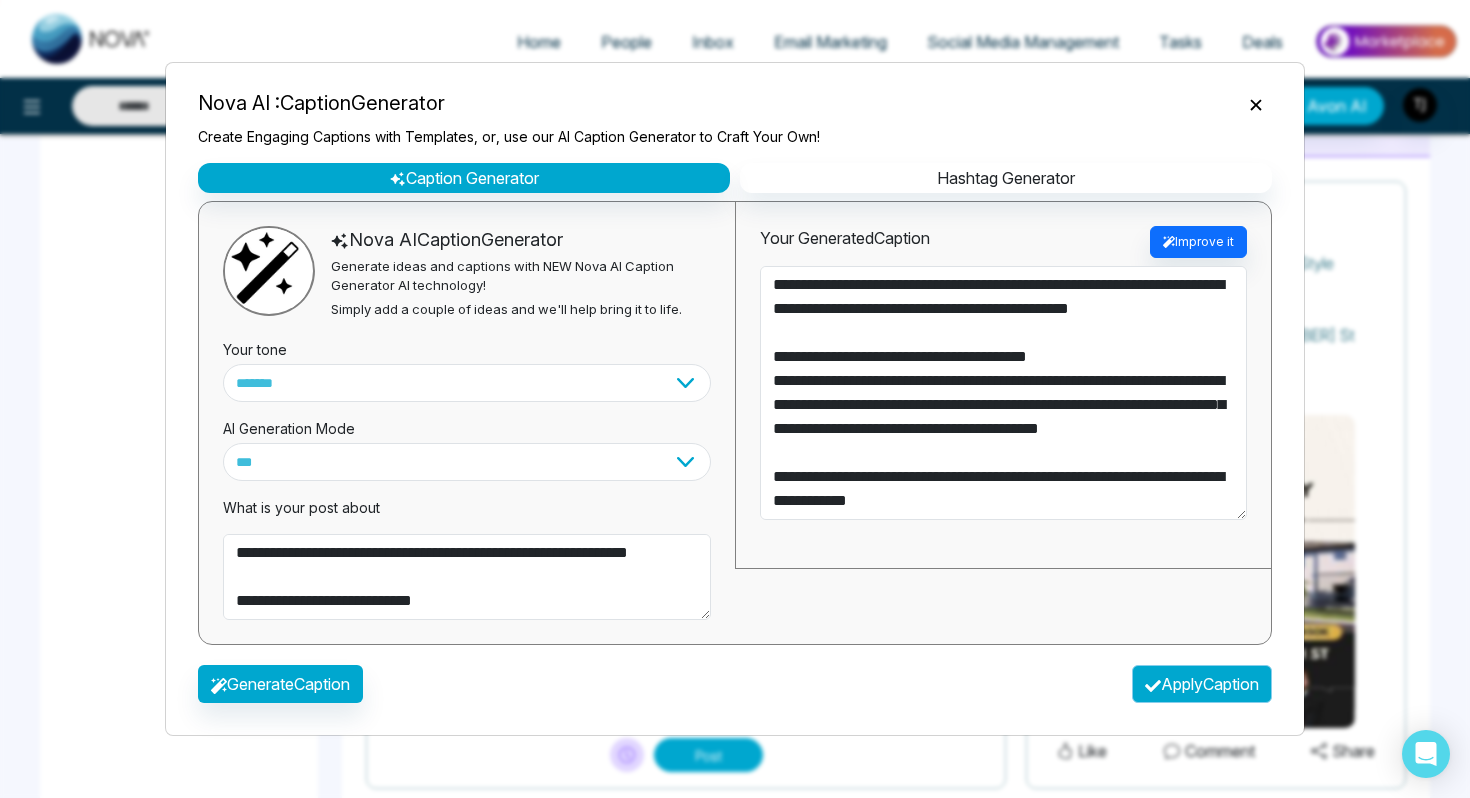 type on "**********" 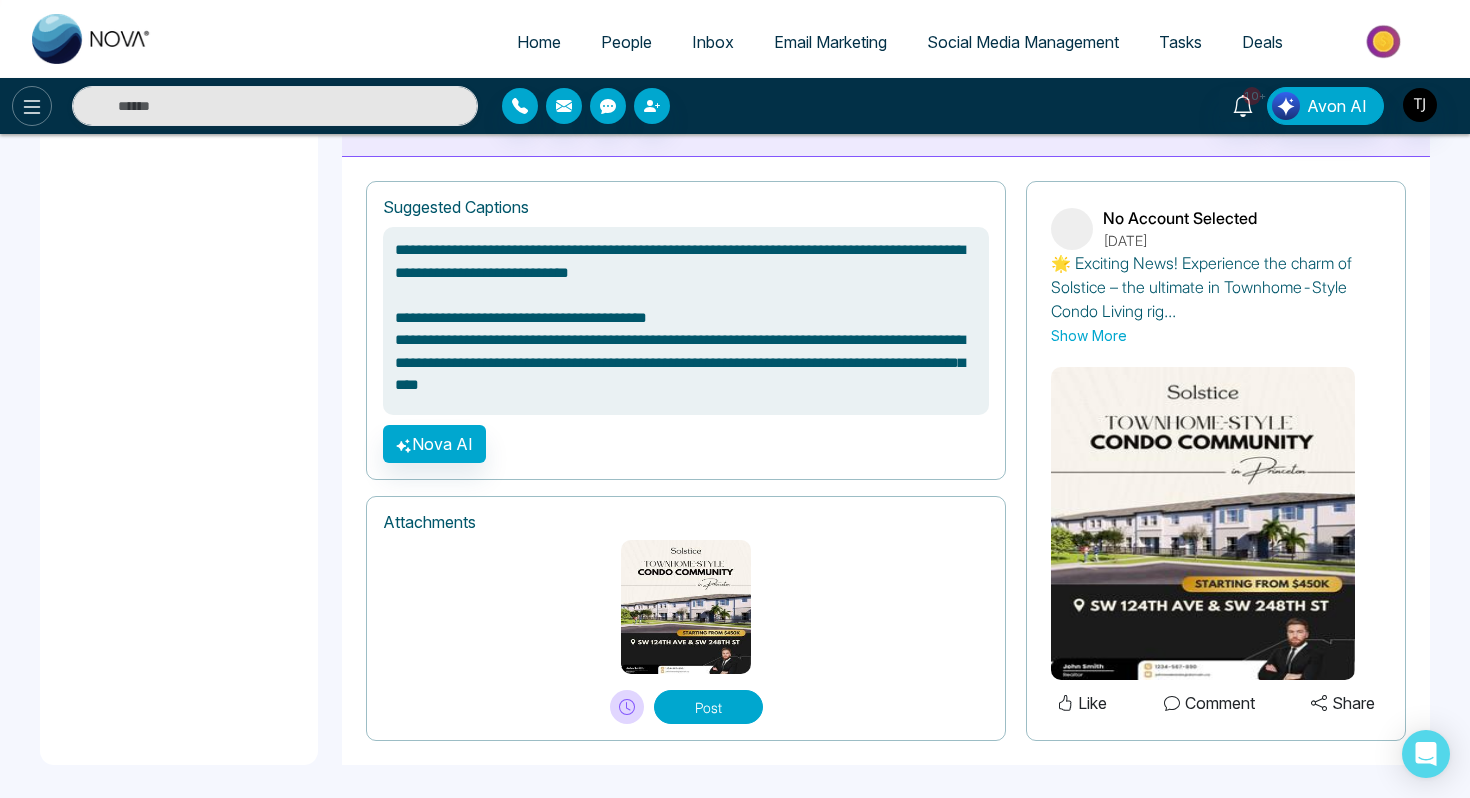 click 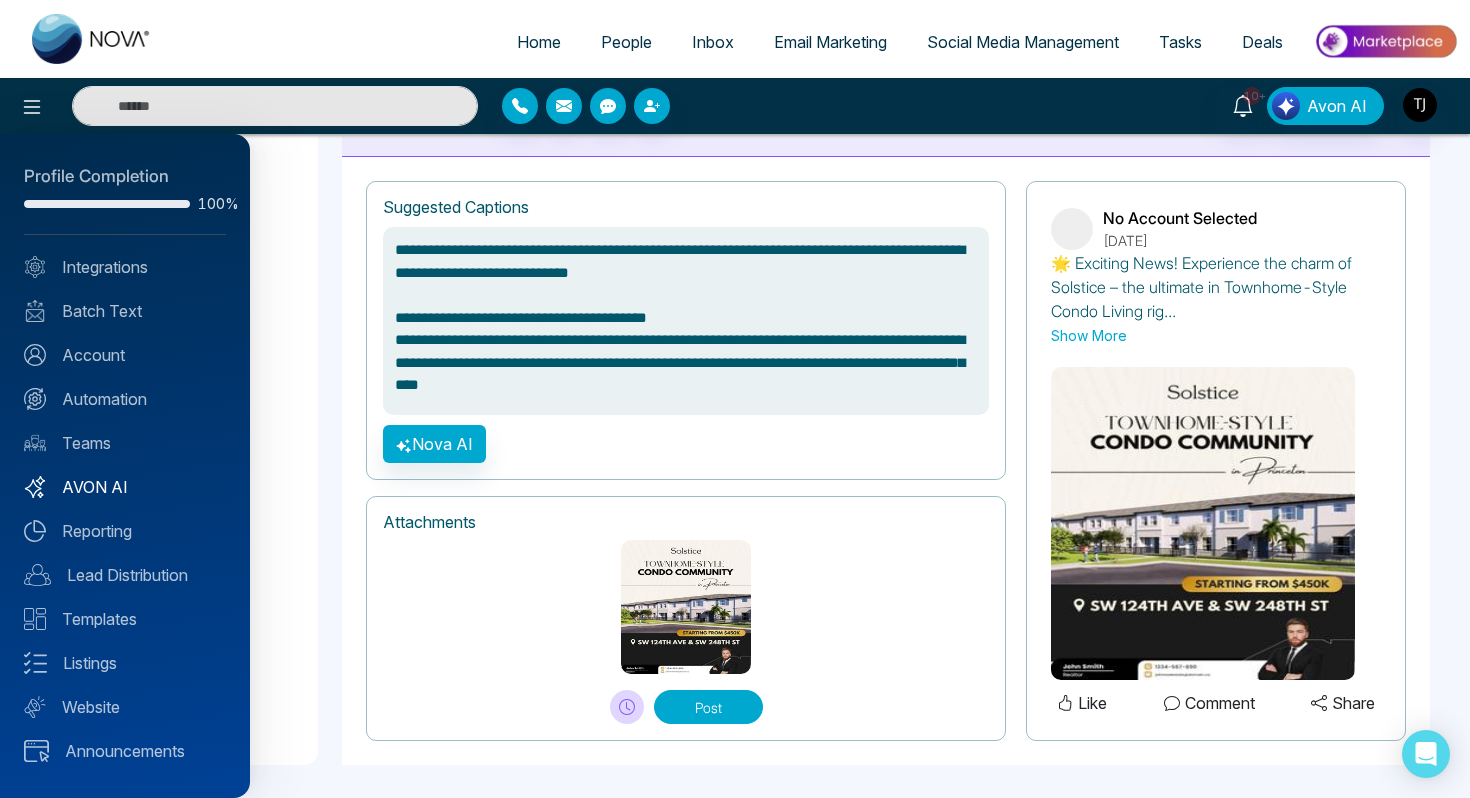 click on "AVON AI" at bounding box center [125, 487] 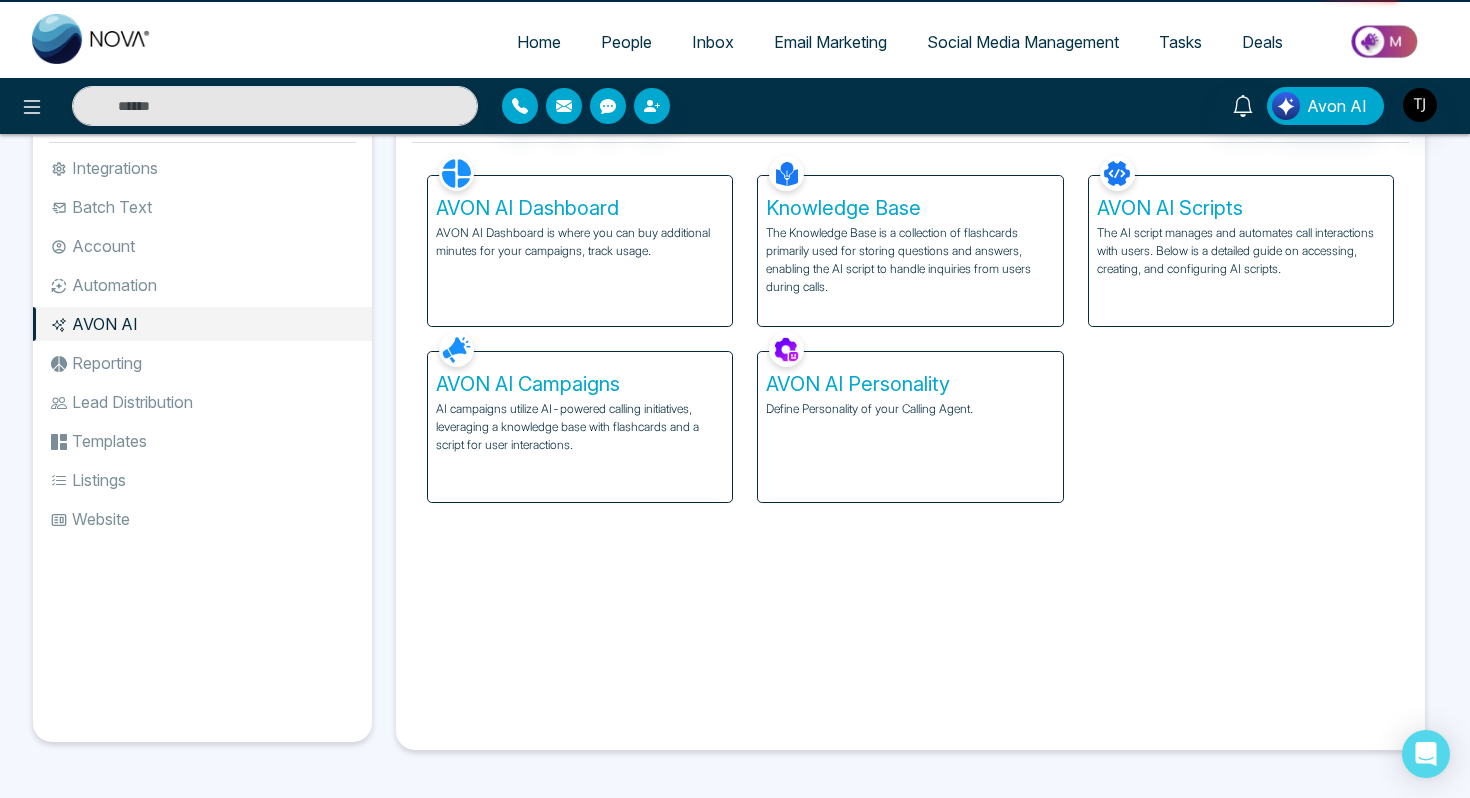 scroll, scrollTop: 0, scrollLeft: 0, axis: both 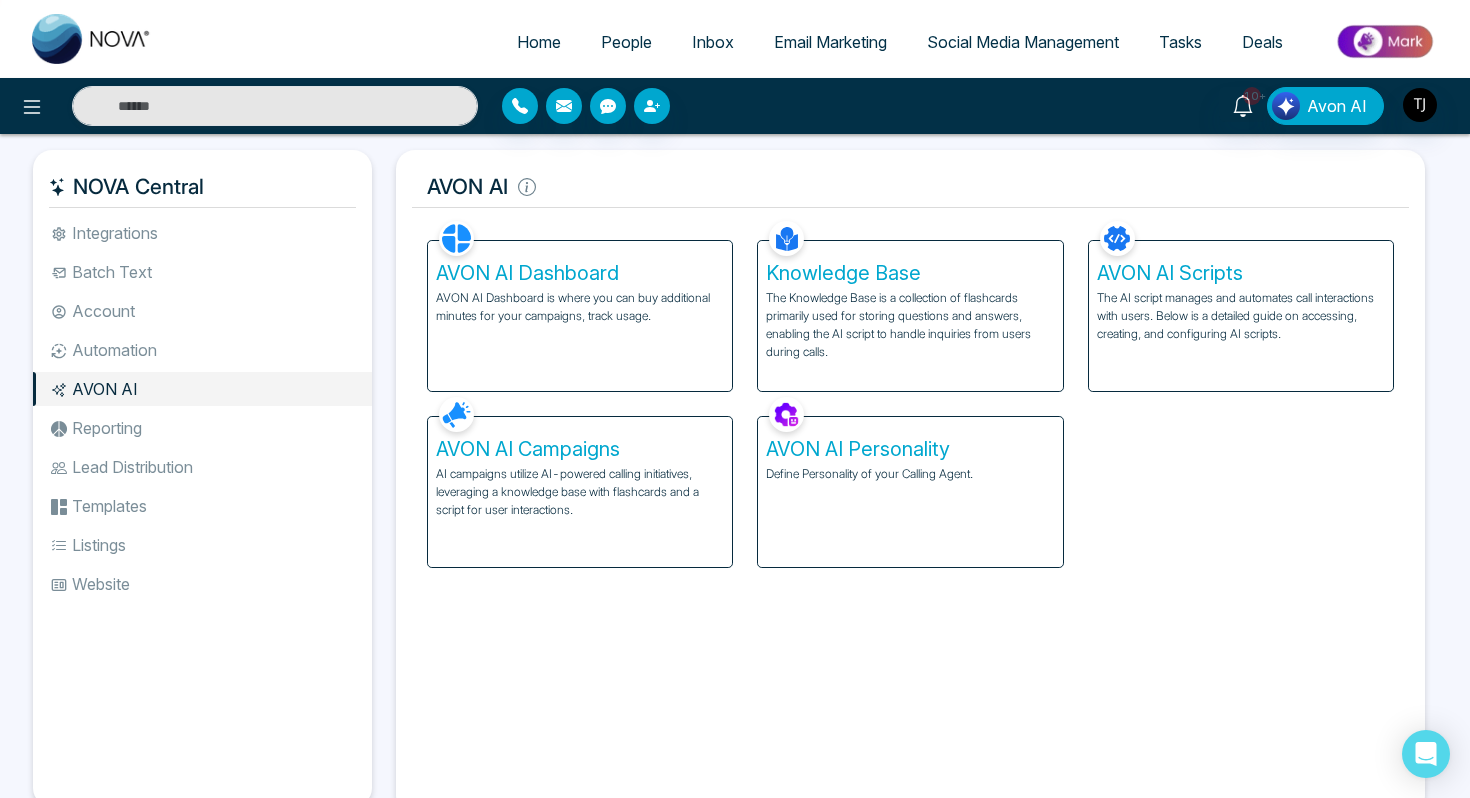 click on "AVON AI Personality Define Personality of your Calling Agent." at bounding box center (910, 492) 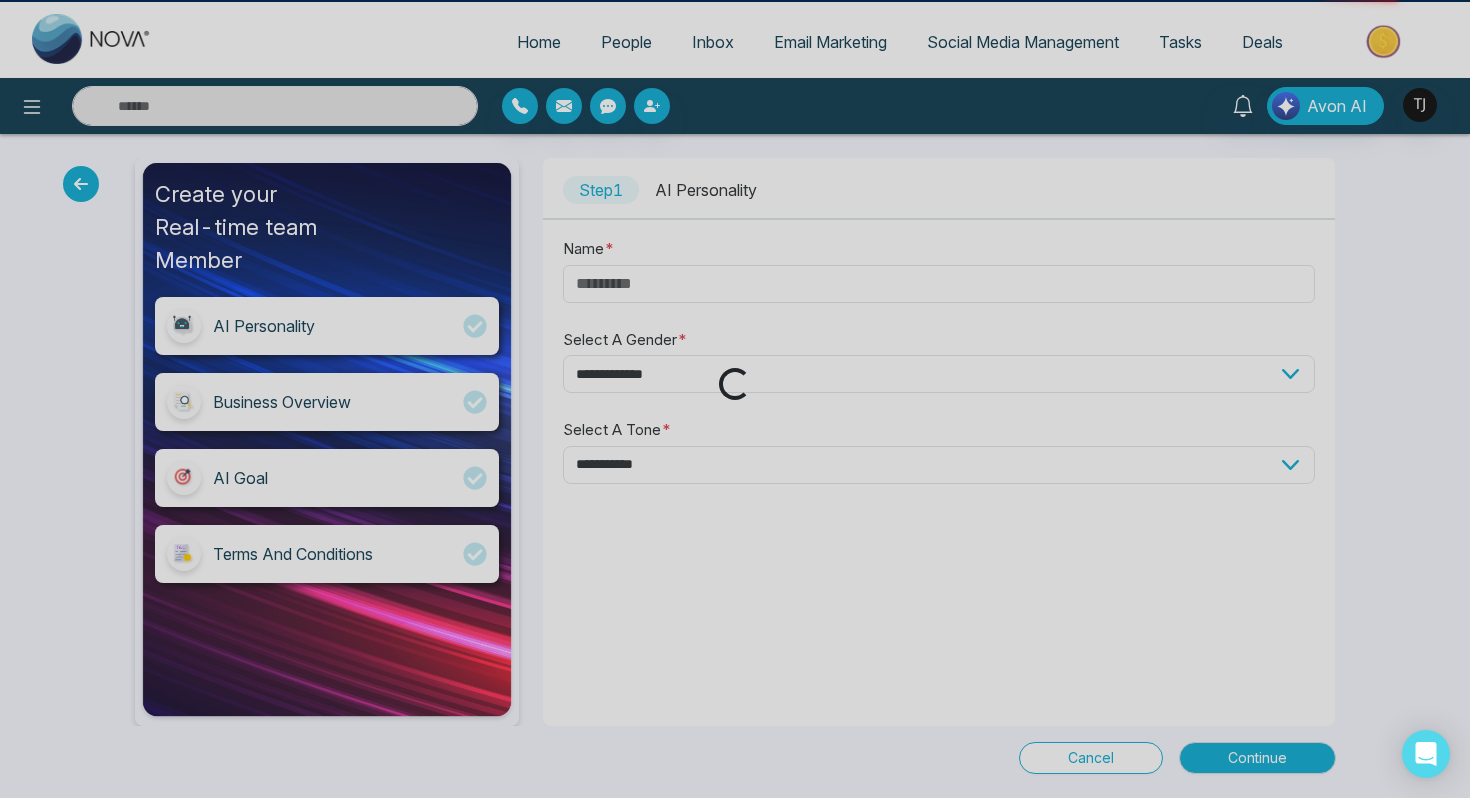 type on "****" 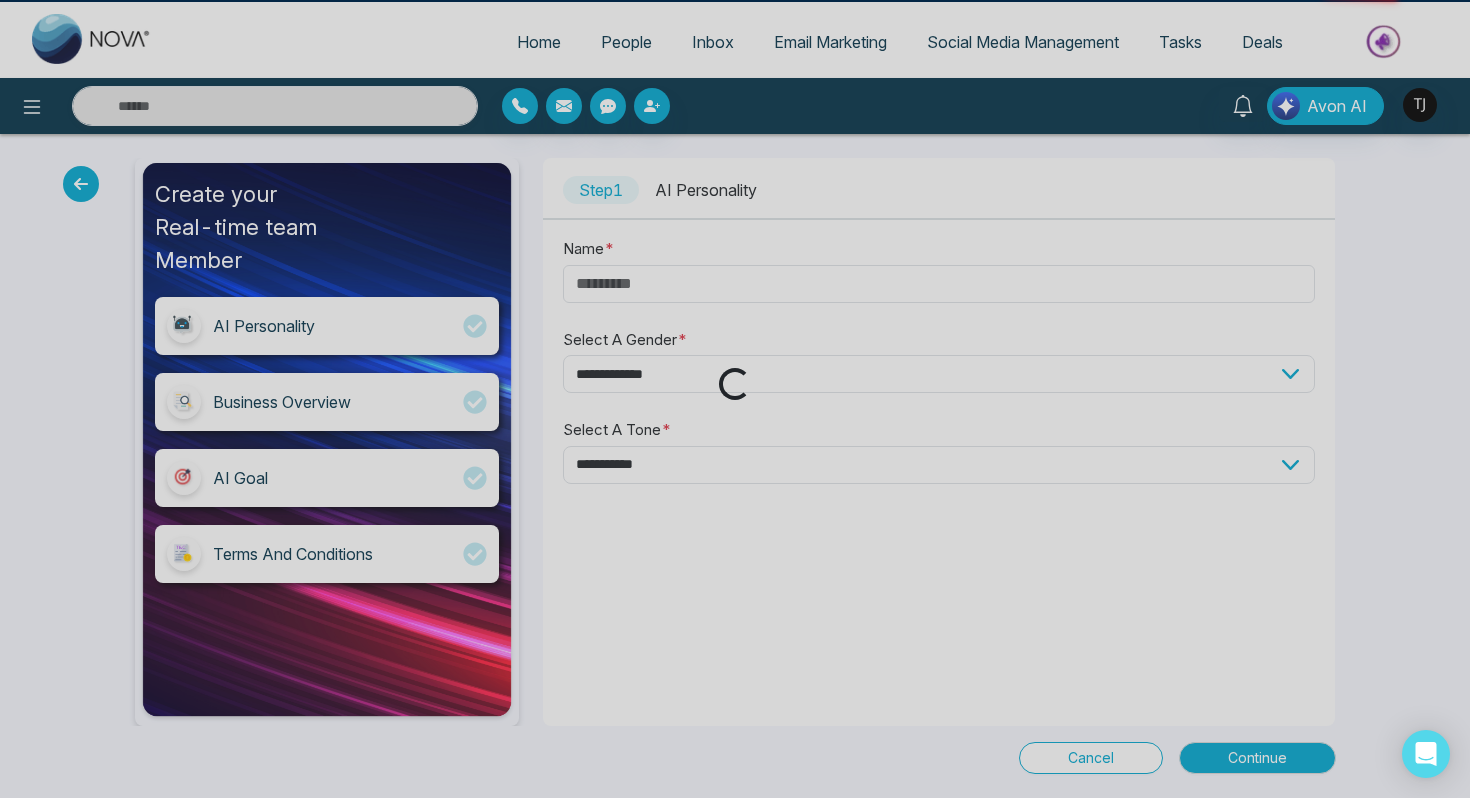 select on "****" 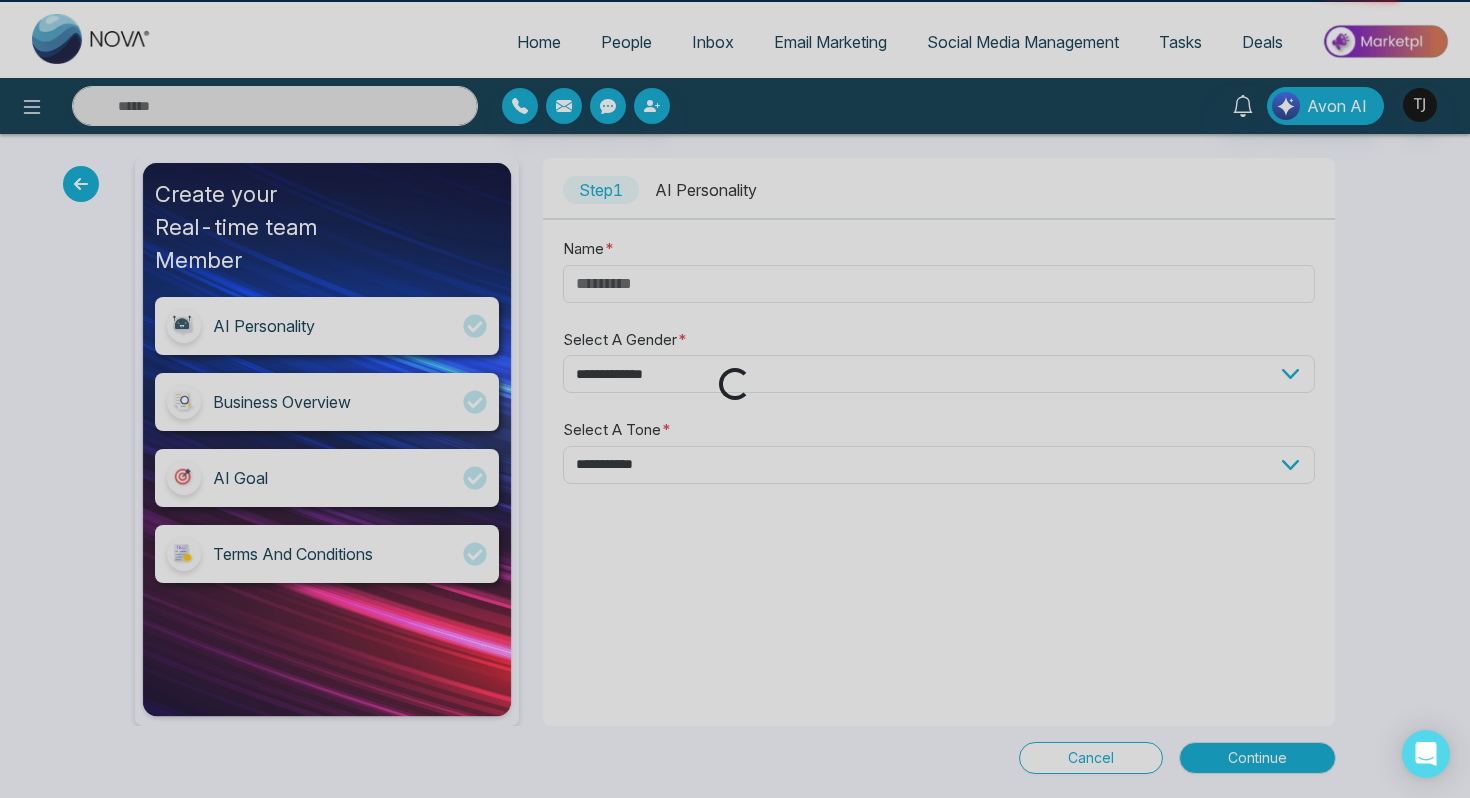 select on "********" 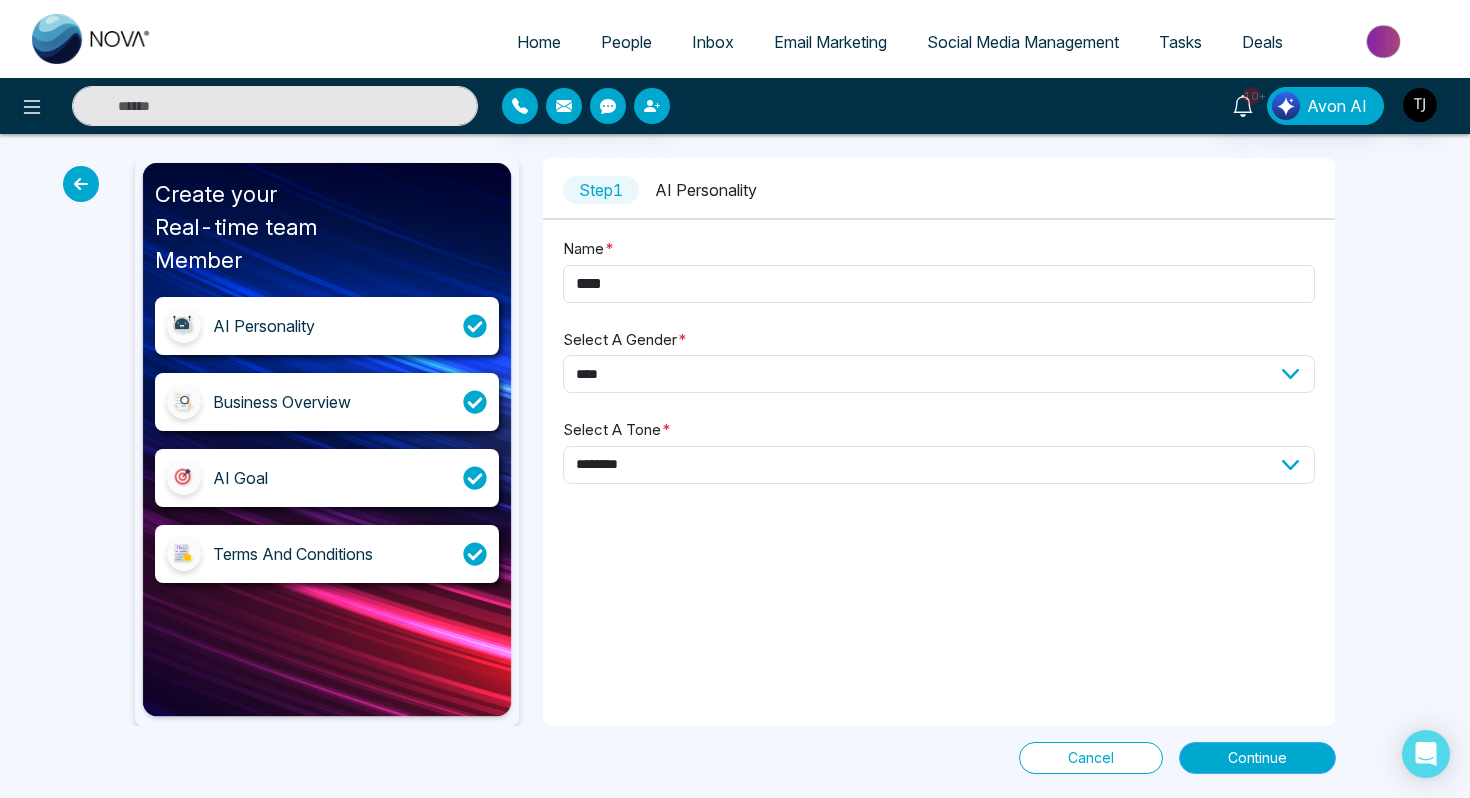 click on "Continue" at bounding box center (1257, 758) 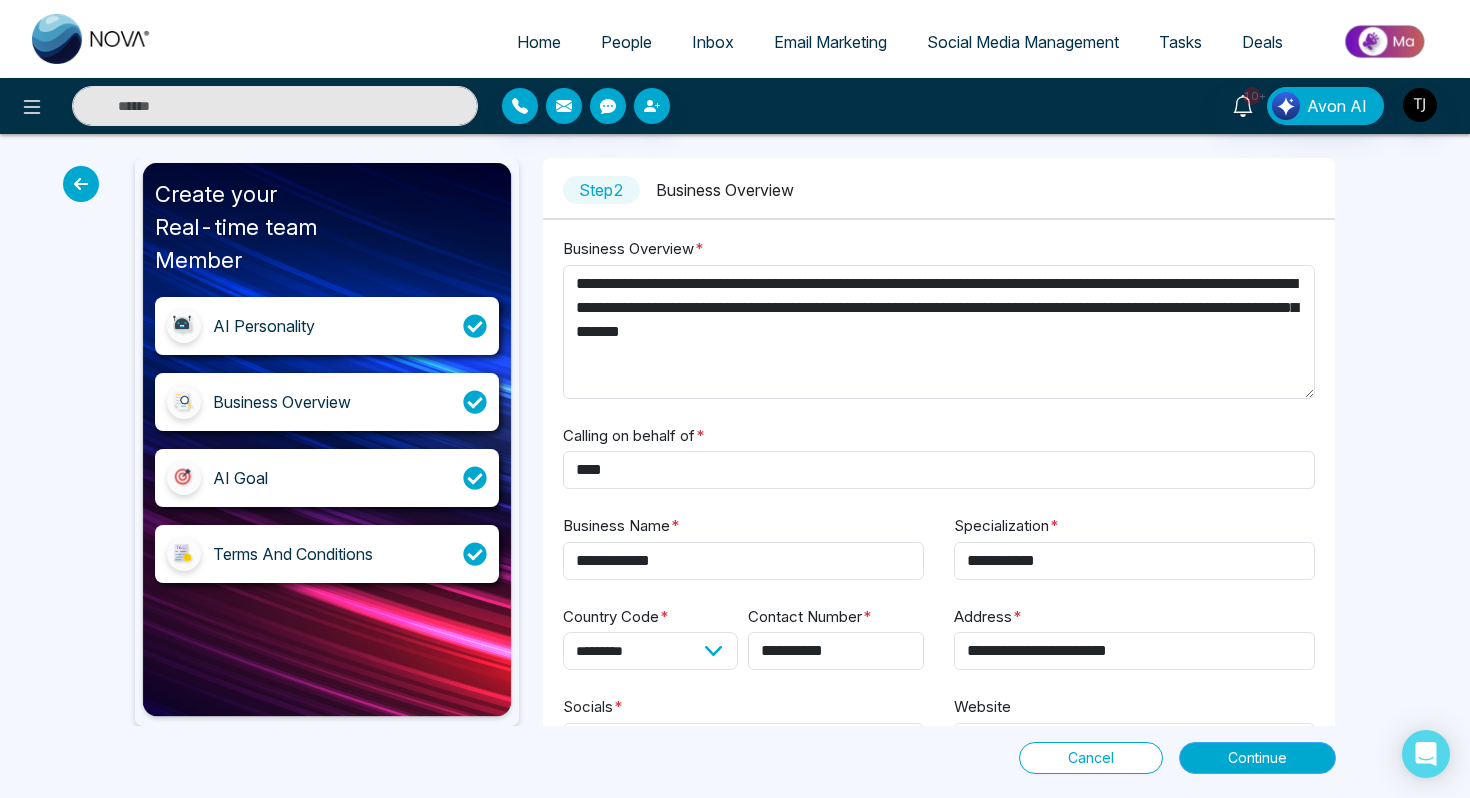 click on "Continue" at bounding box center [1257, 758] 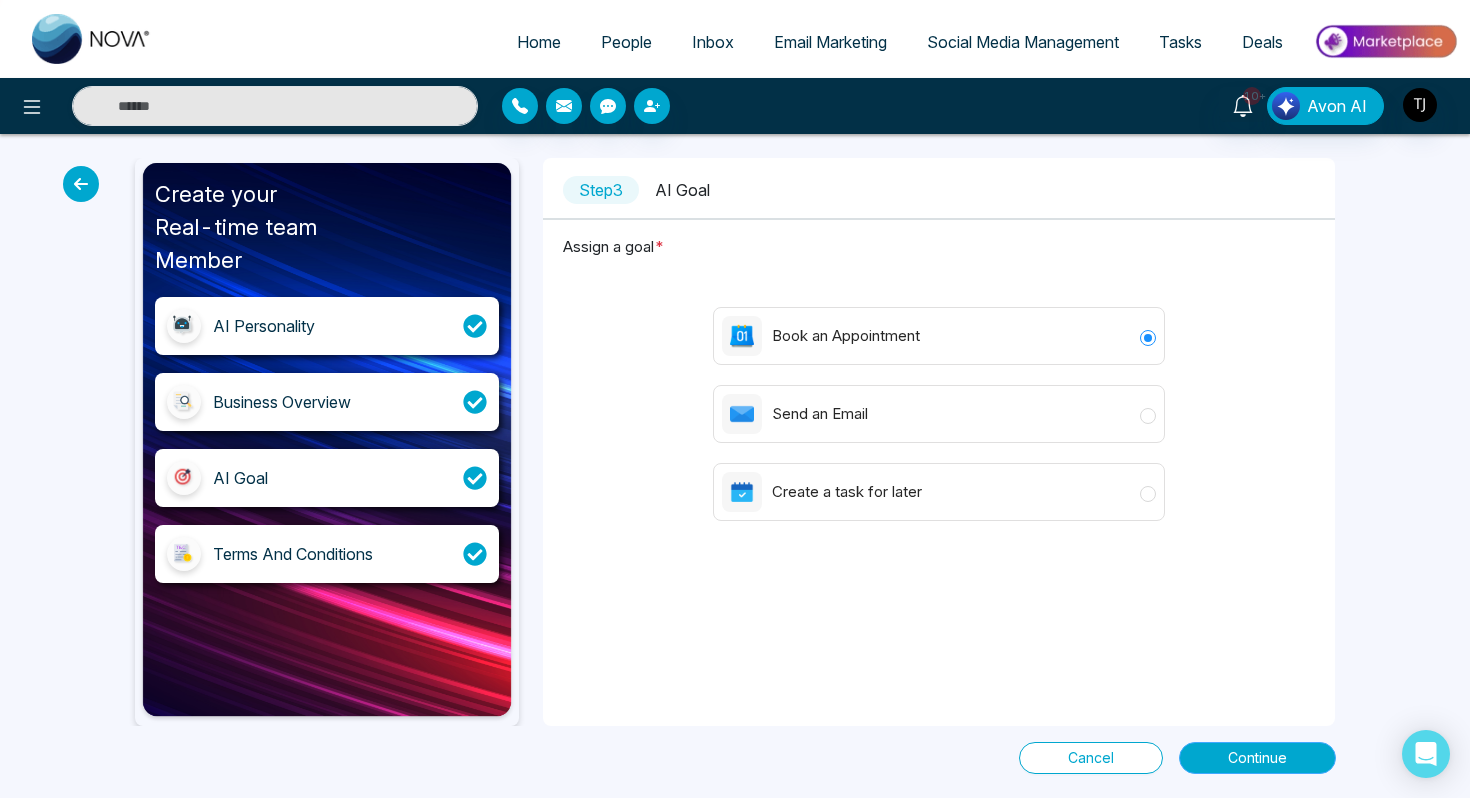 click on "Continue" at bounding box center [1257, 758] 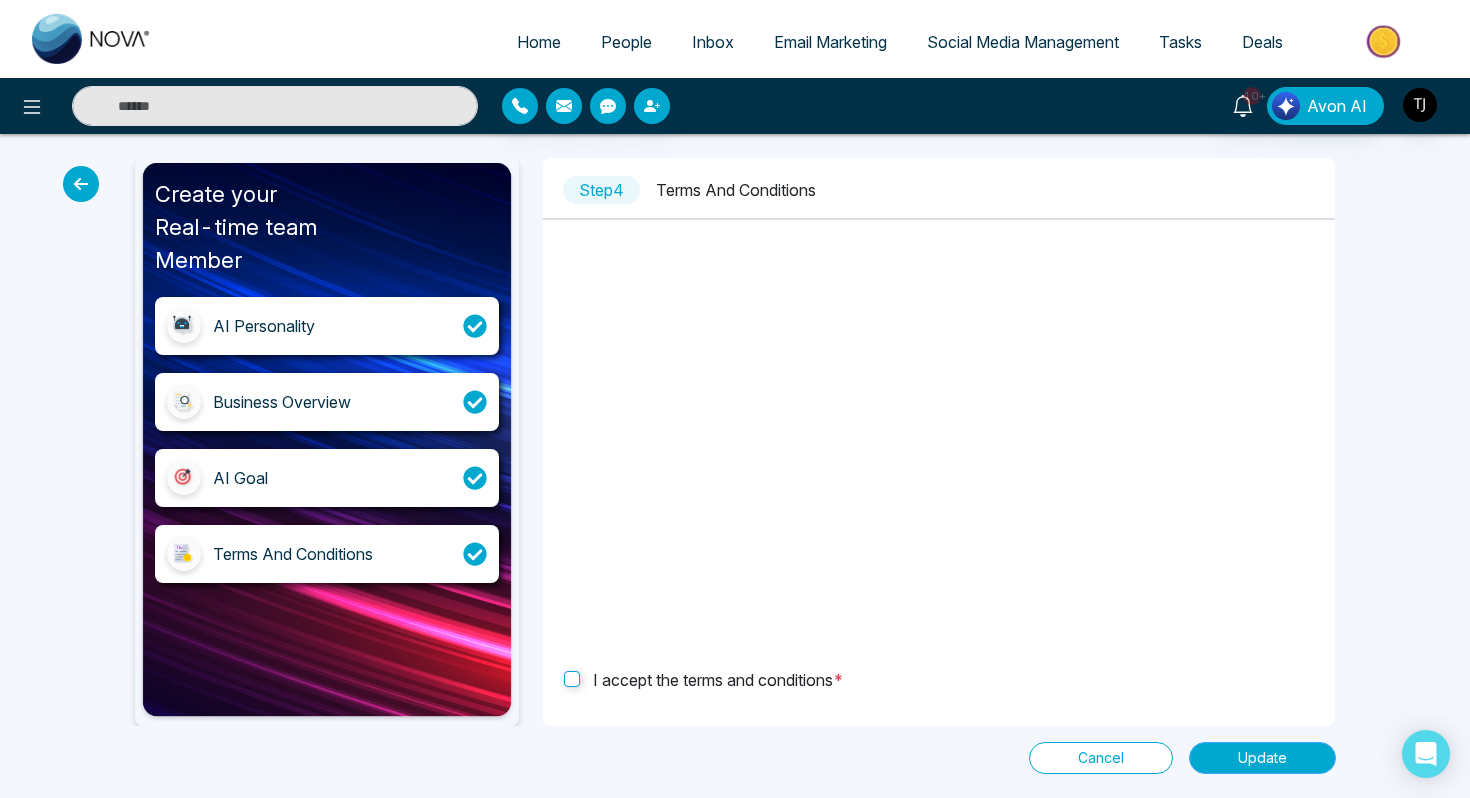 click on "Update" at bounding box center [1262, 758] 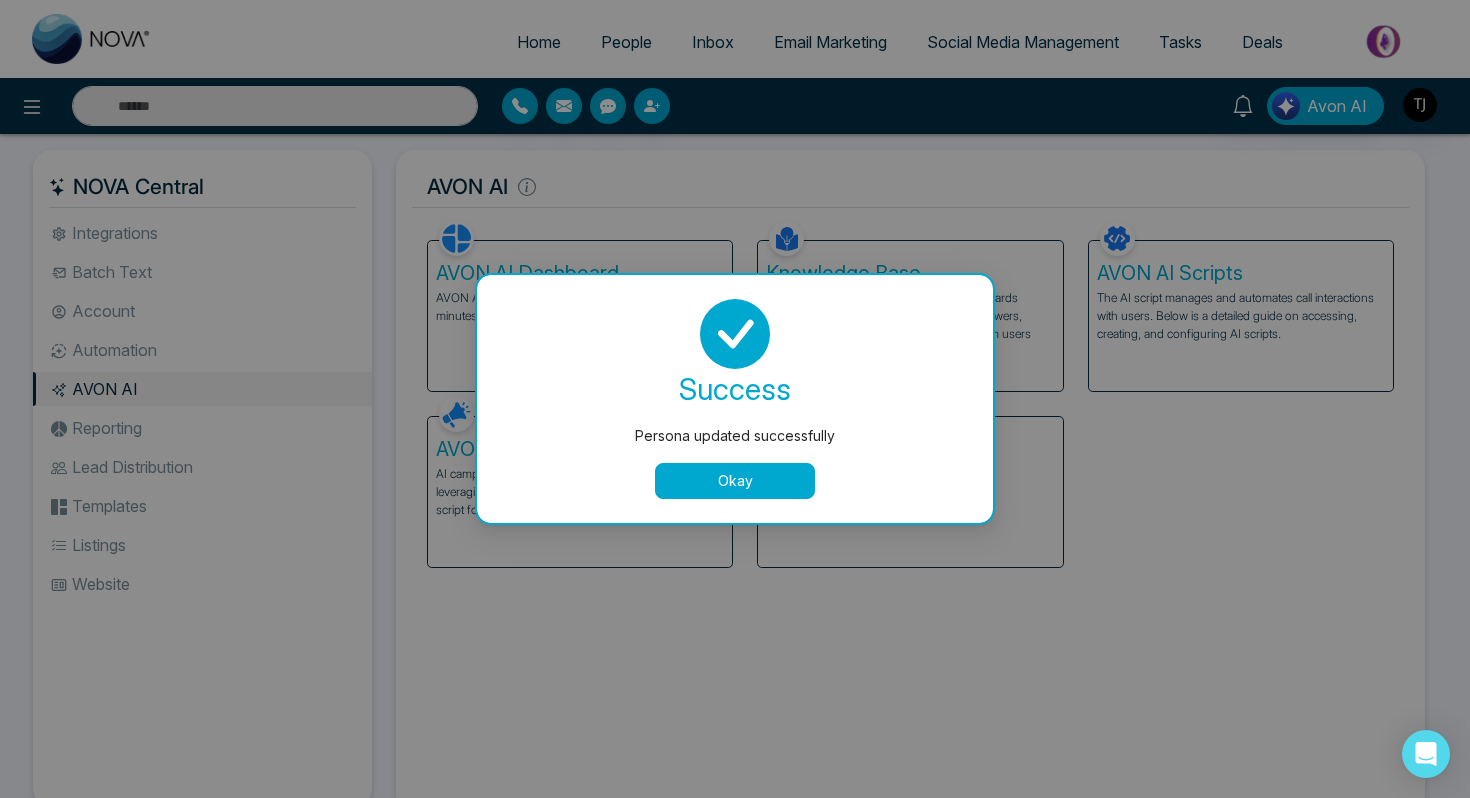 click on "Okay" at bounding box center (735, 481) 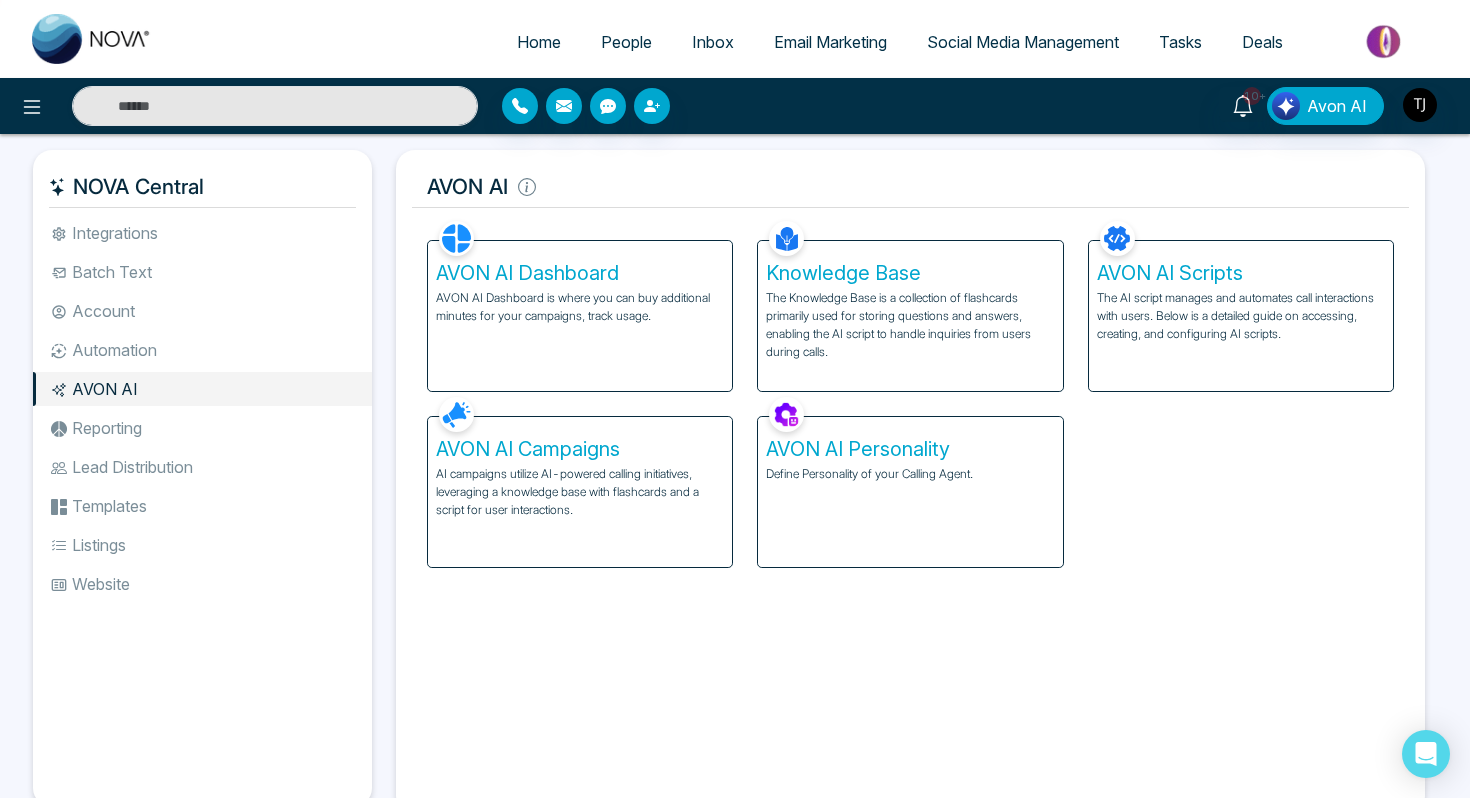 click on "The Knowledge Base is a collection of flashcards primarily used for storing questions and answers, enabling the AI script to handle inquiries from users during calls." at bounding box center [910, 325] 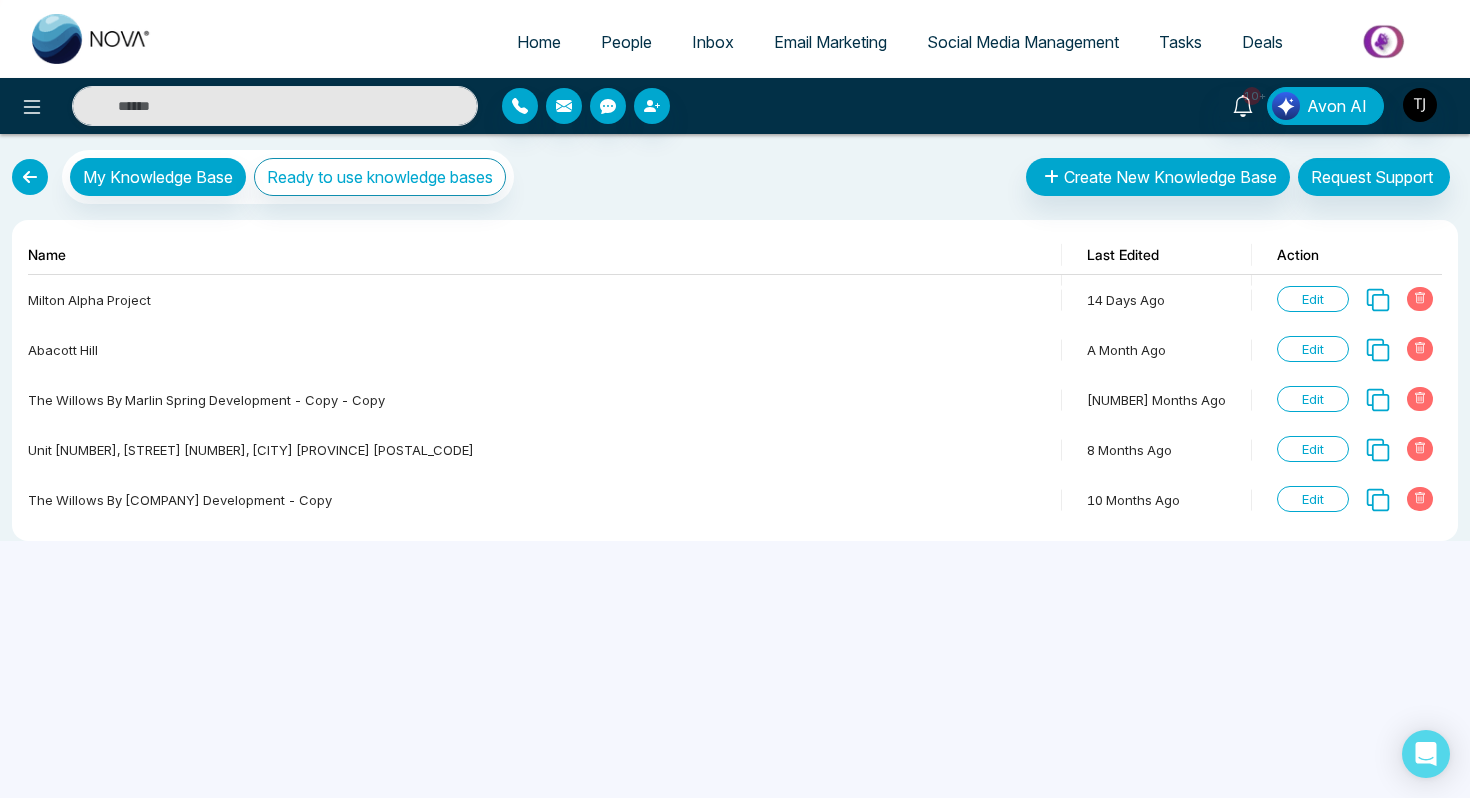 click at bounding box center (30, 177) 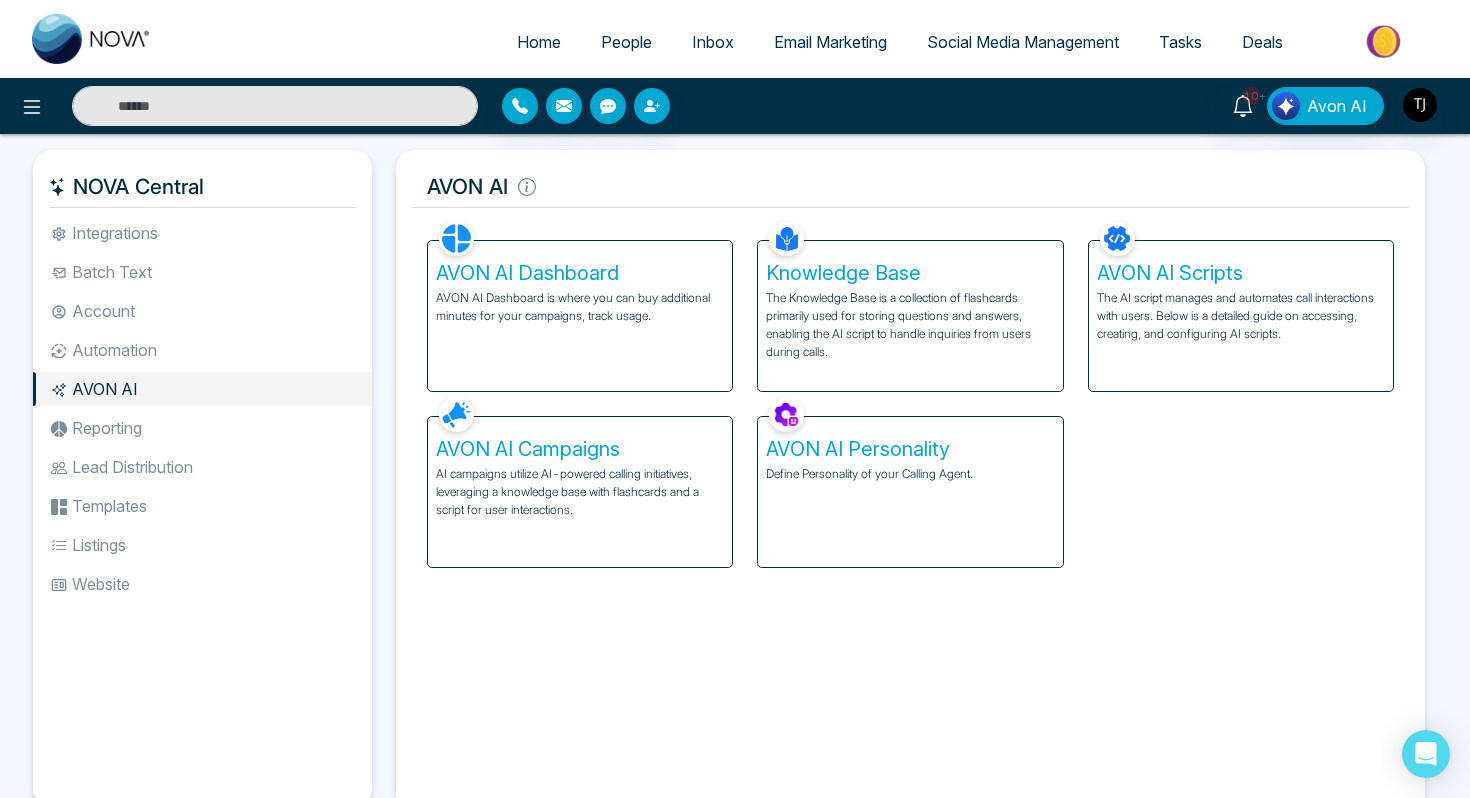 click on "AVON AI Campaigns AI campaigns utilize AI-powered calling initiatives, leveraging a knowledge base with flashcards and a script for user interactions." at bounding box center [580, 492] 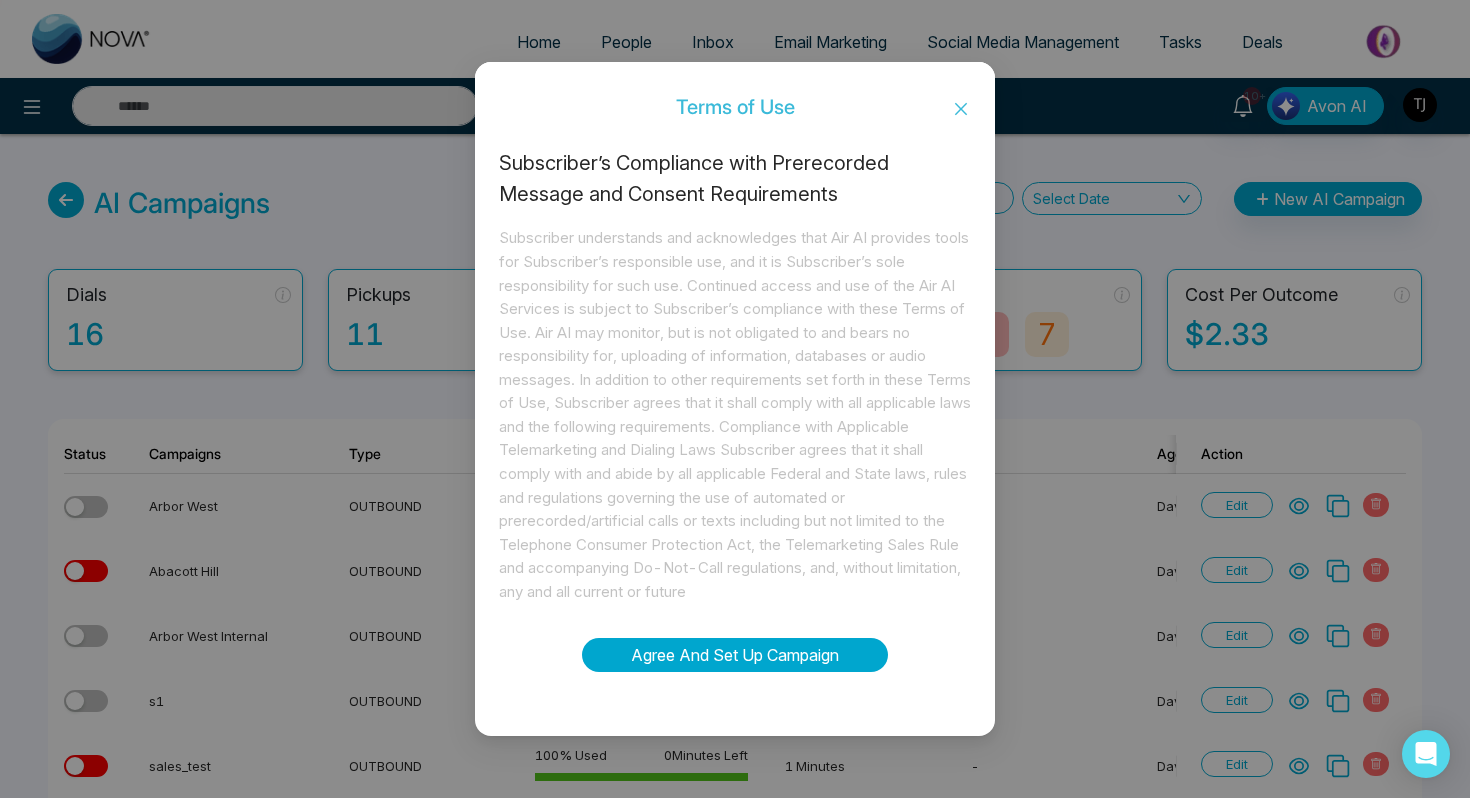 click on "Agree And Set Up Campaign" at bounding box center (735, 655) 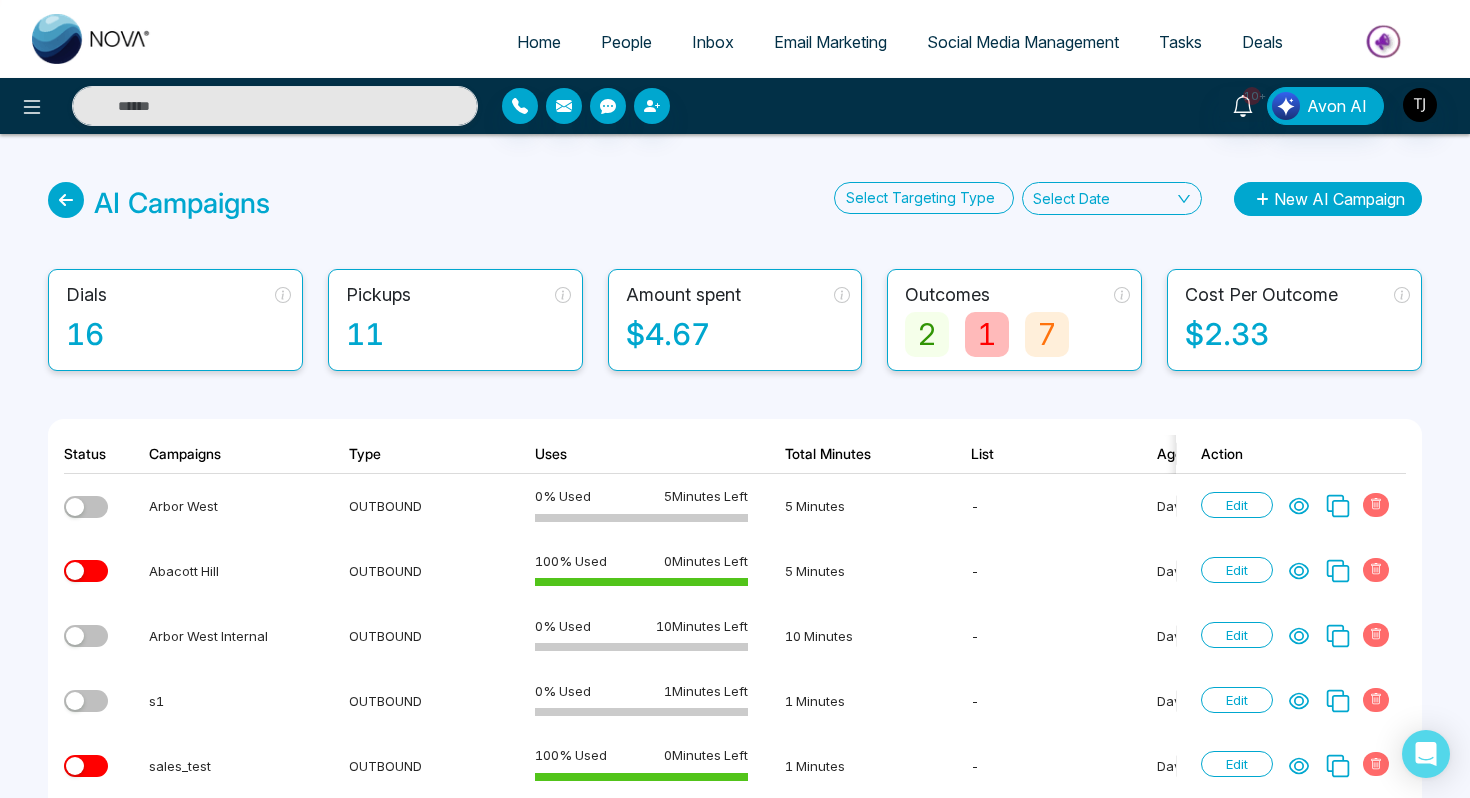 click on "New AI Campaign" at bounding box center (1328, 199) 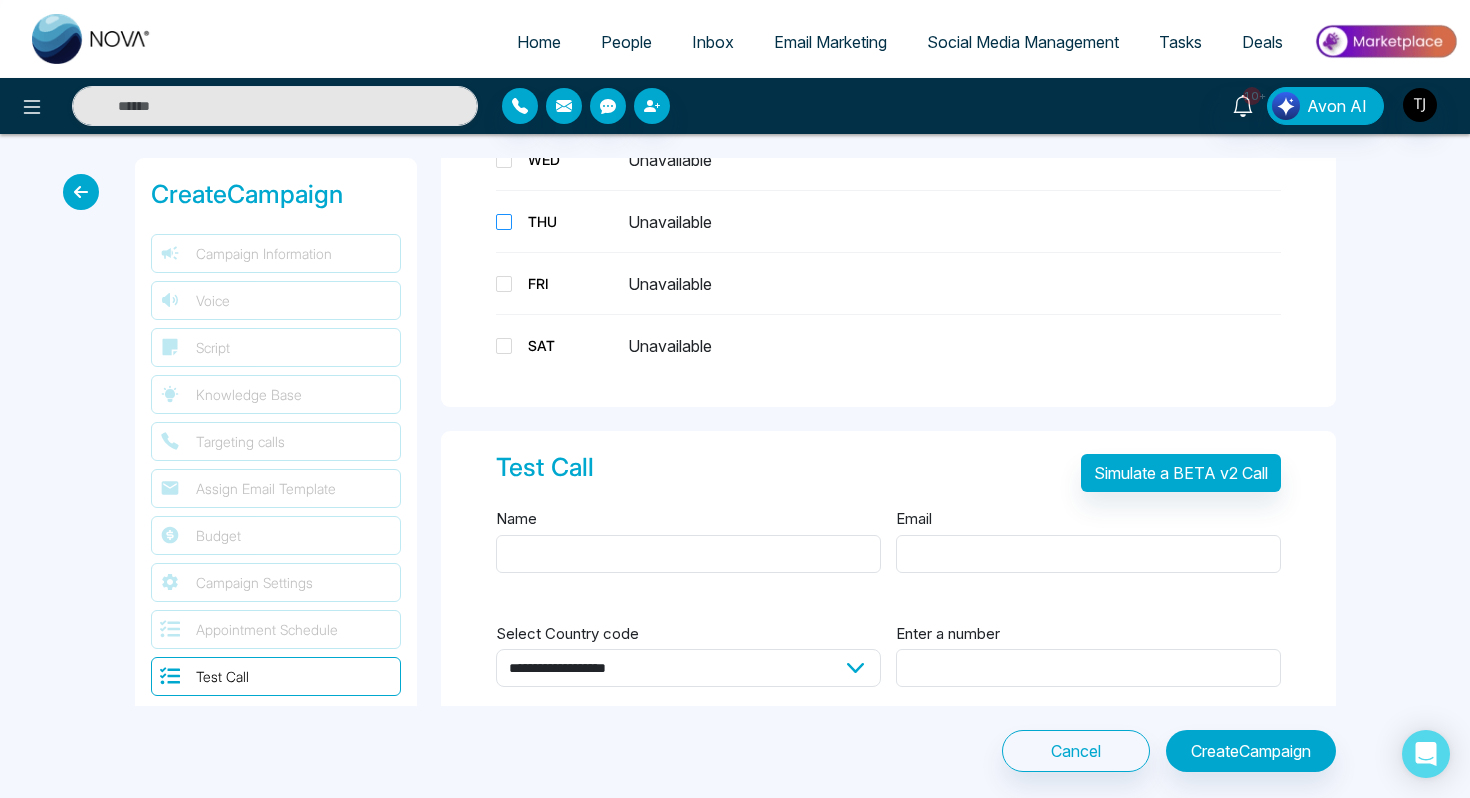 scroll, scrollTop: 2449, scrollLeft: 0, axis: vertical 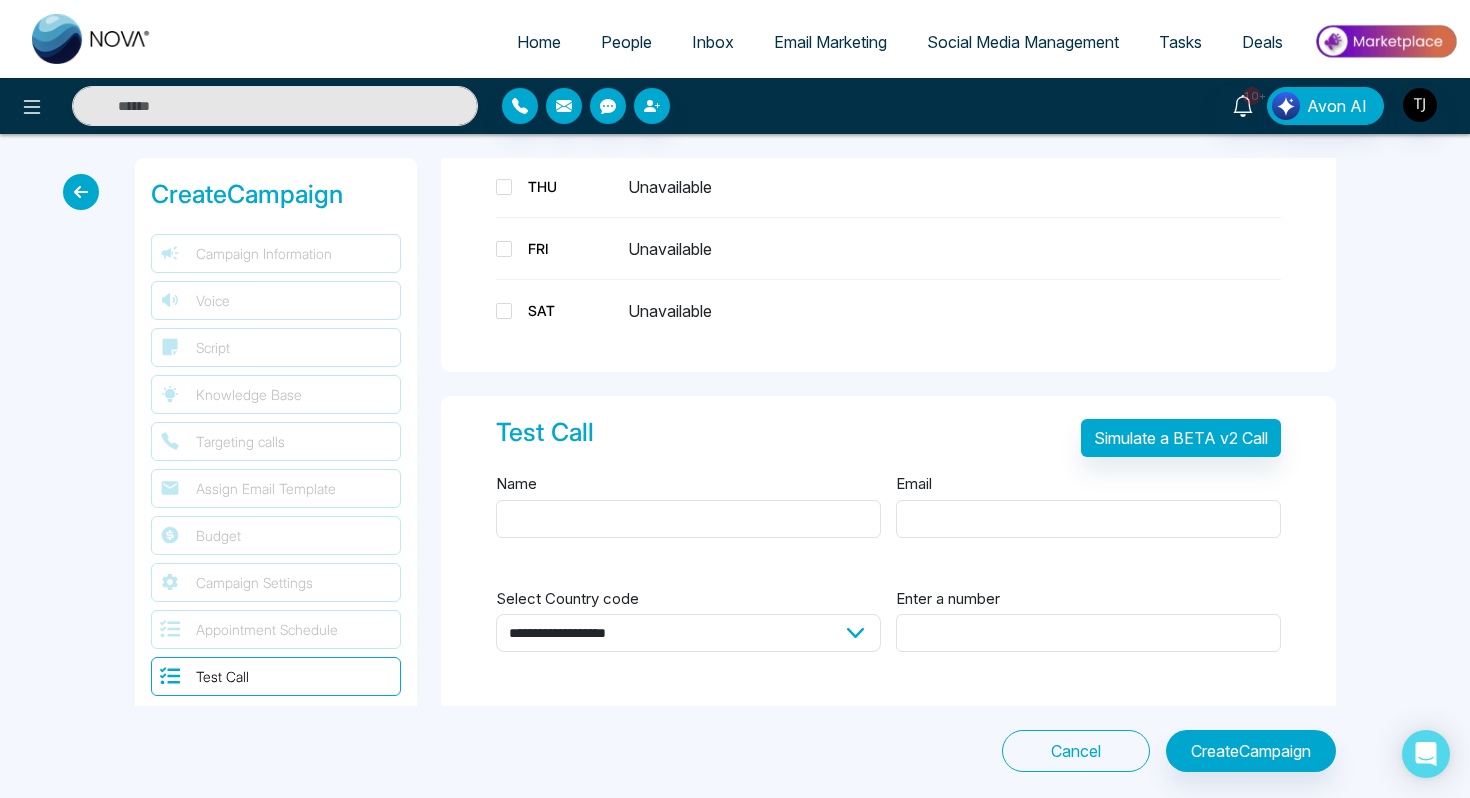 click on "Cancel" at bounding box center [1076, 751] 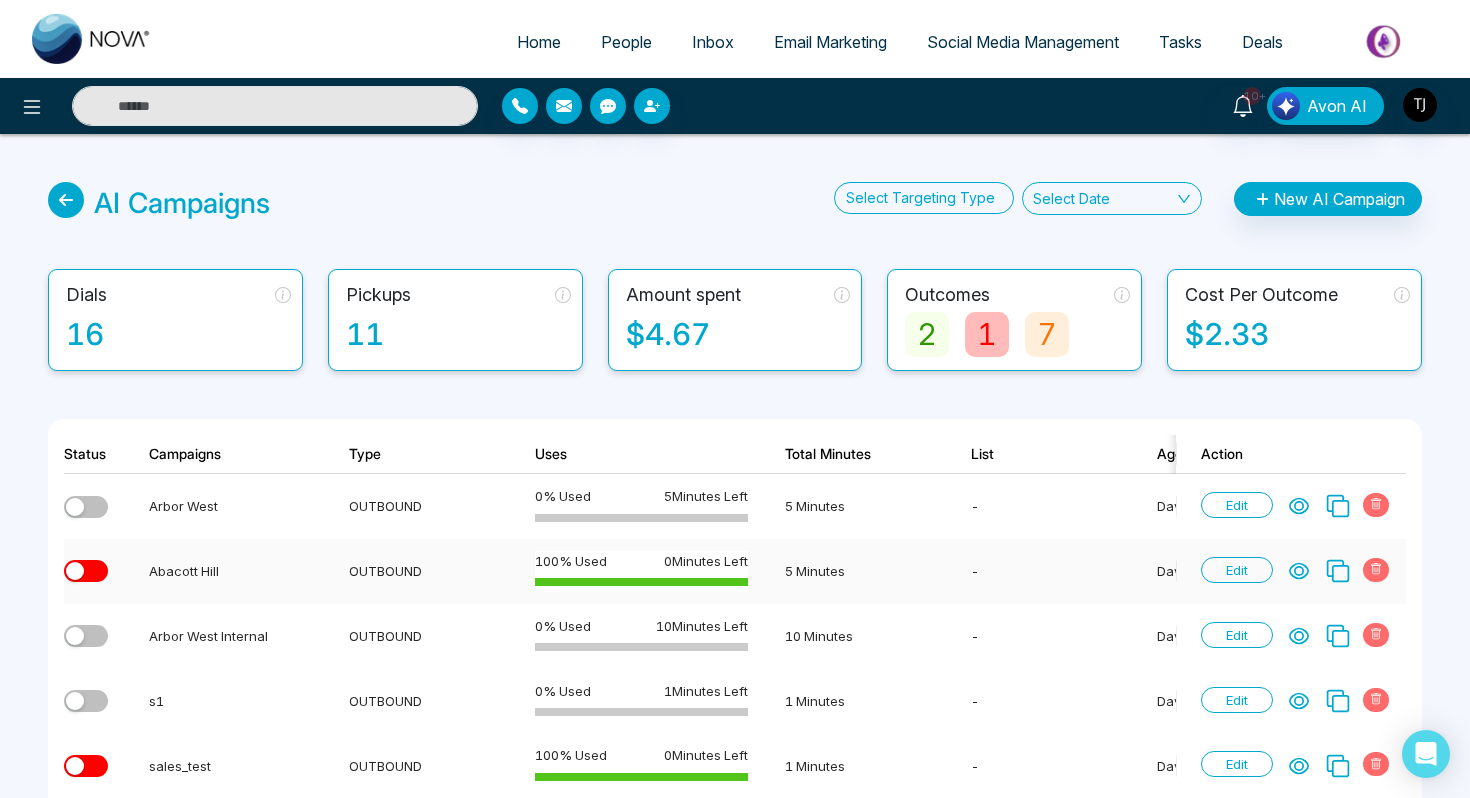 click 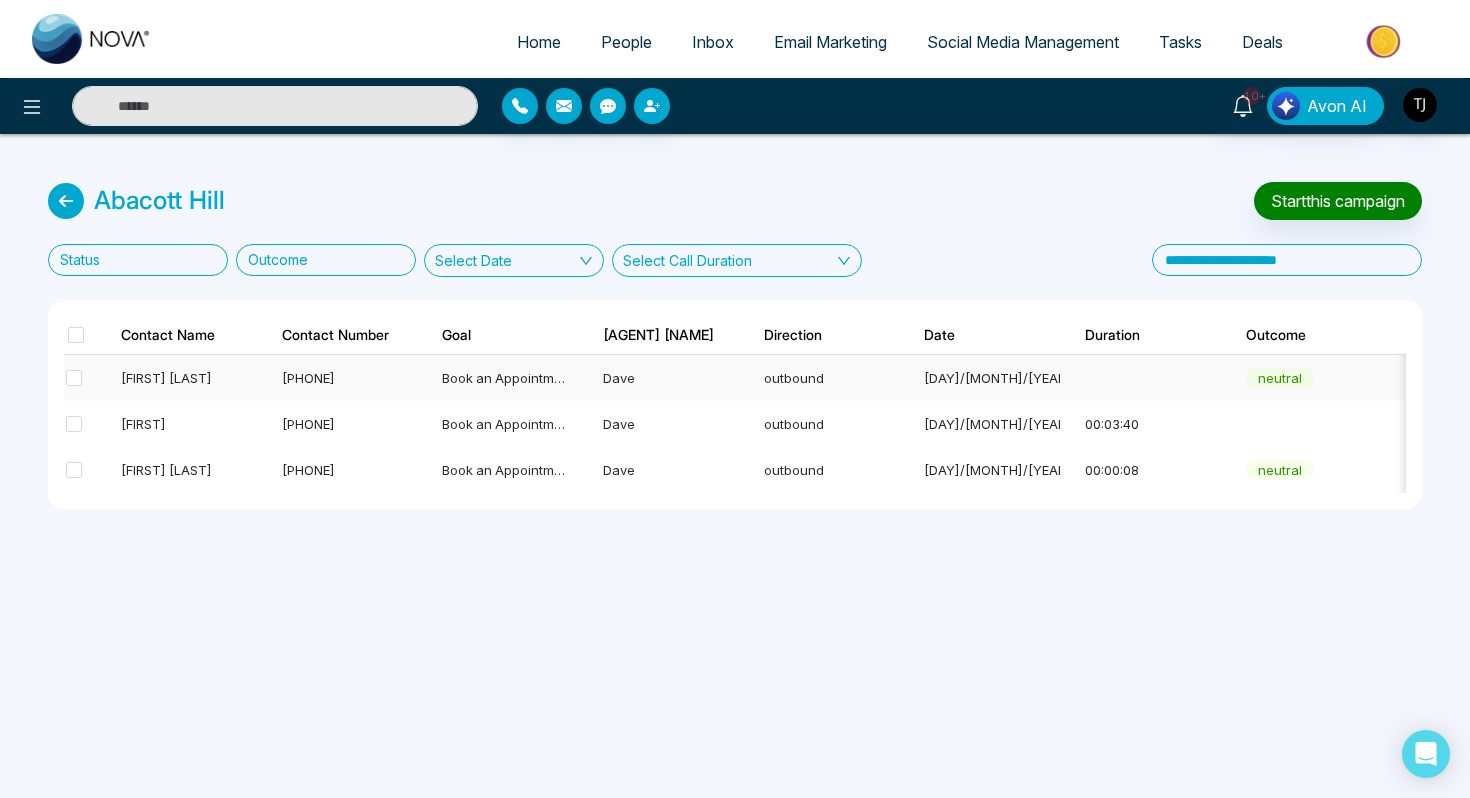 click on "Dave" at bounding box center [658, 378] 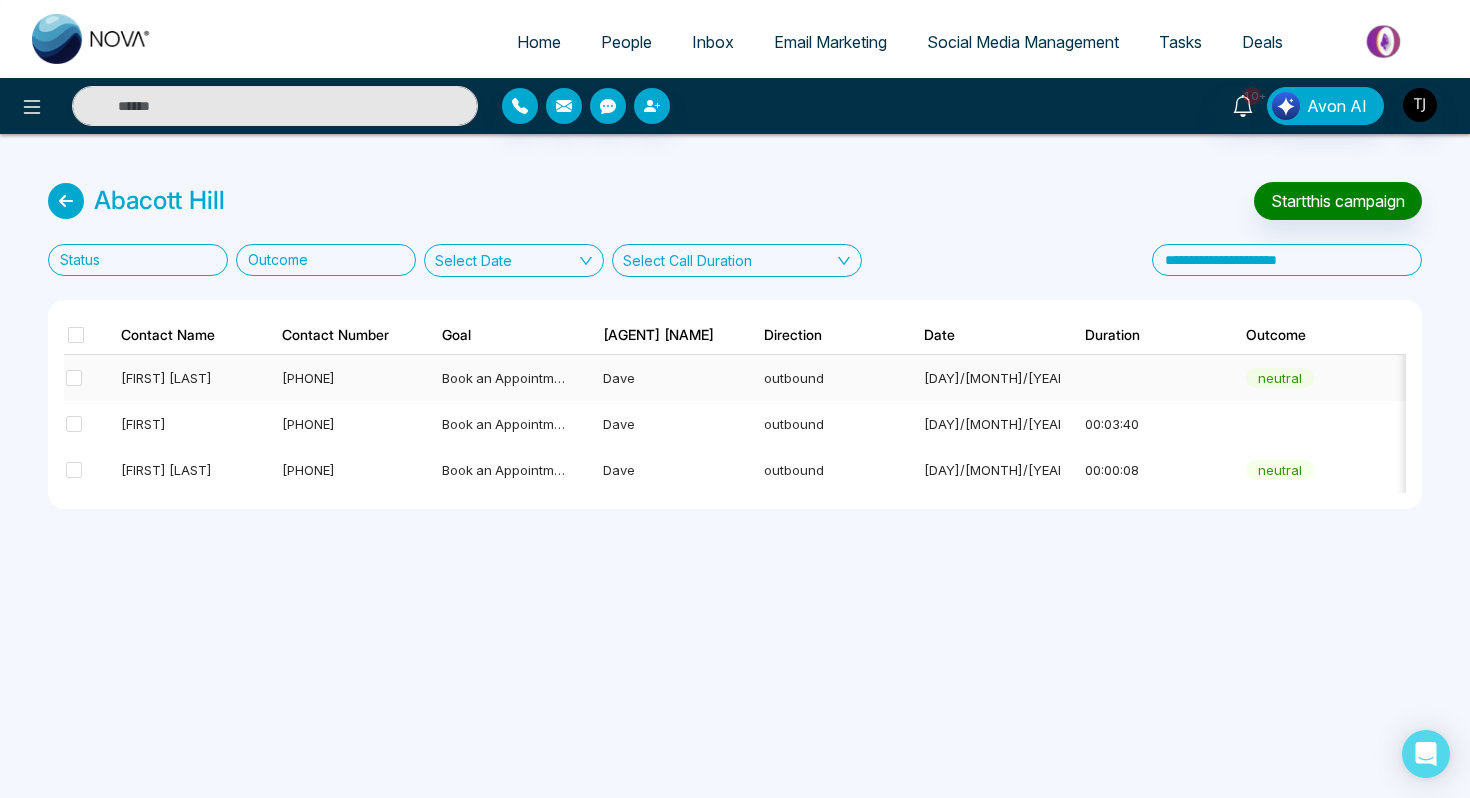 click on "Book an Appointment" at bounding box center [508, 378] 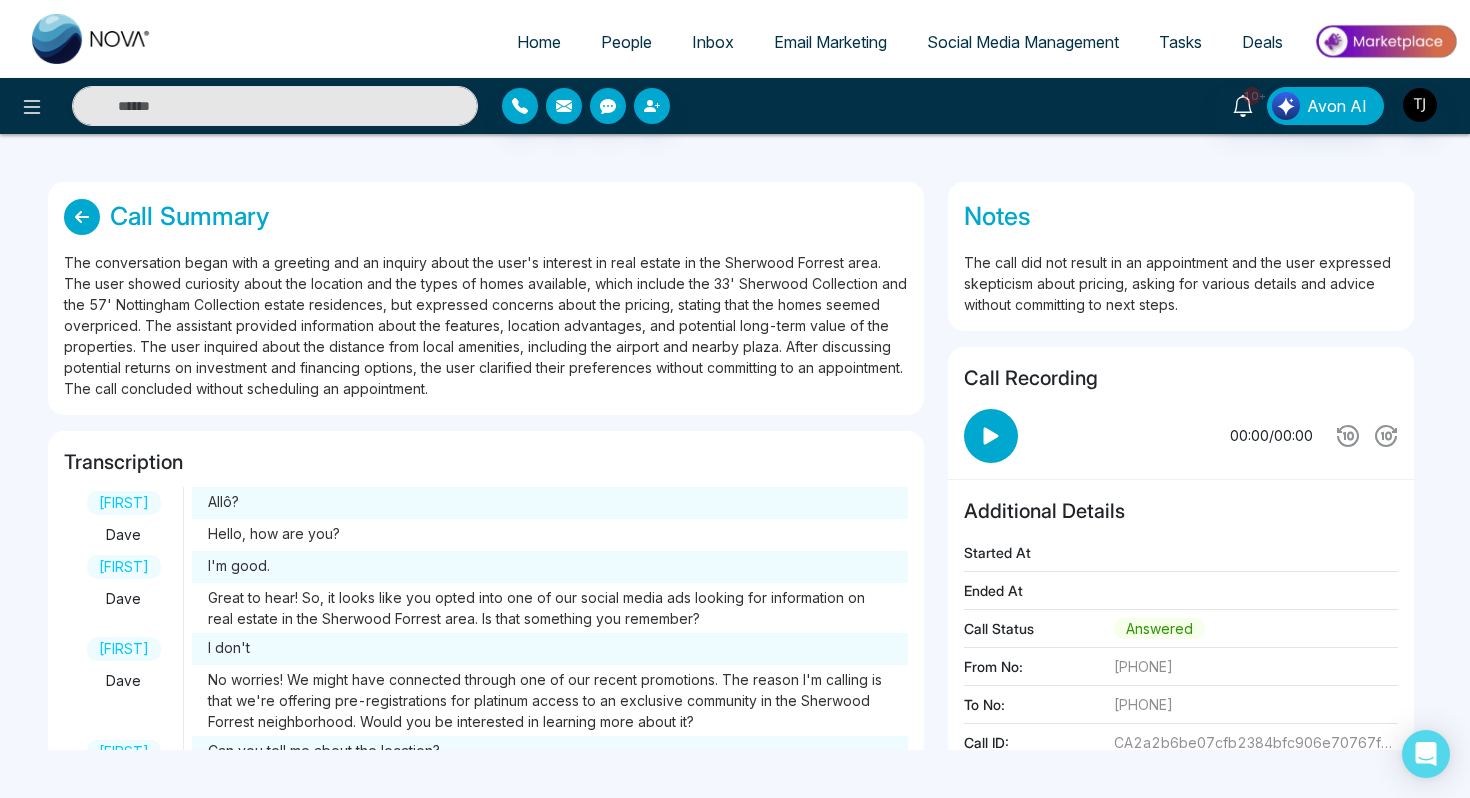 scroll, scrollTop: 140, scrollLeft: 0, axis: vertical 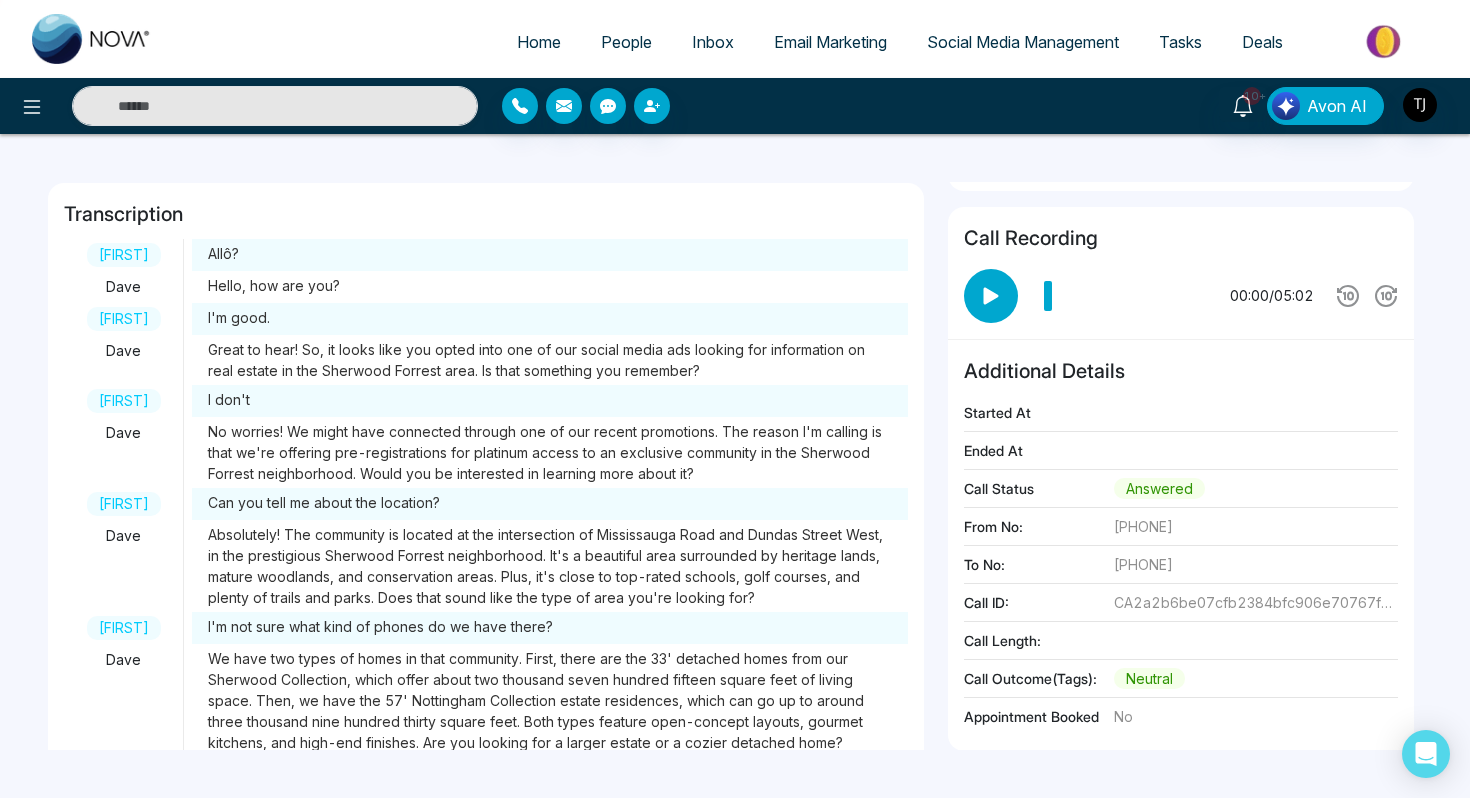 click on "Home" at bounding box center [539, 42] 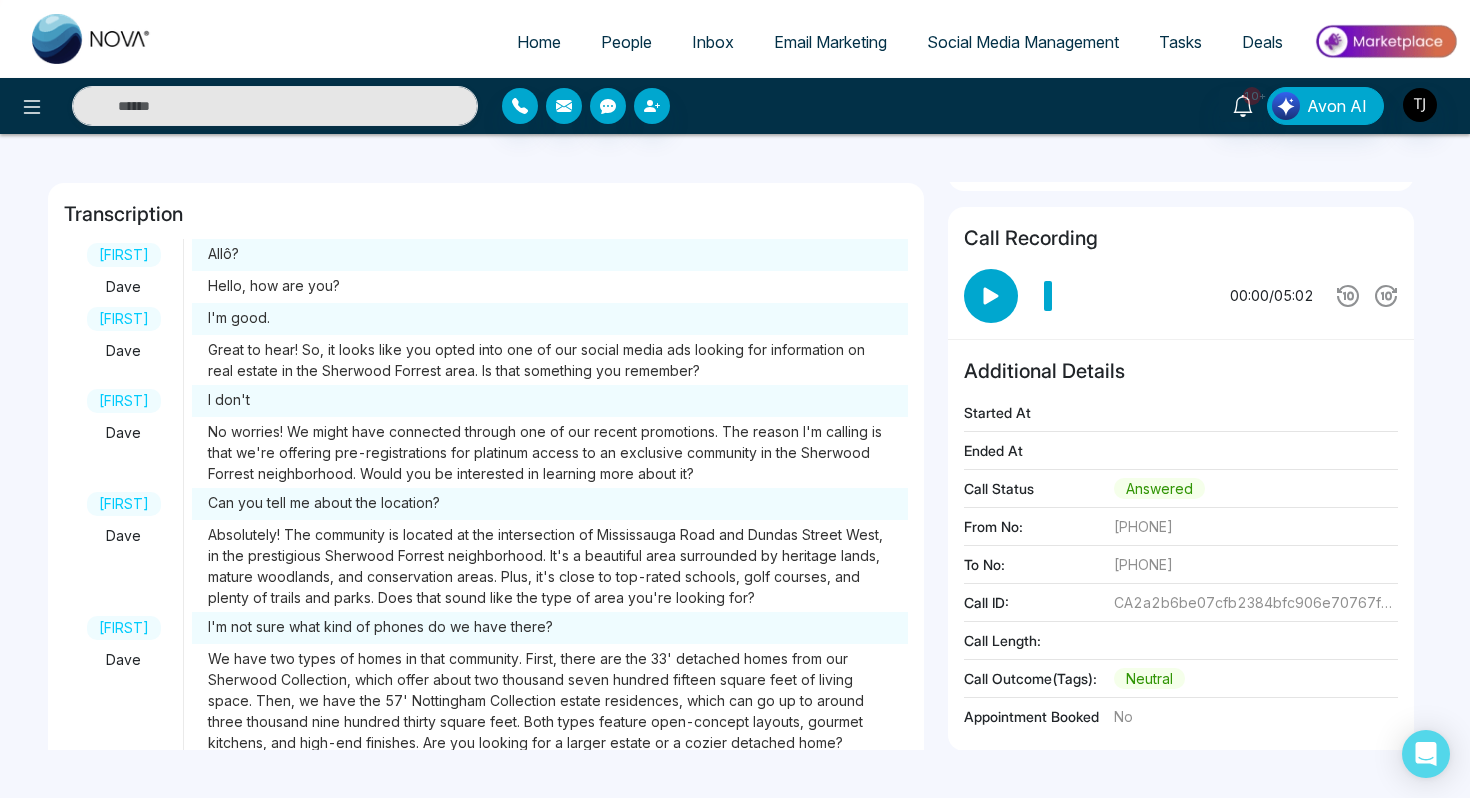 select on "*" 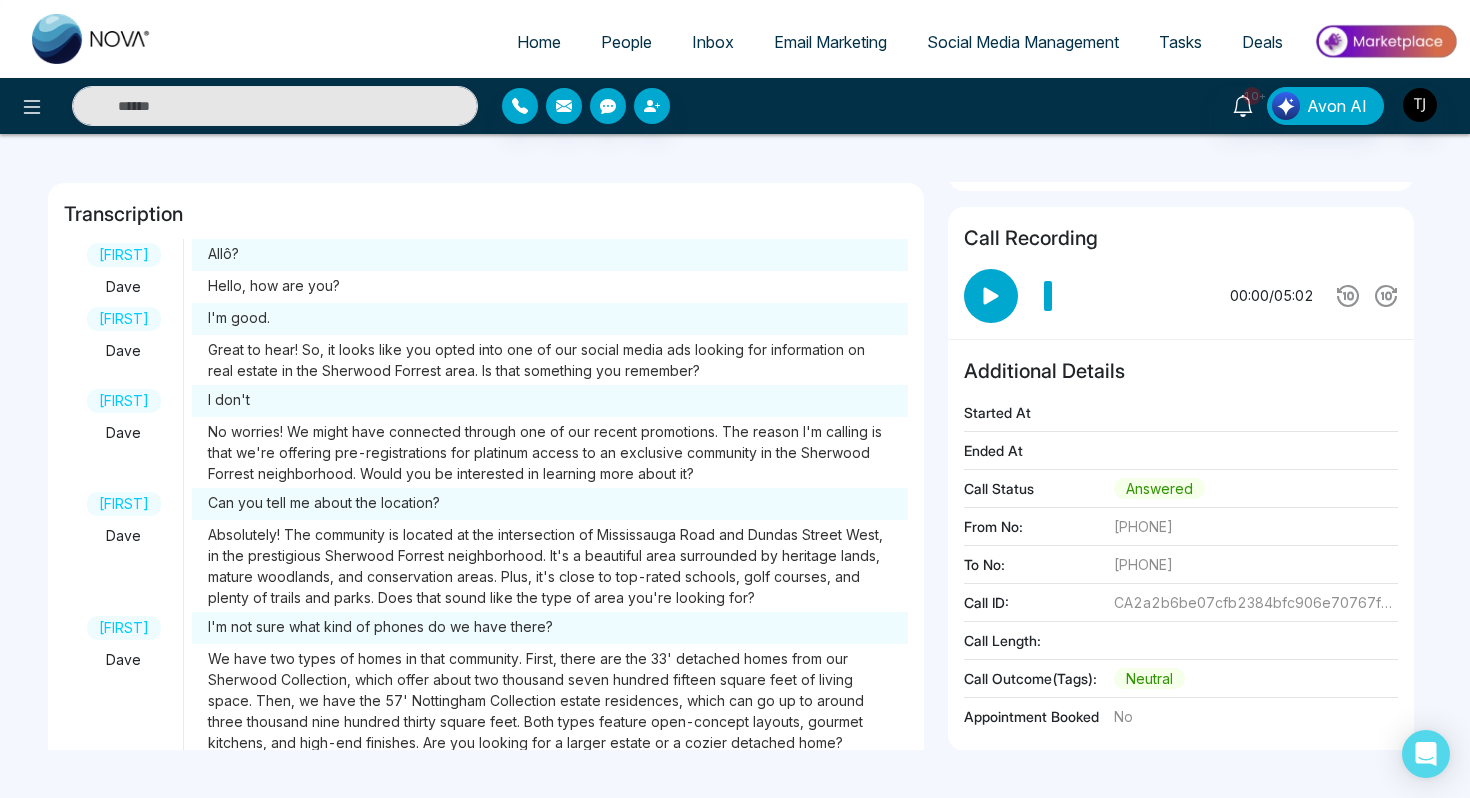 select on "*" 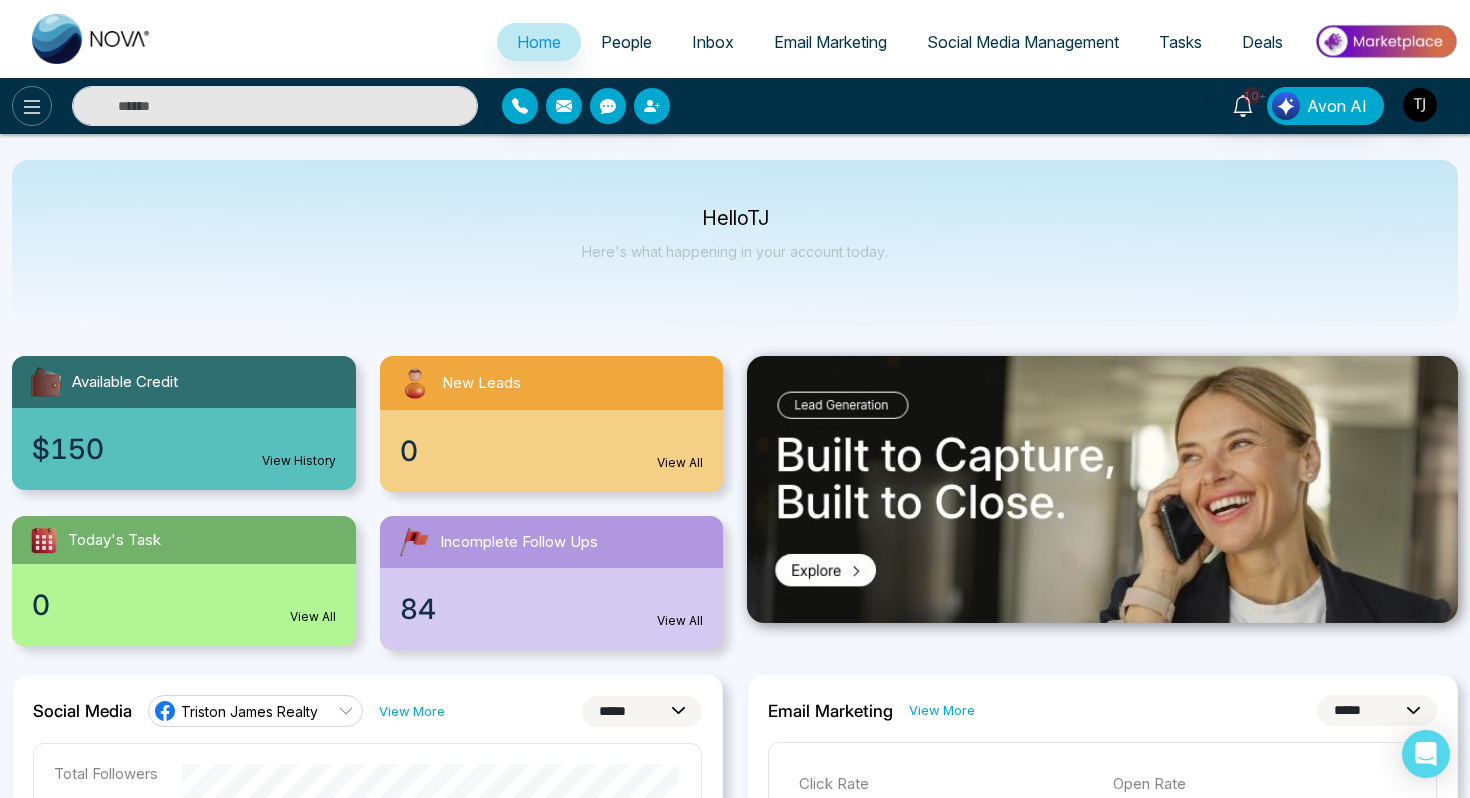 click 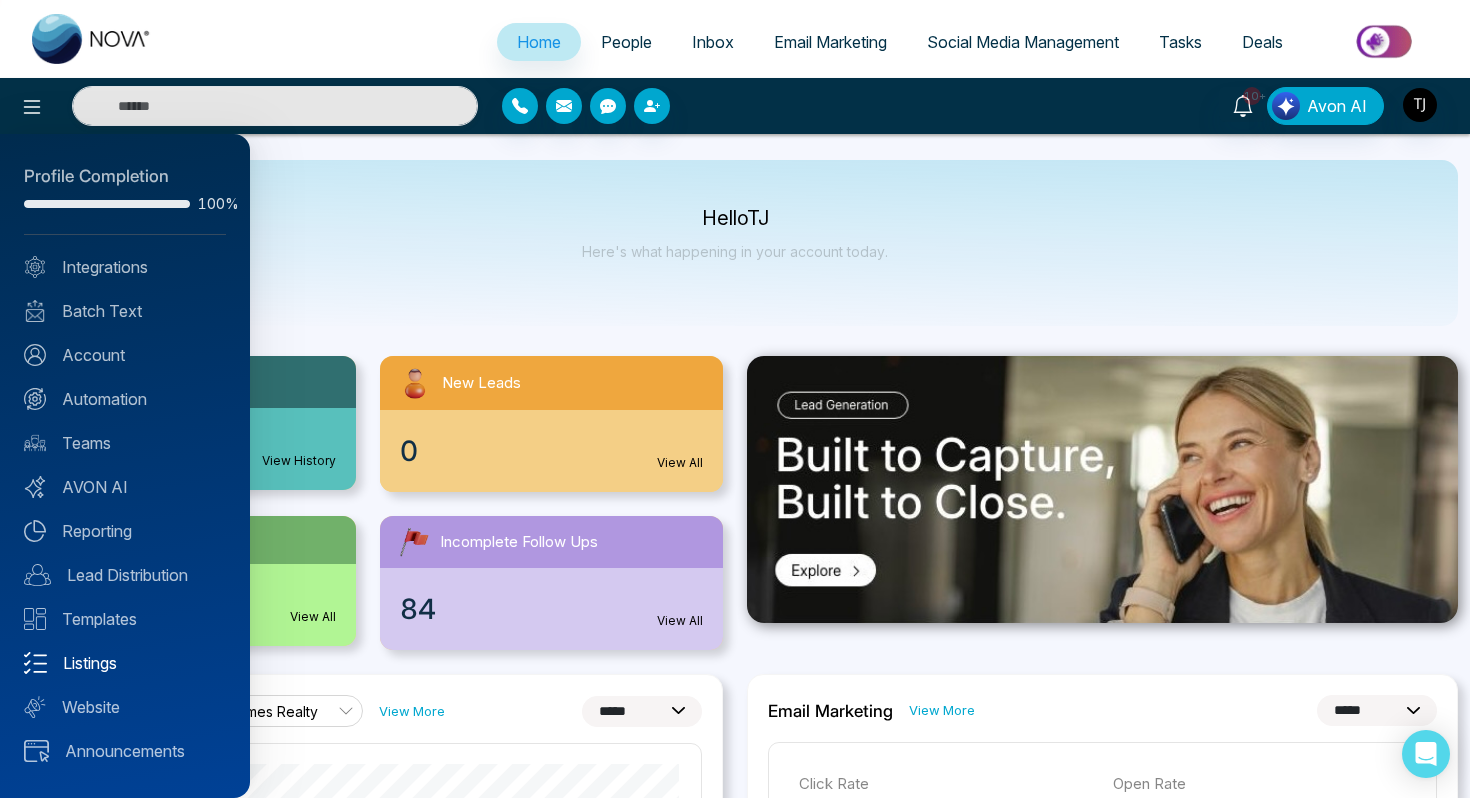 click on "Listings" at bounding box center [125, 663] 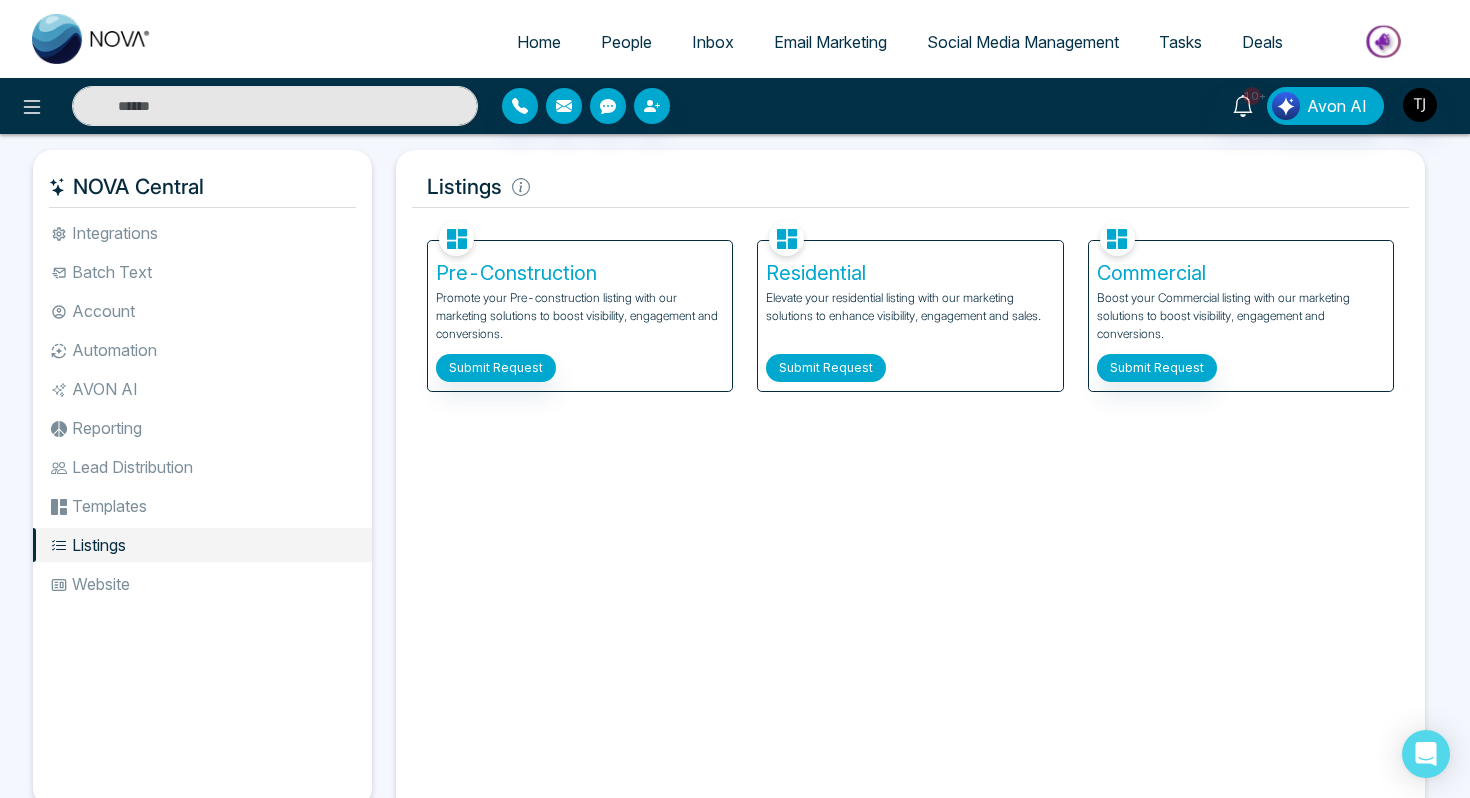 click on "Submit Request" at bounding box center (826, 368) 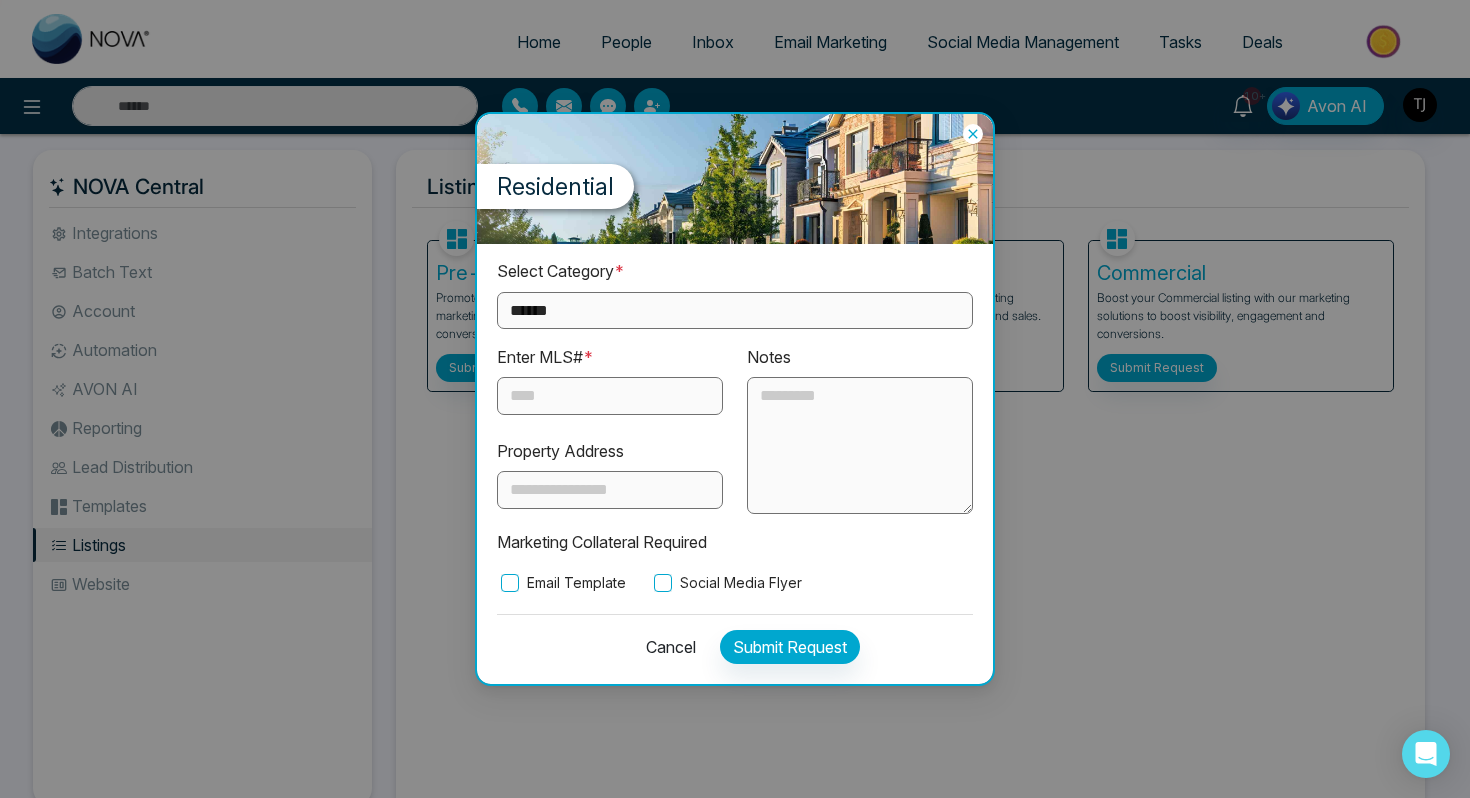 click at bounding box center [610, 396] 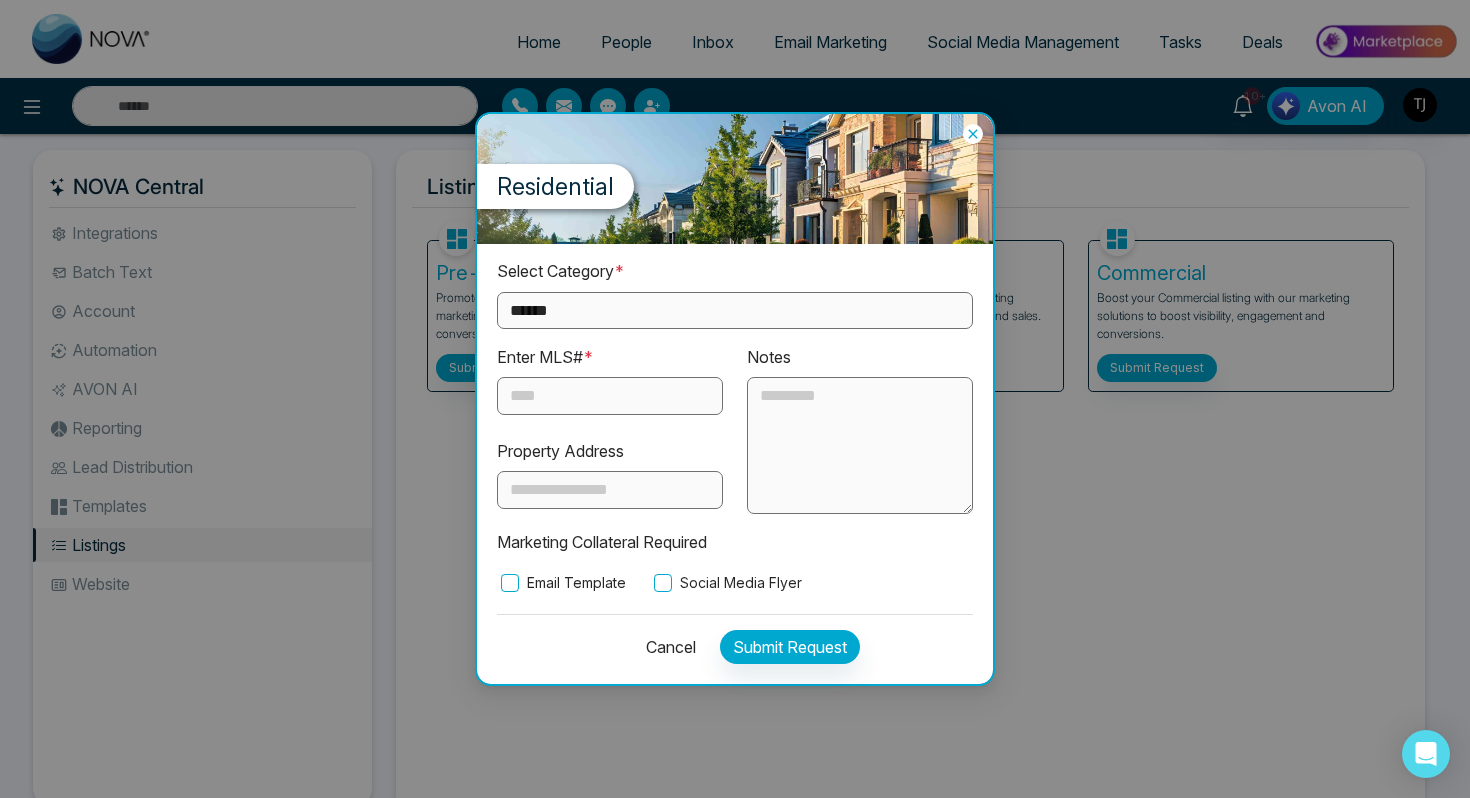 click on "Cancel" at bounding box center (665, 647) 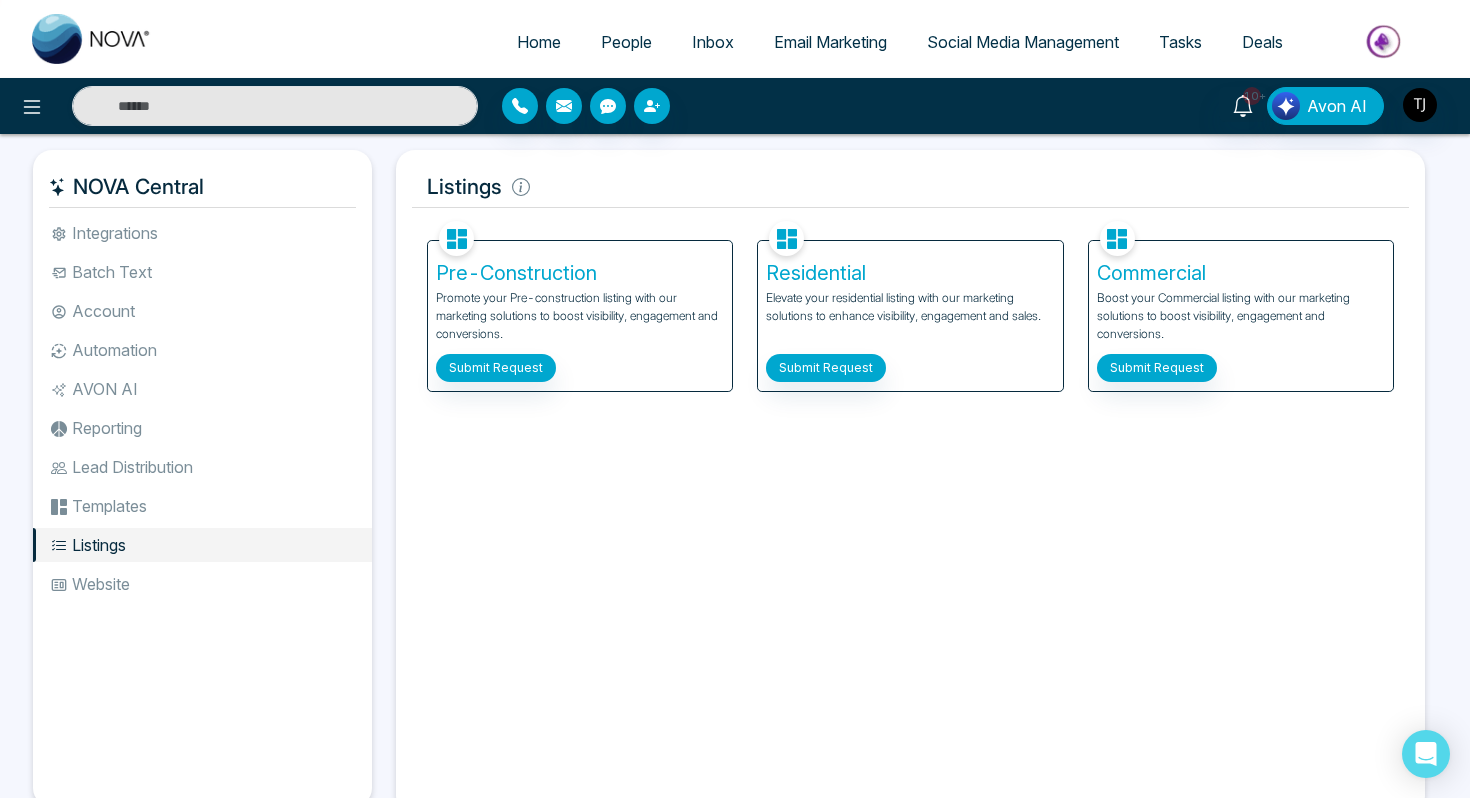 click on "Social Media Management" at bounding box center [1023, 42] 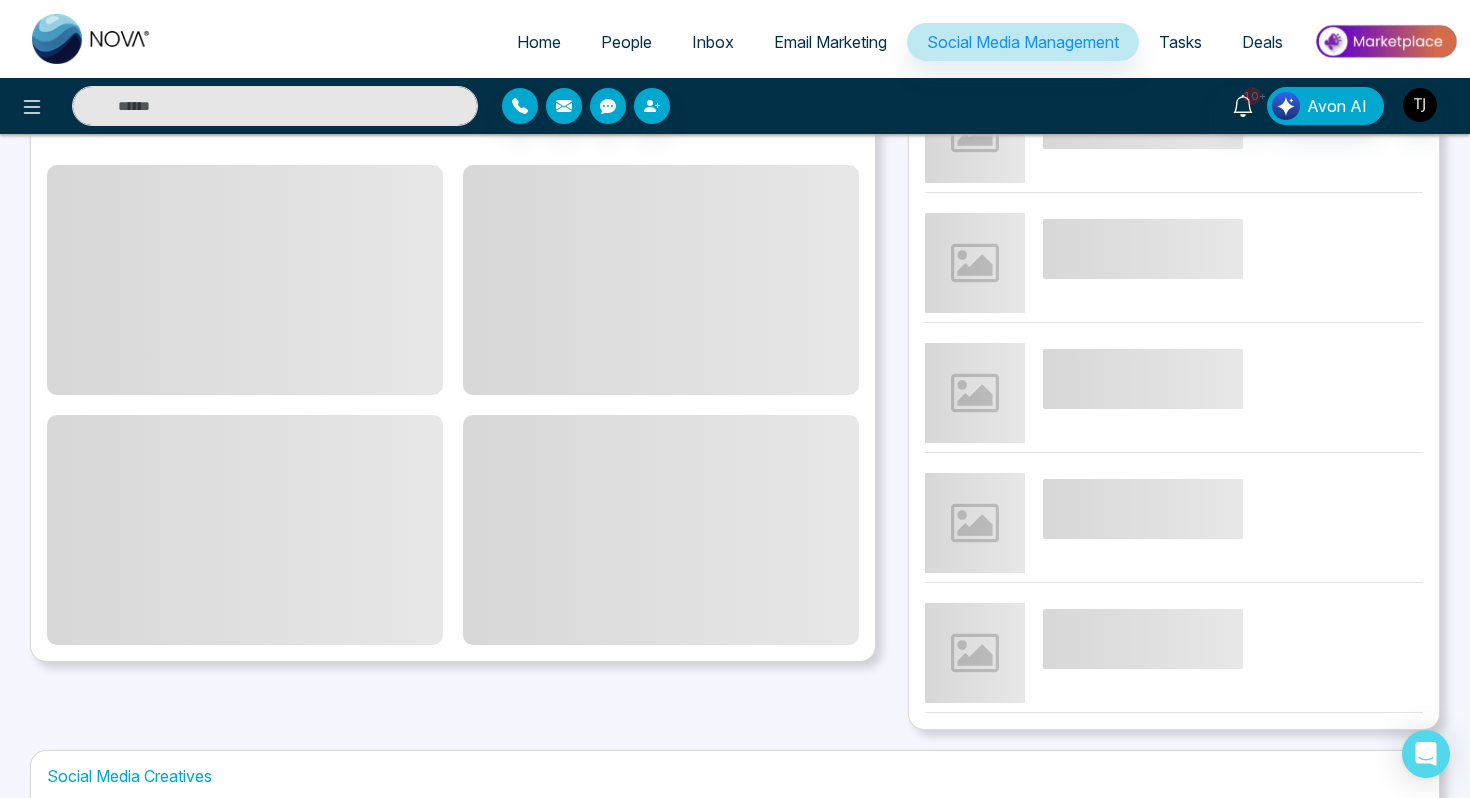 scroll, scrollTop: 0, scrollLeft: 0, axis: both 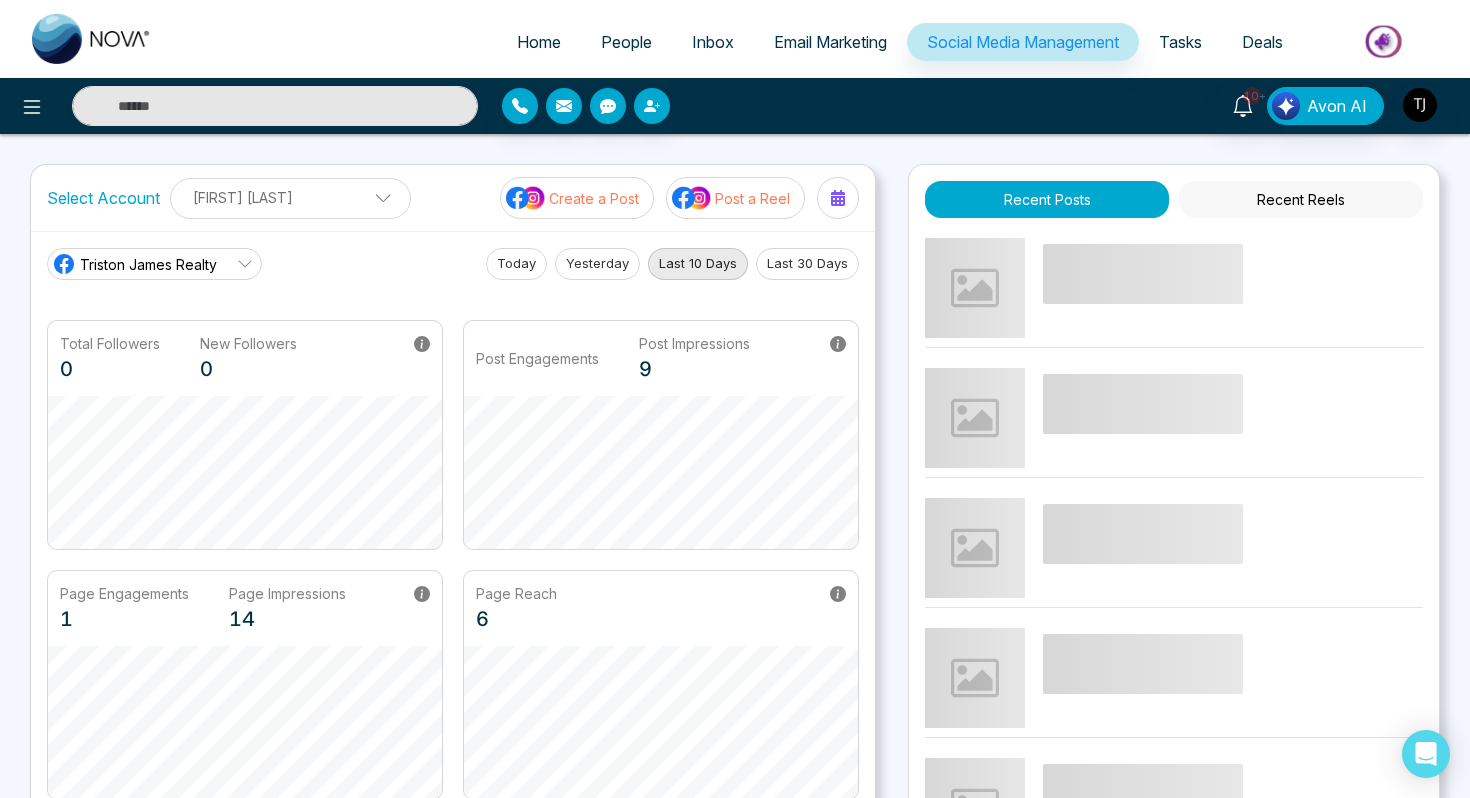 click on "Create a Post" at bounding box center (594, 198) 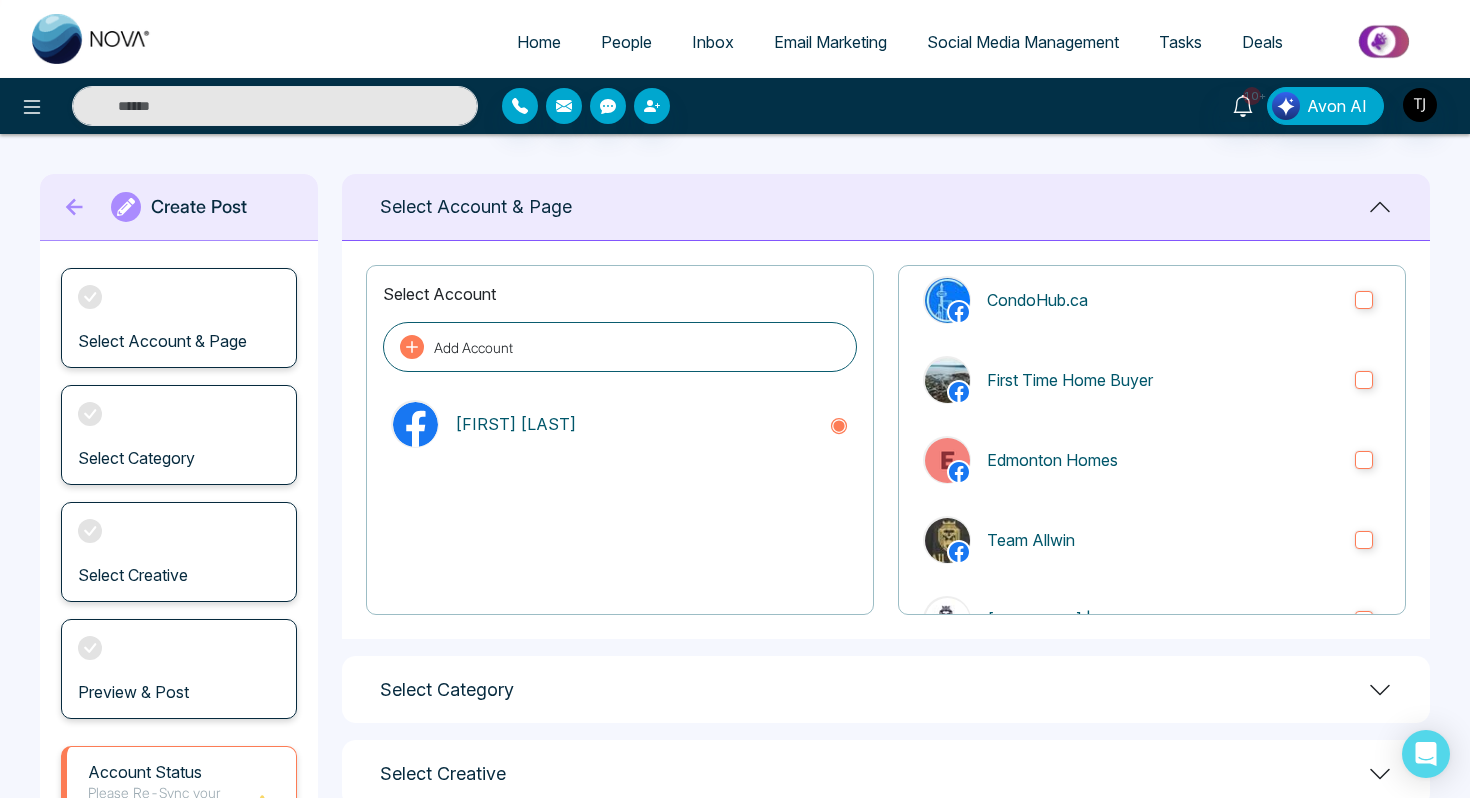 scroll, scrollTop: 367, scrollLeft: 0, axis: vertical 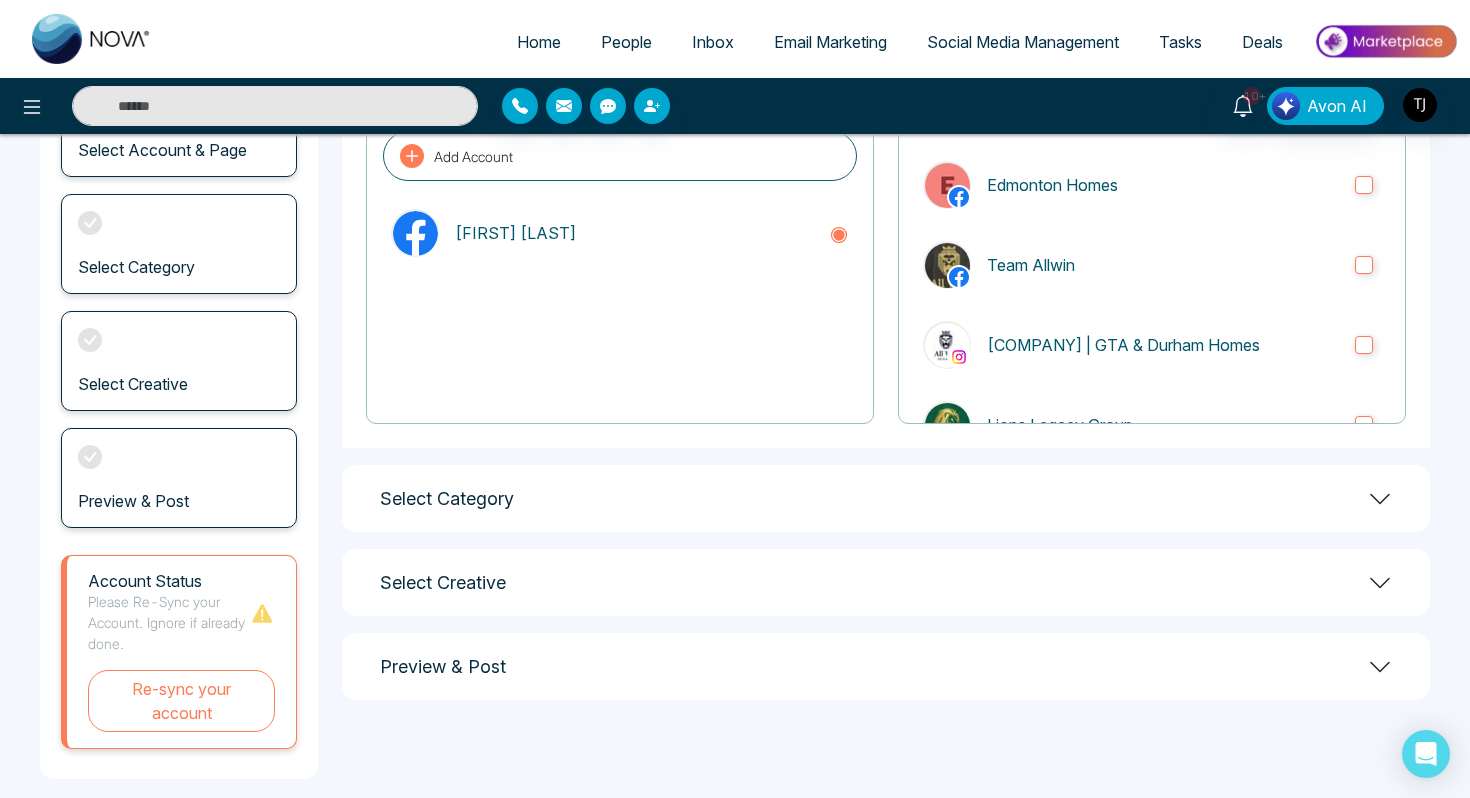click on "Select Category" at bounding box center (886, 498) 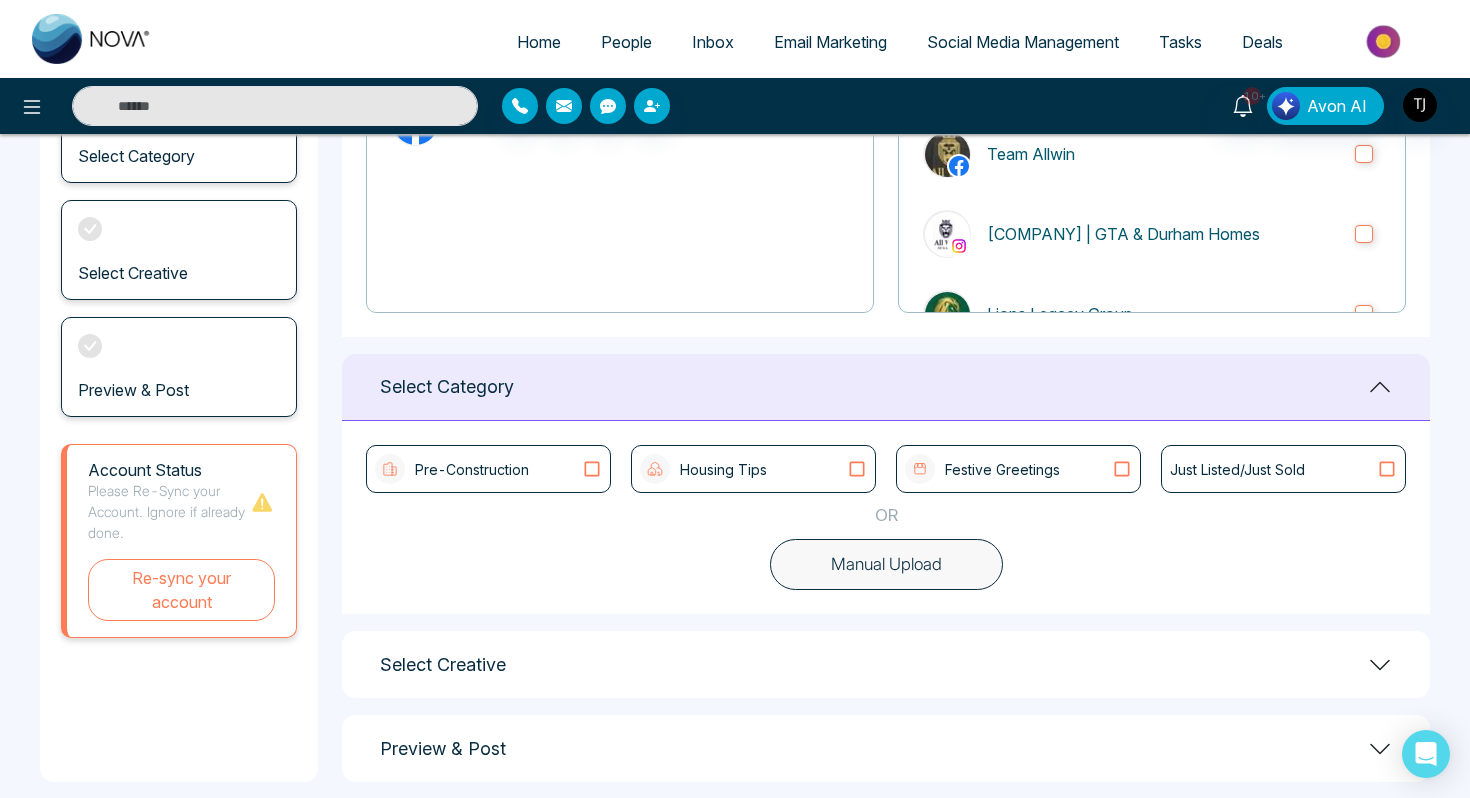scroll, scrollTop: 324, scrollLeft: 0, axis: vertical 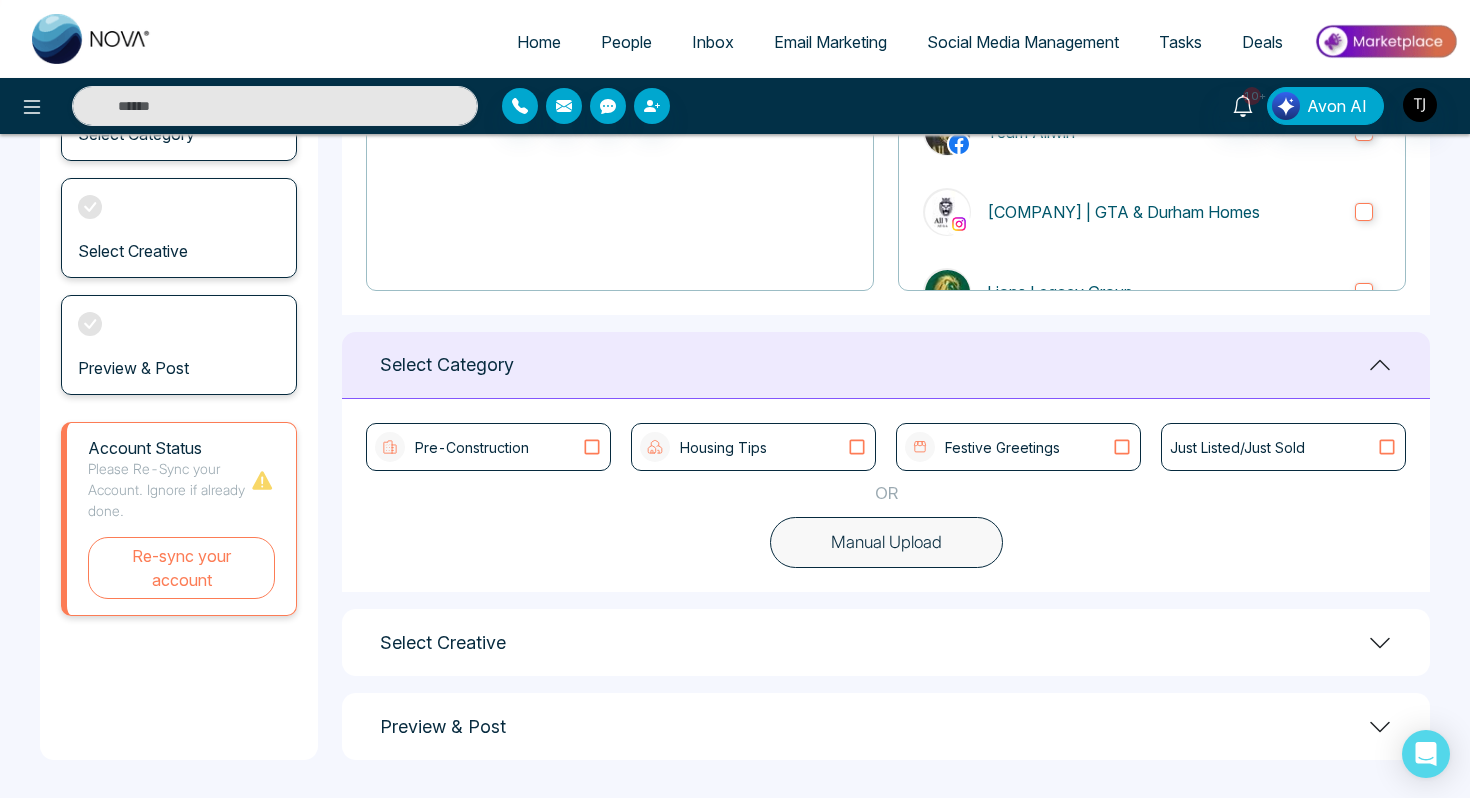 click on "Just Listed/Just Sold" at bounding box center (1237, 447) 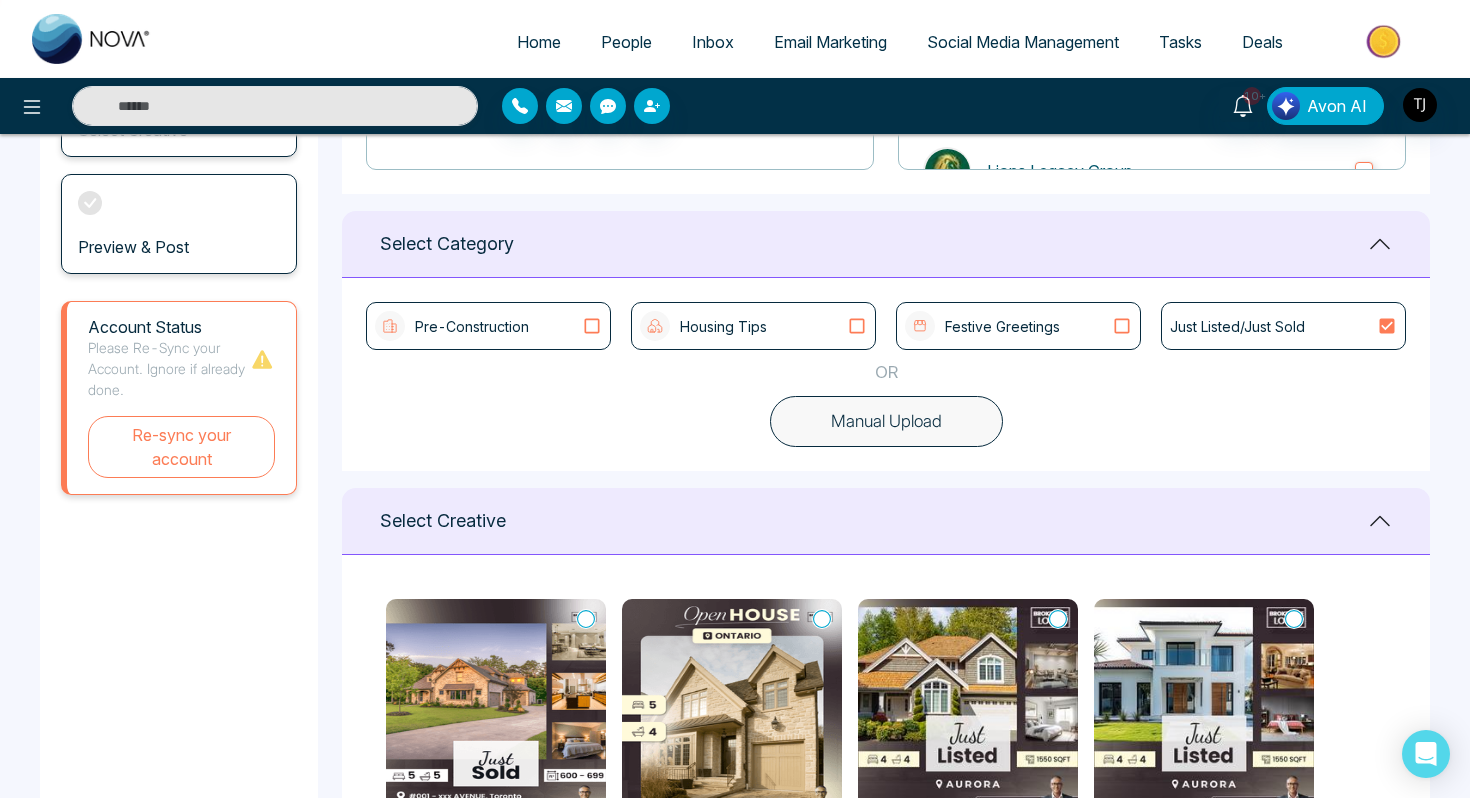 scroll, scrollTop: 430, scrollLeft: 0, axis: vertical 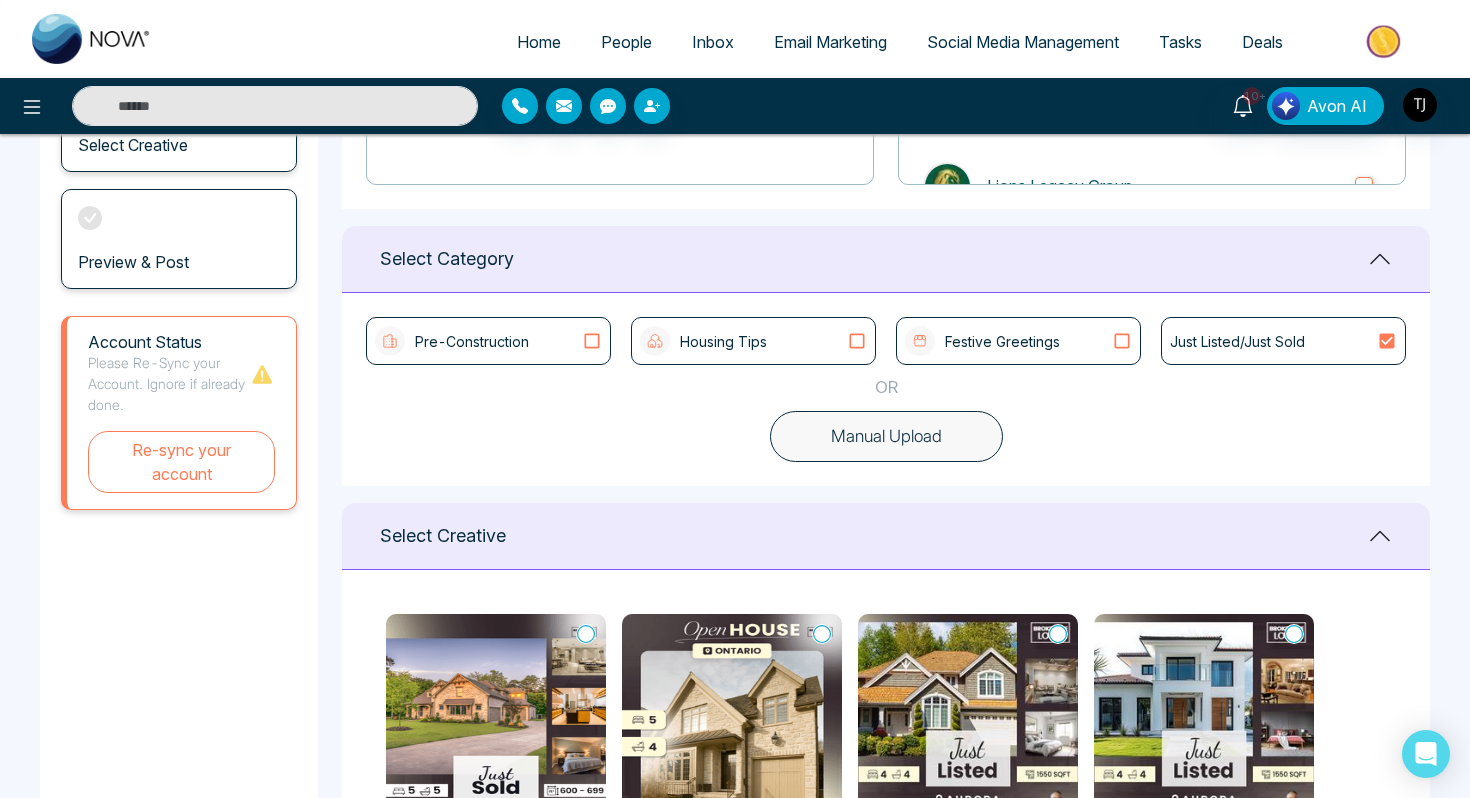 click on "Home" at bounding box center (539, 42) 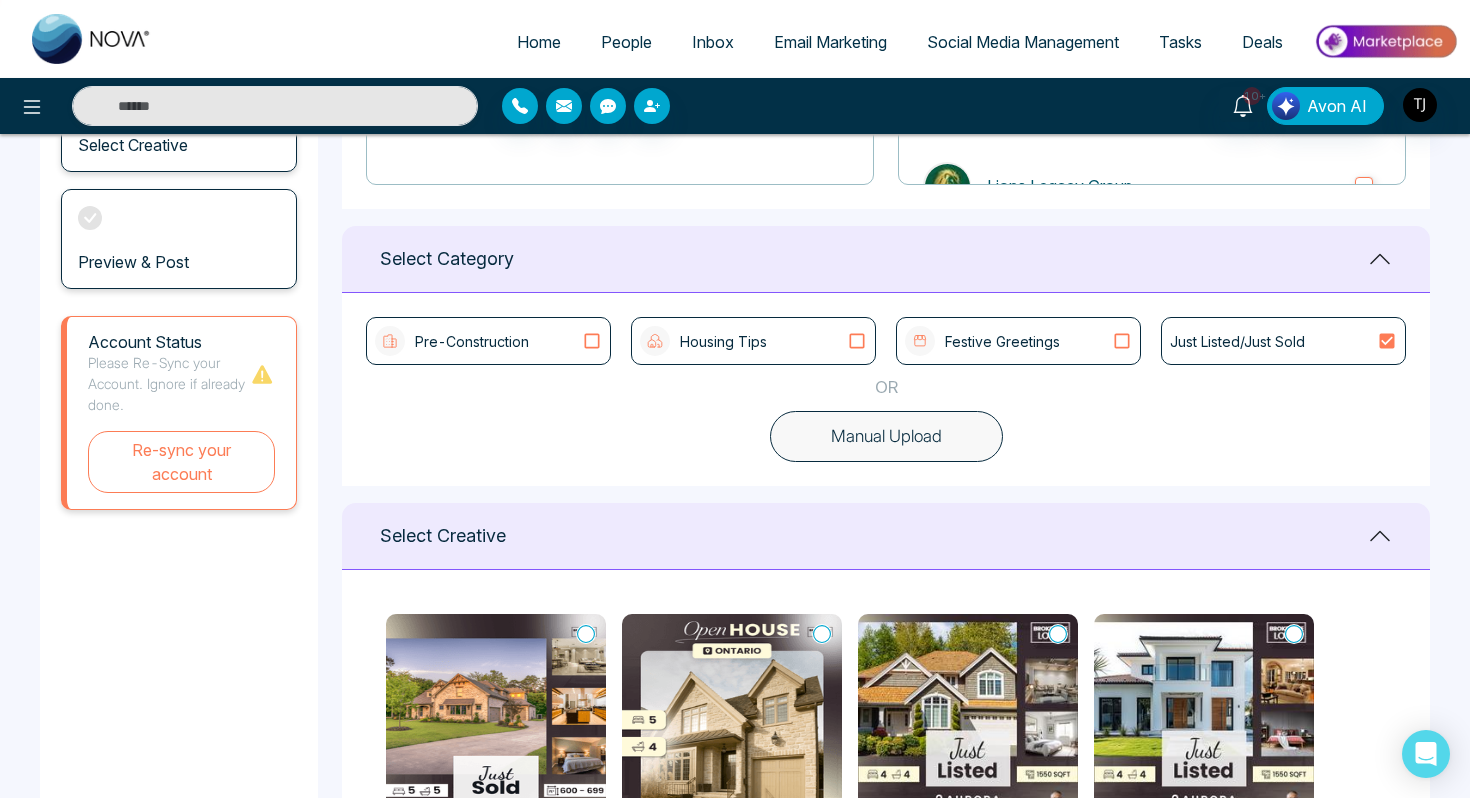 select on "*" 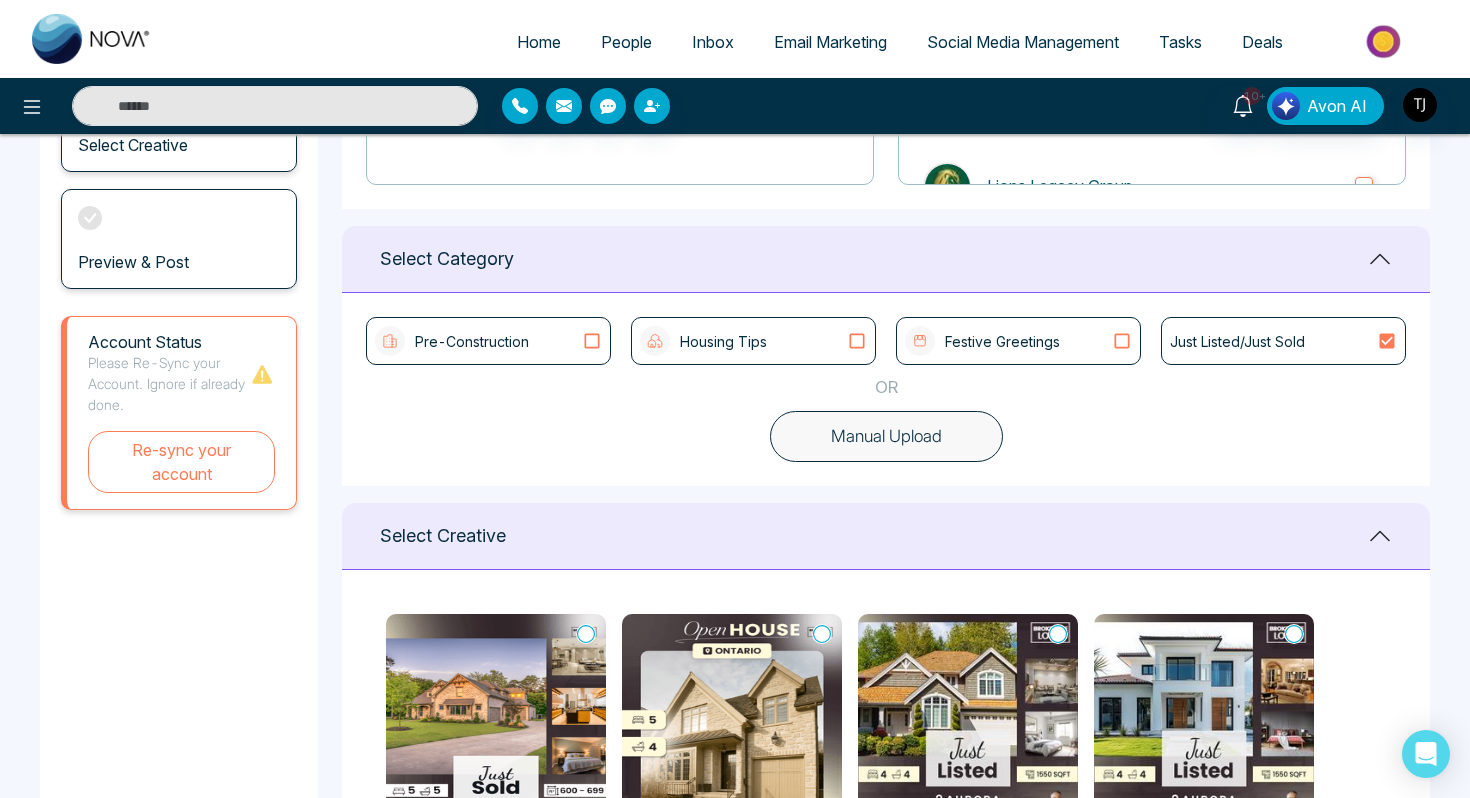 select on "*" 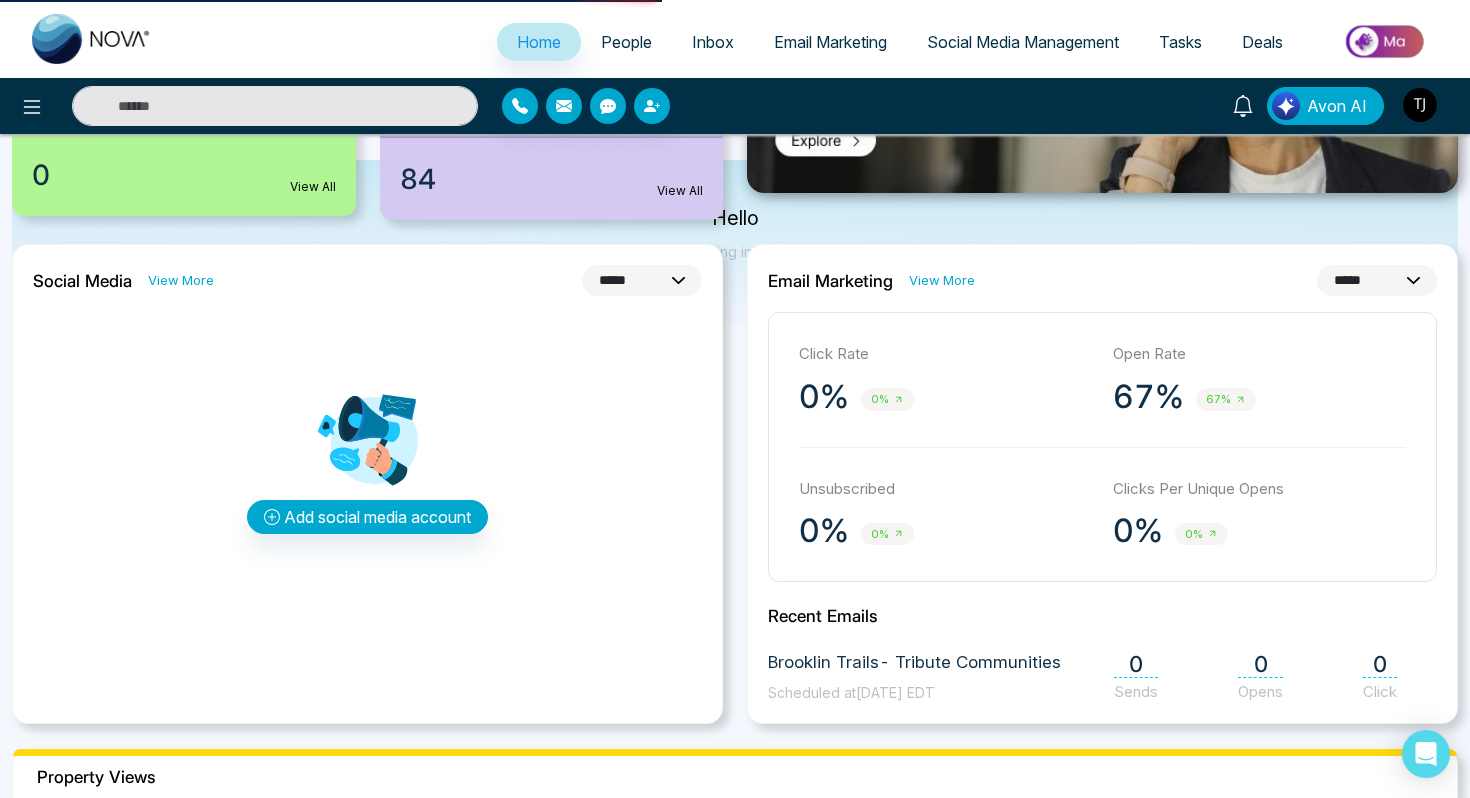 scroll, scrollTop: 0, scrollLeft: 0, axis: both 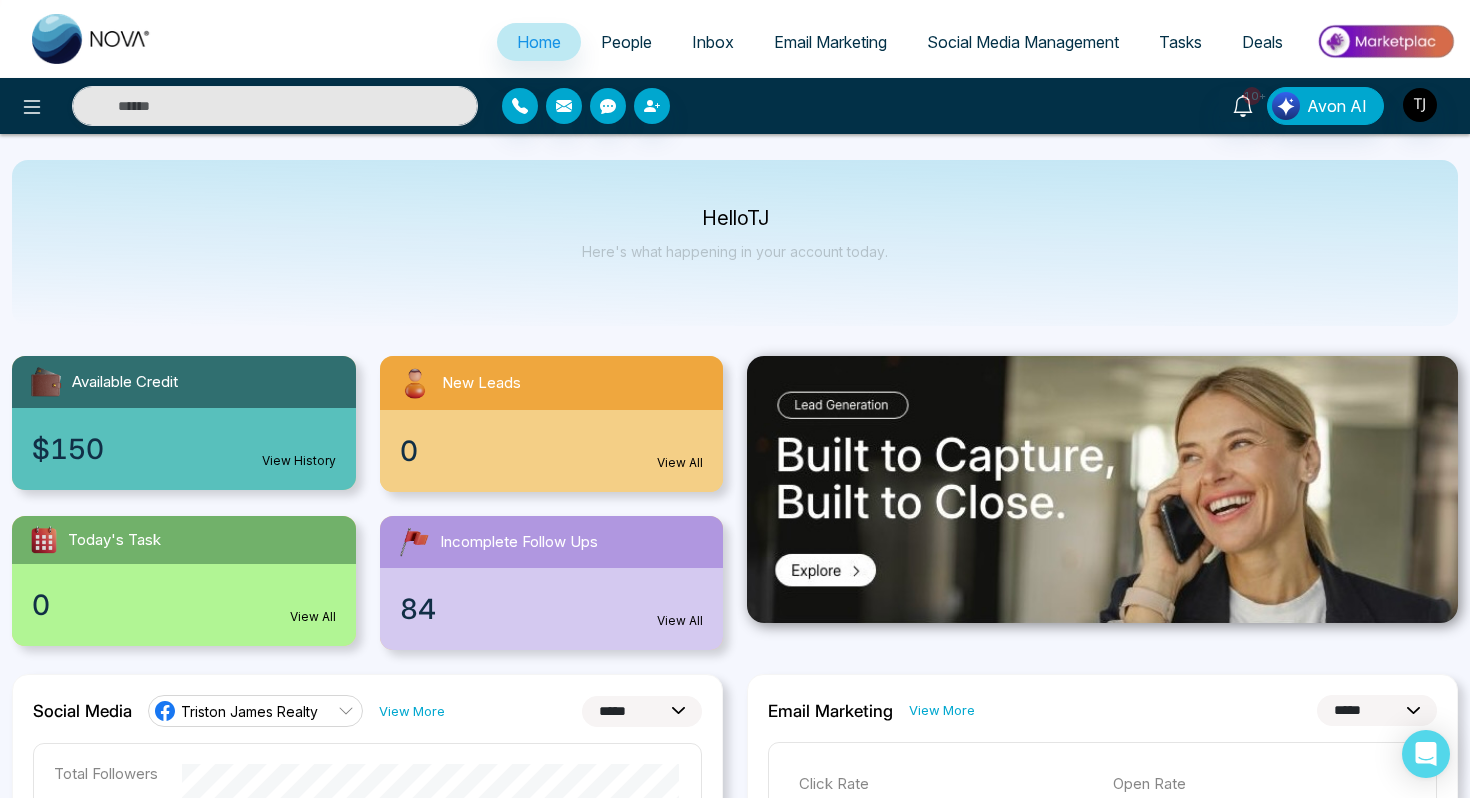 click on "Deals" at bounding box center (1262, 42) 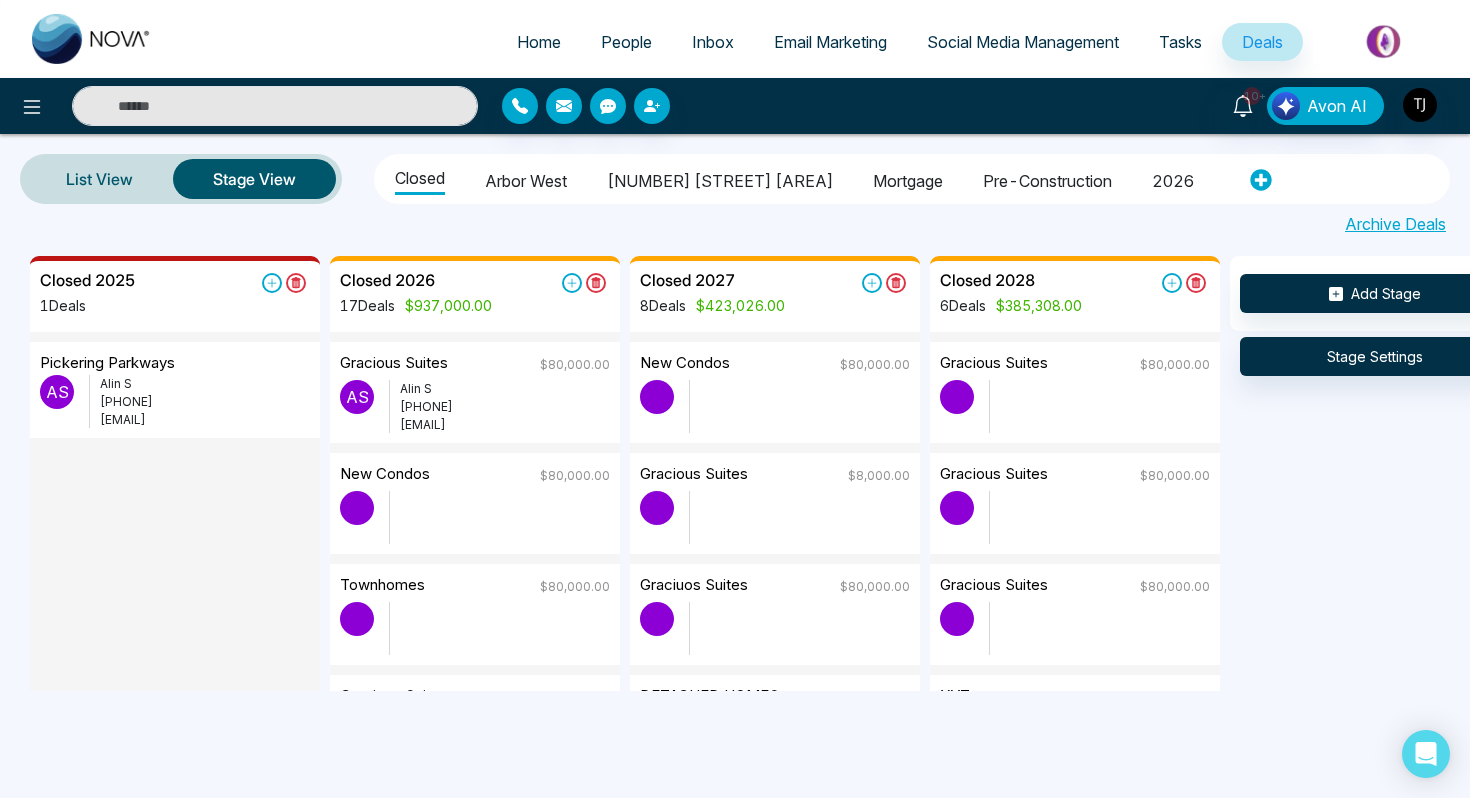 drag, startPoint x: 501, startPoint y: 482, endPoint x: 589, endPoint y: 56, distance: 434.99426 